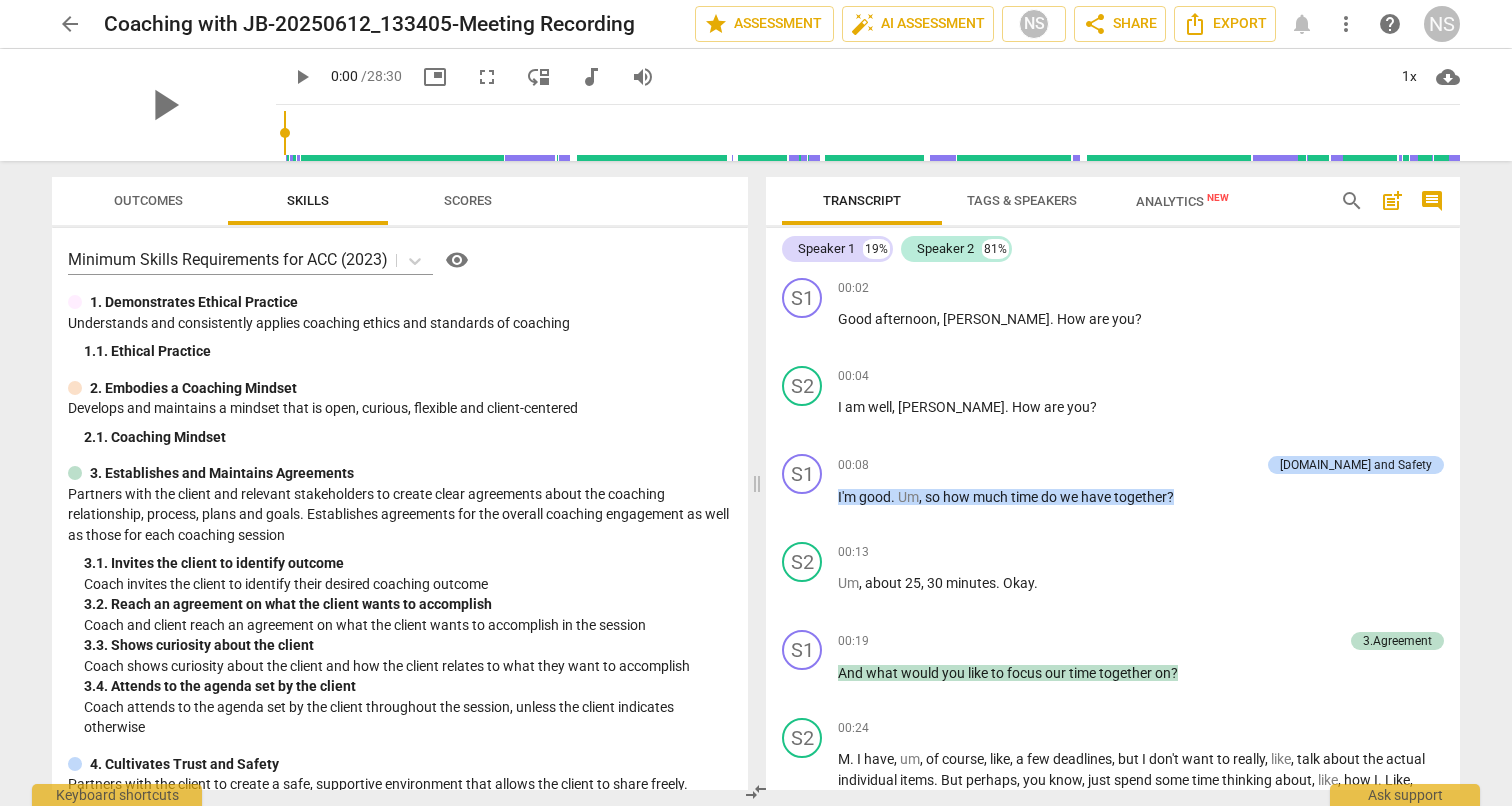 scroll, scrollTop: 0, scrollLeft: 0, axis: both 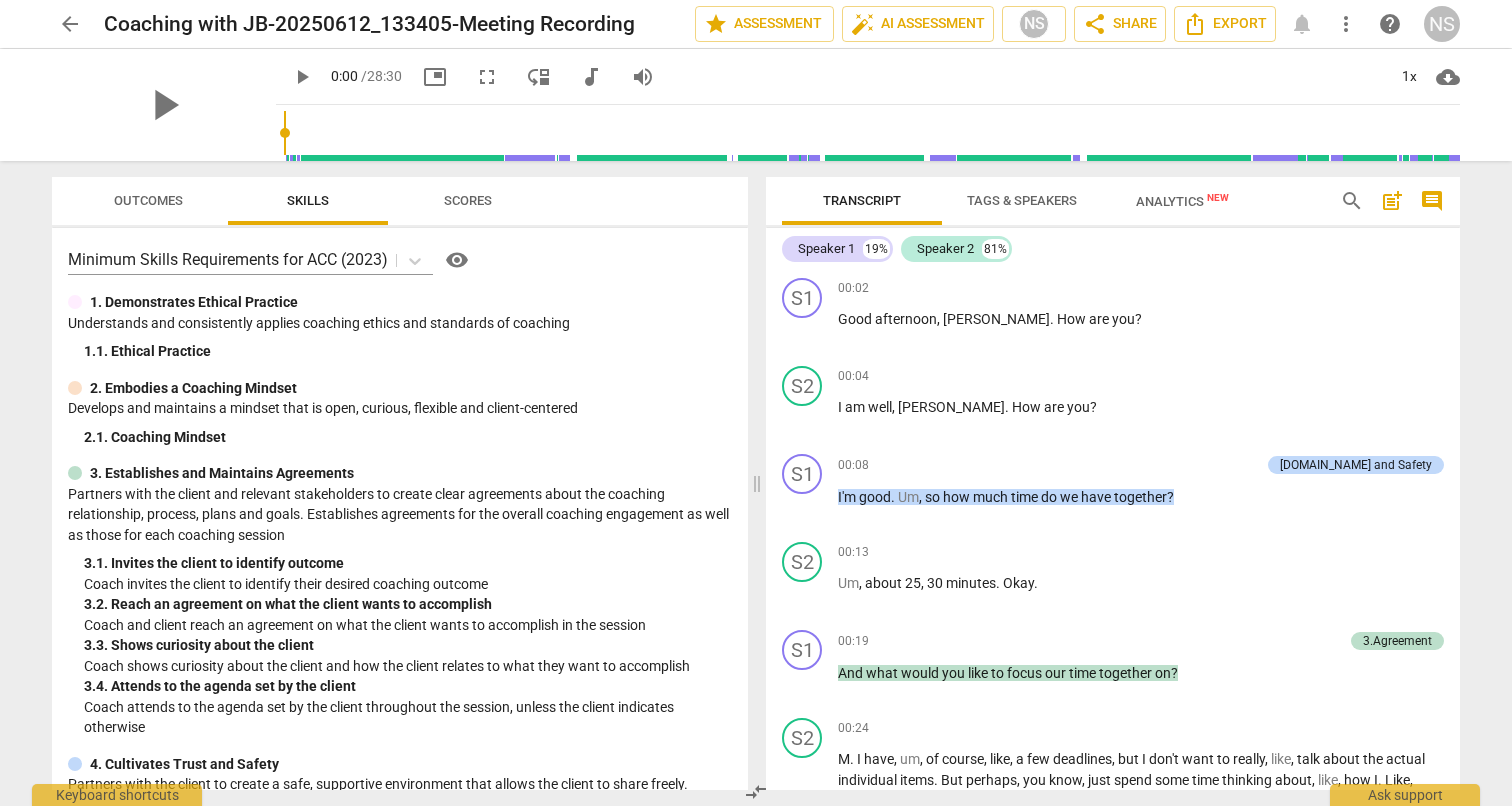 click on "arrow_back" at bounding box center (70, 24) 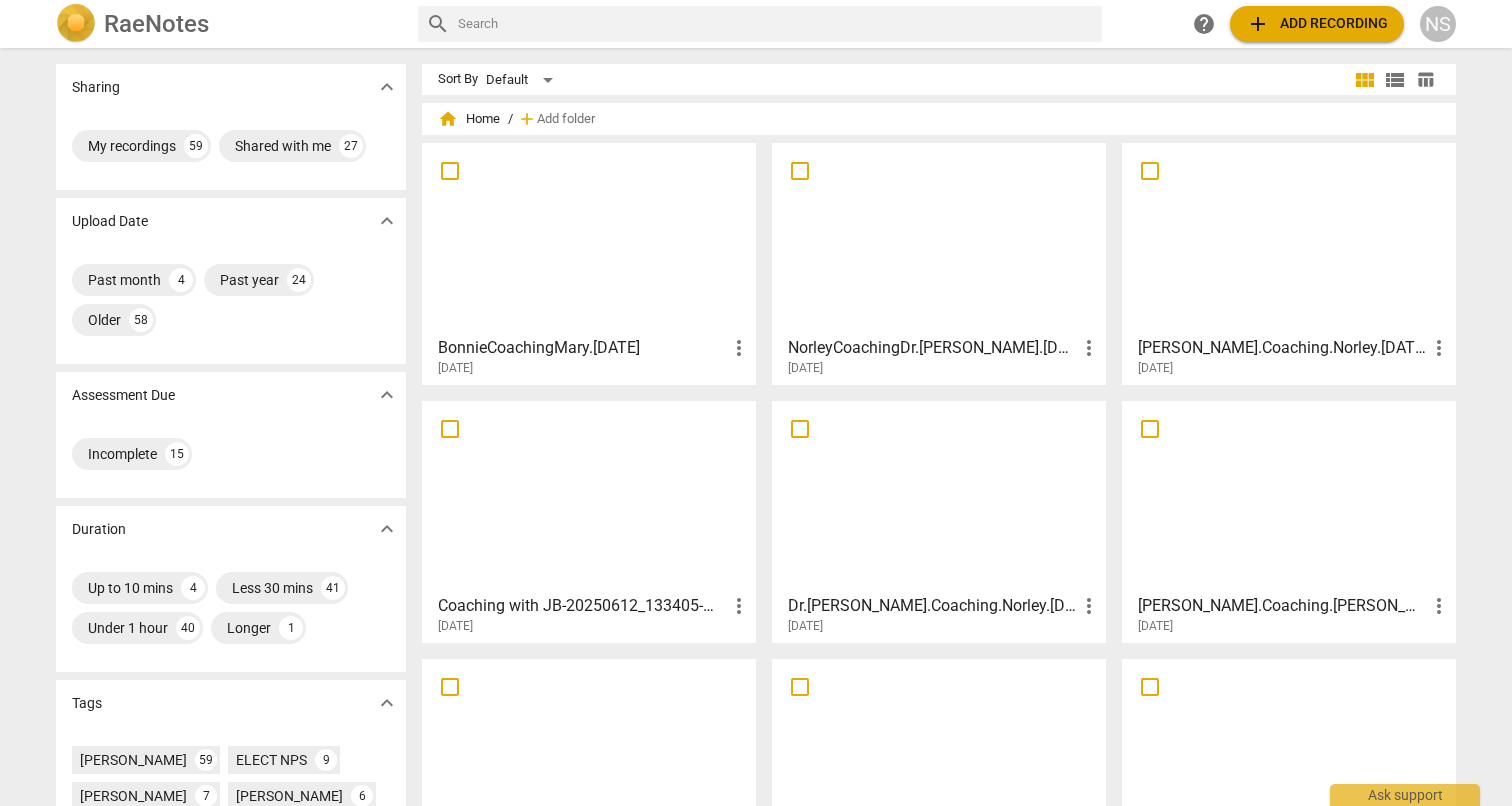 click on "BonnieCoachingMary.[DATE]" at bounding box center [582, 348] 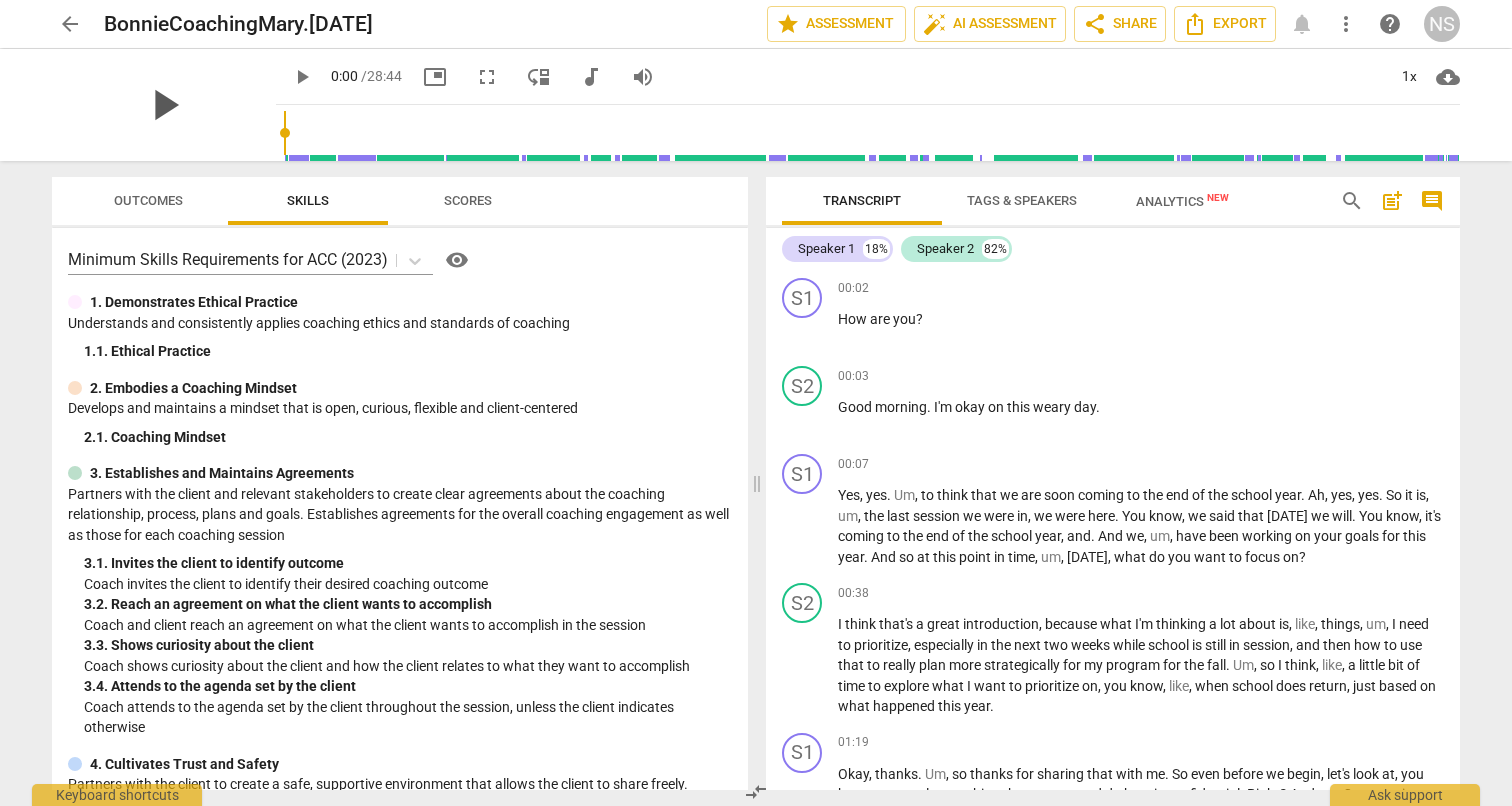 click on "play_arrow" at bounding box center [164, 105] 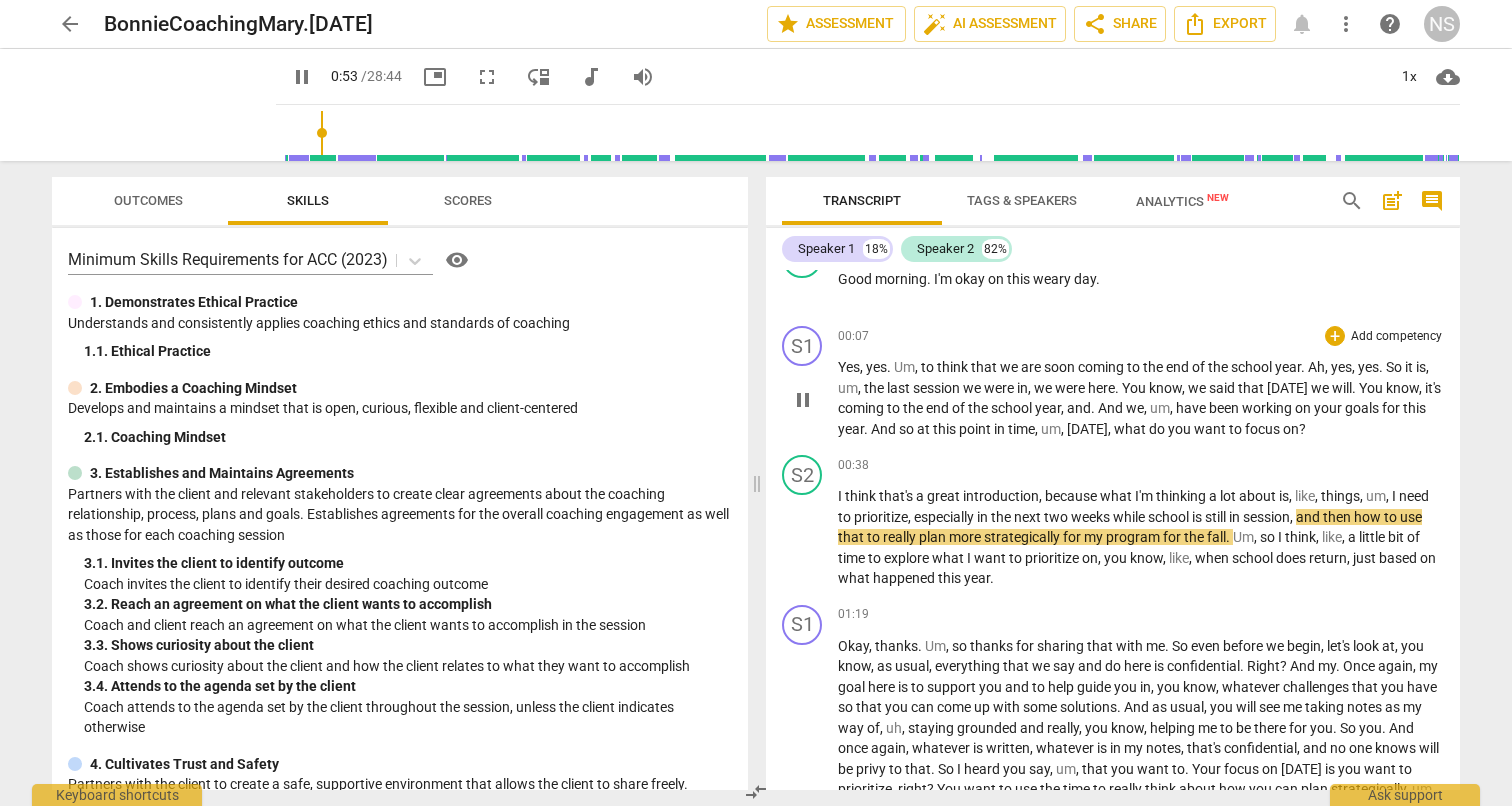 scroll, scrollTop: 151, scrollLeft: 0, axis: vertical 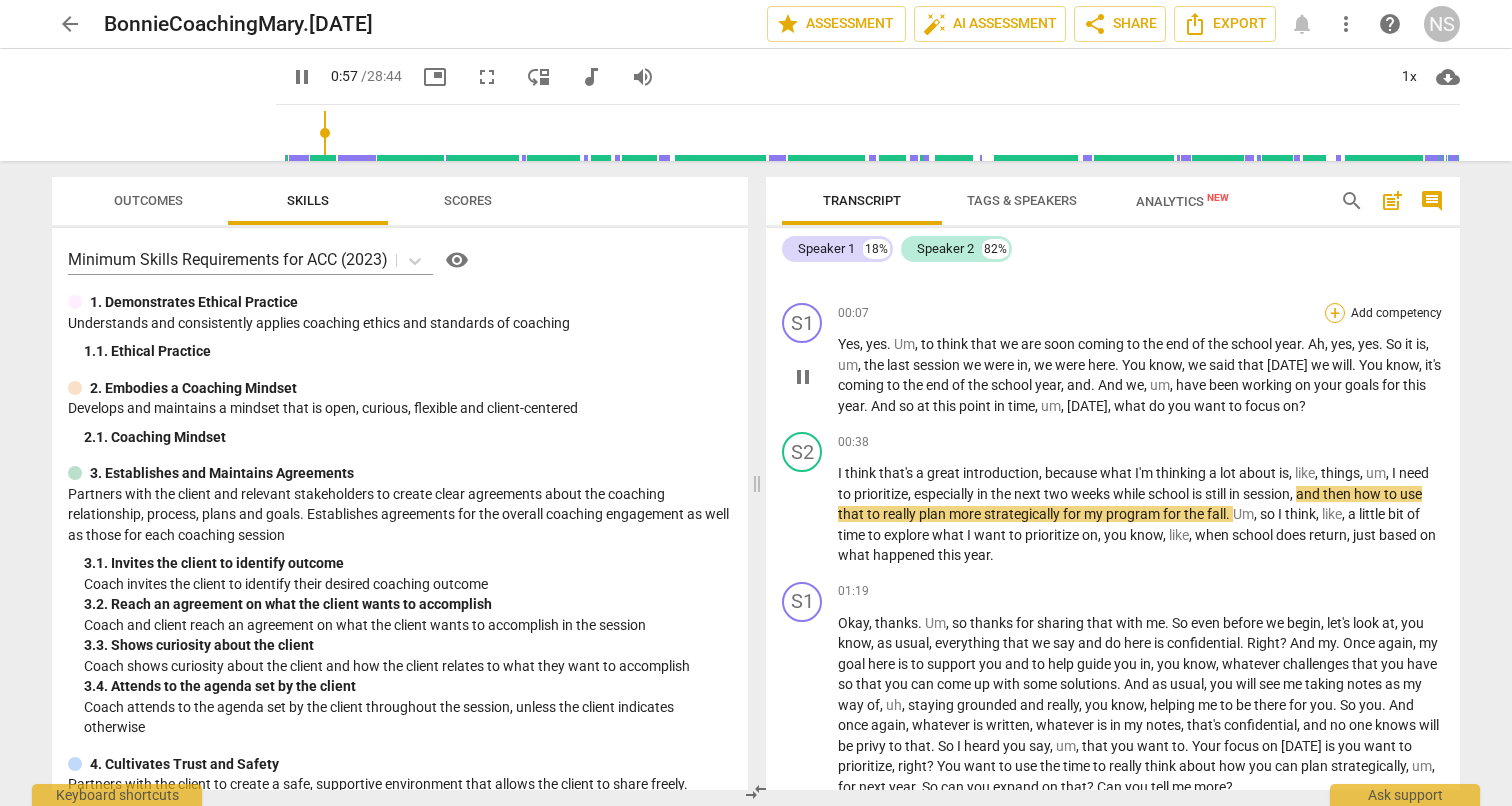click on "+" at bounding box center (1335, 313) 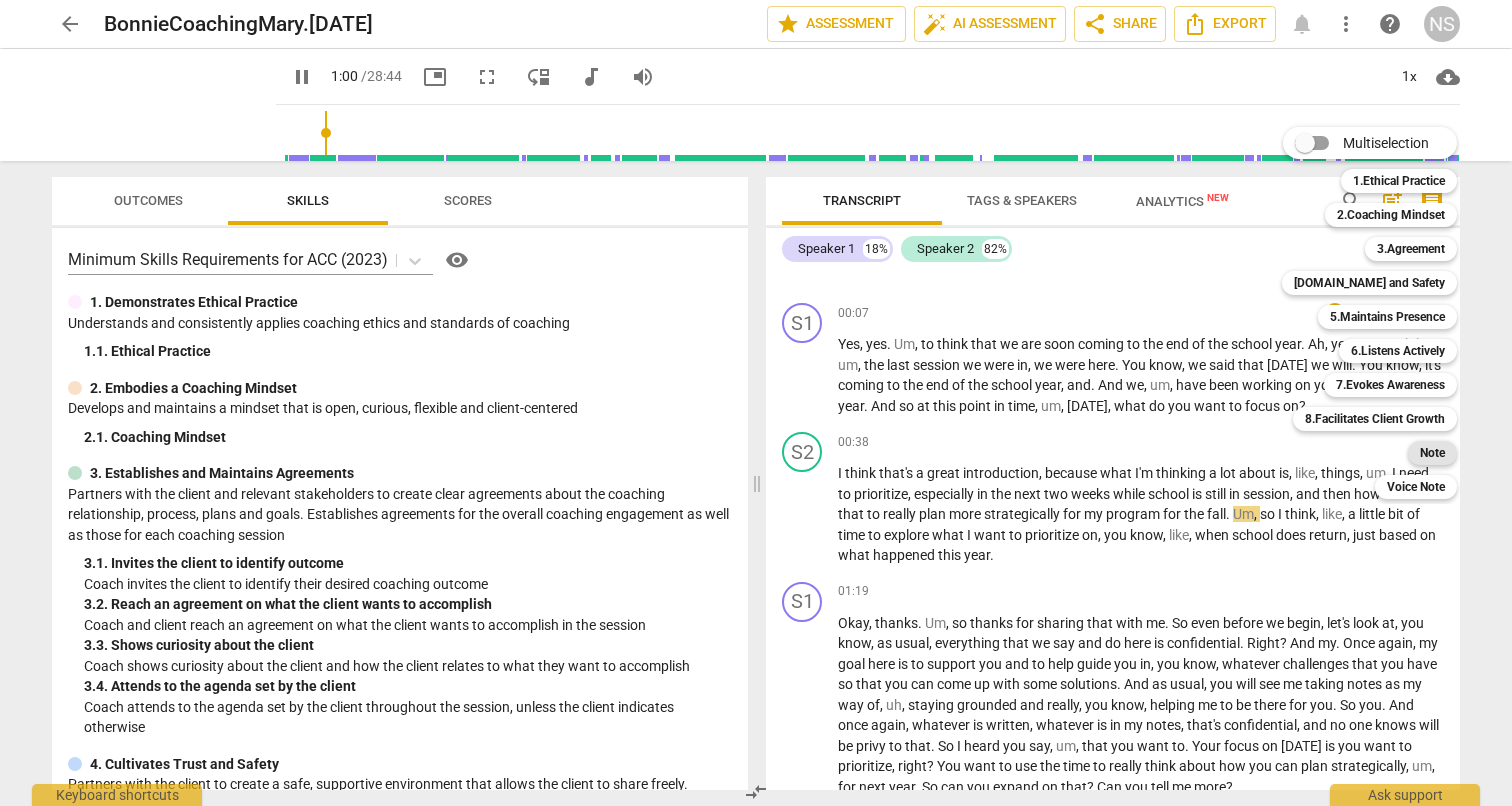 click on "Note" at bounding box center (1432, 453) 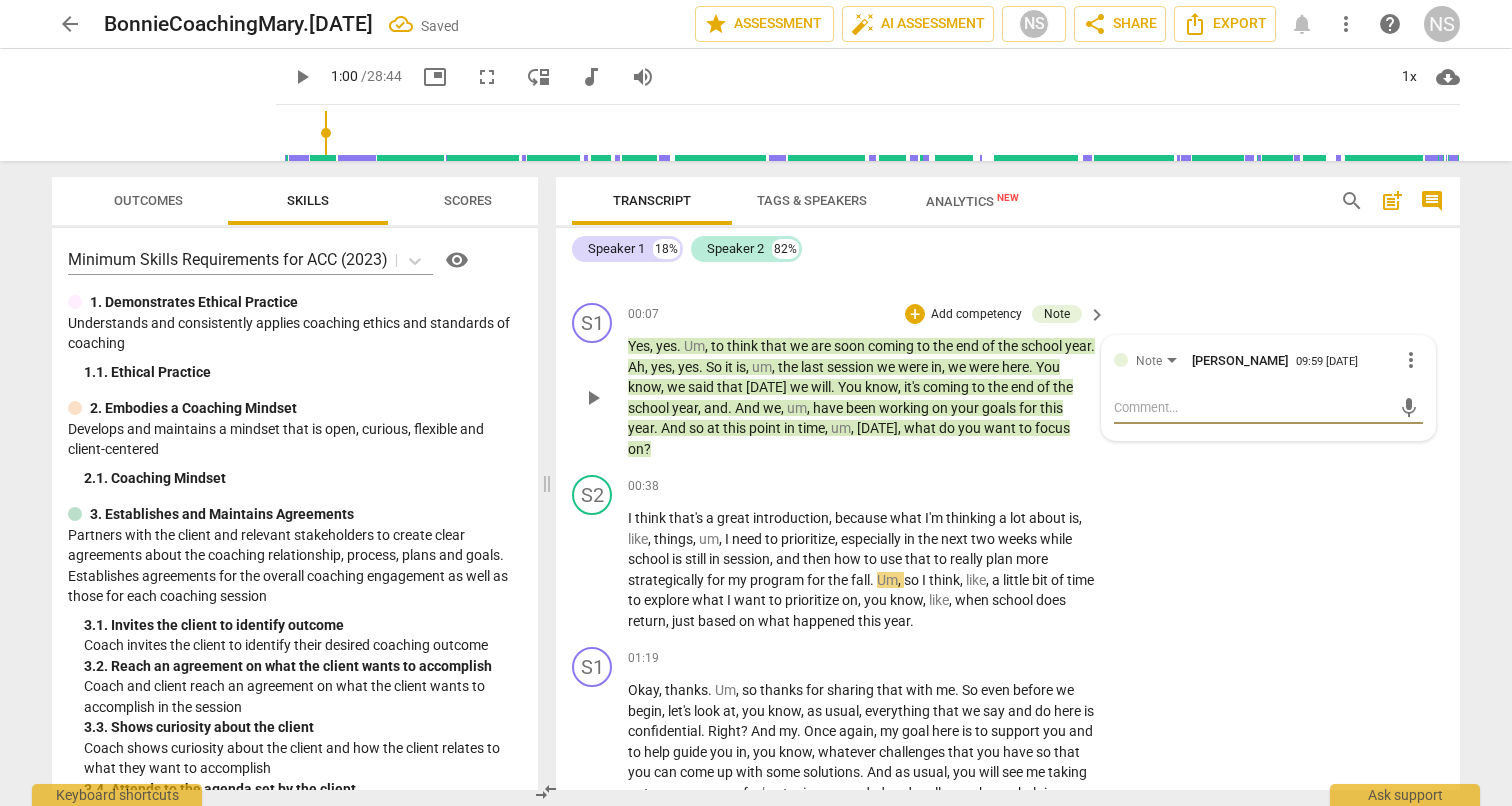 type on "T" 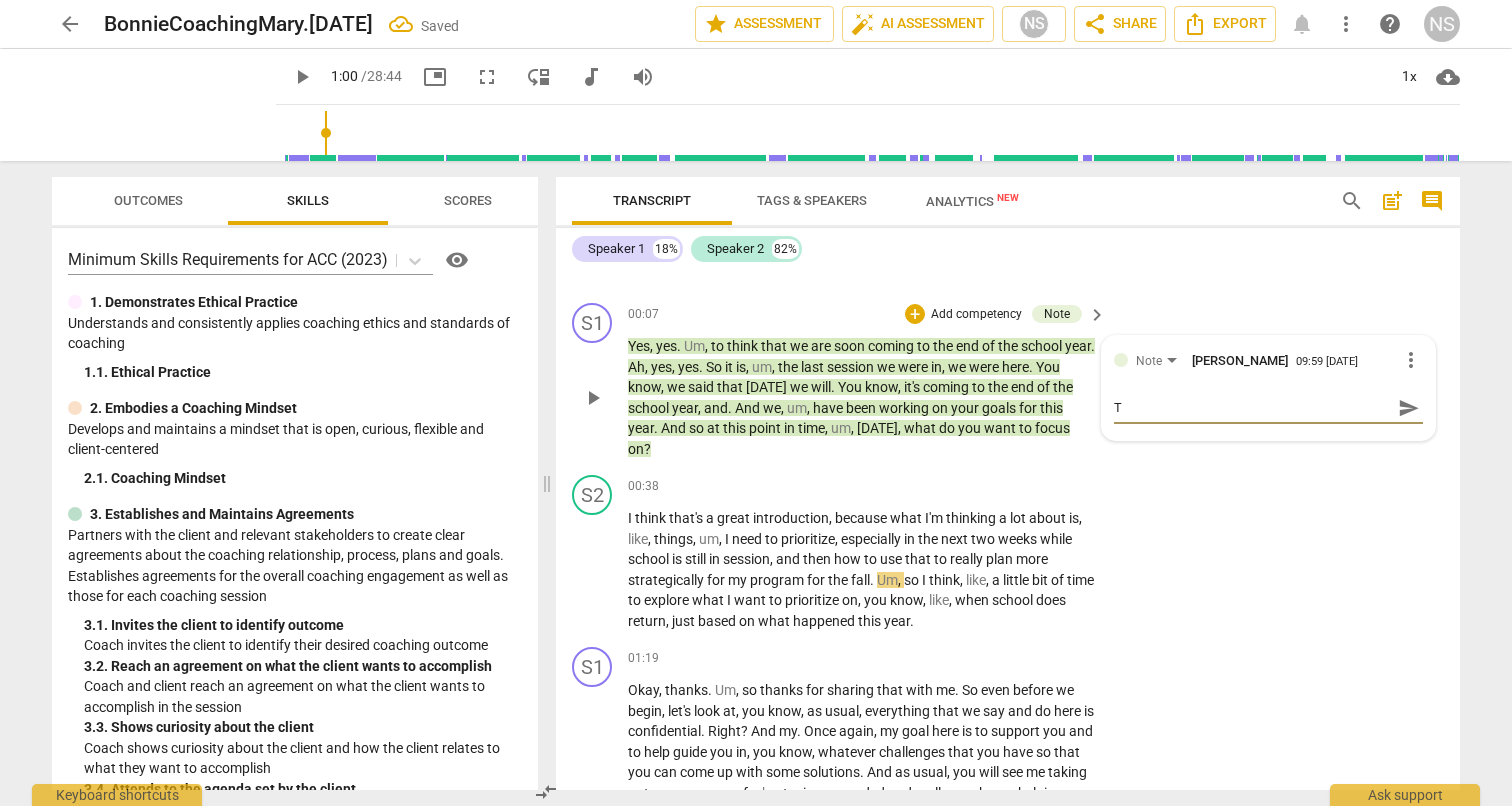 type on "Th" 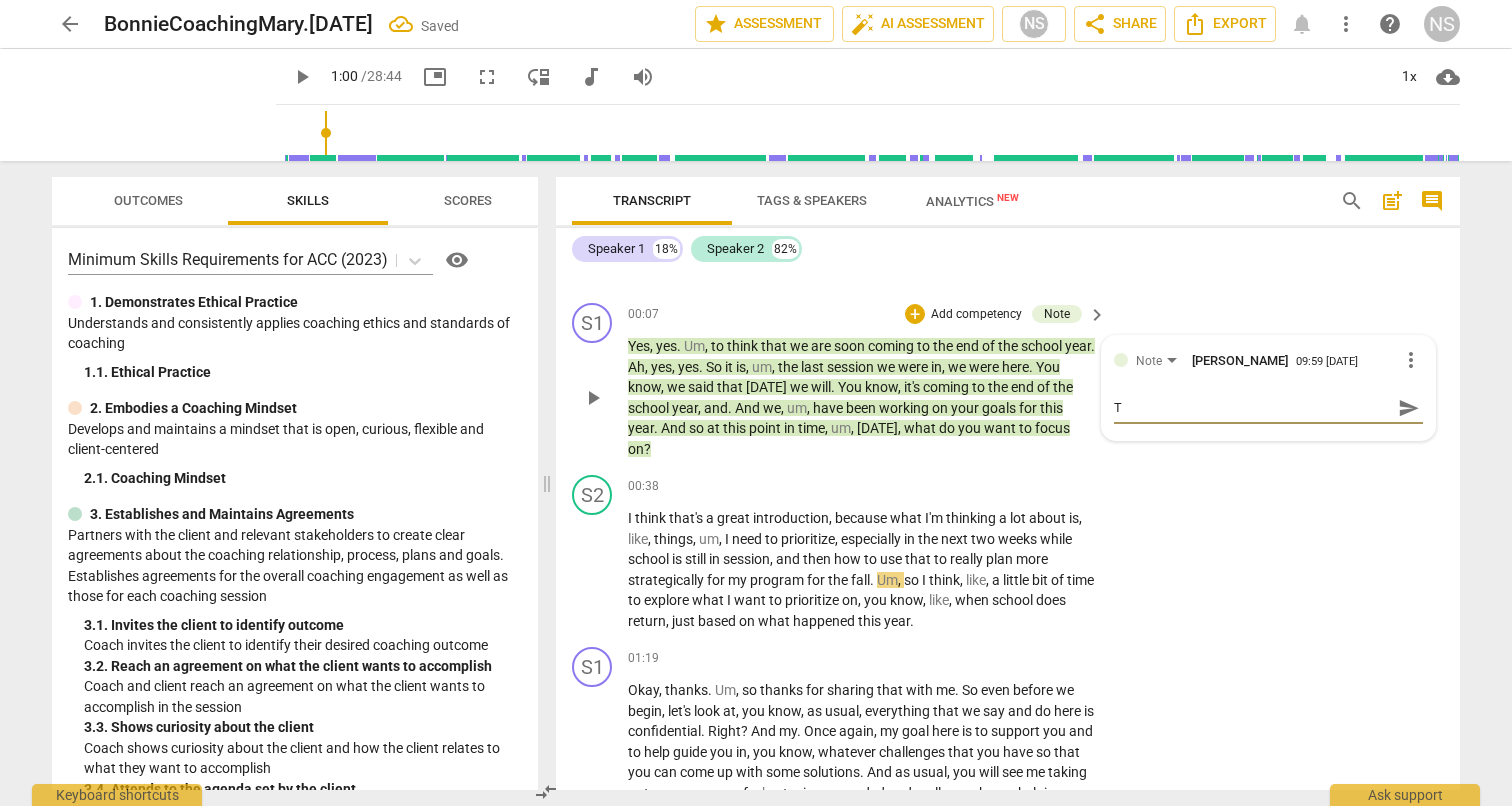 type on "Th" 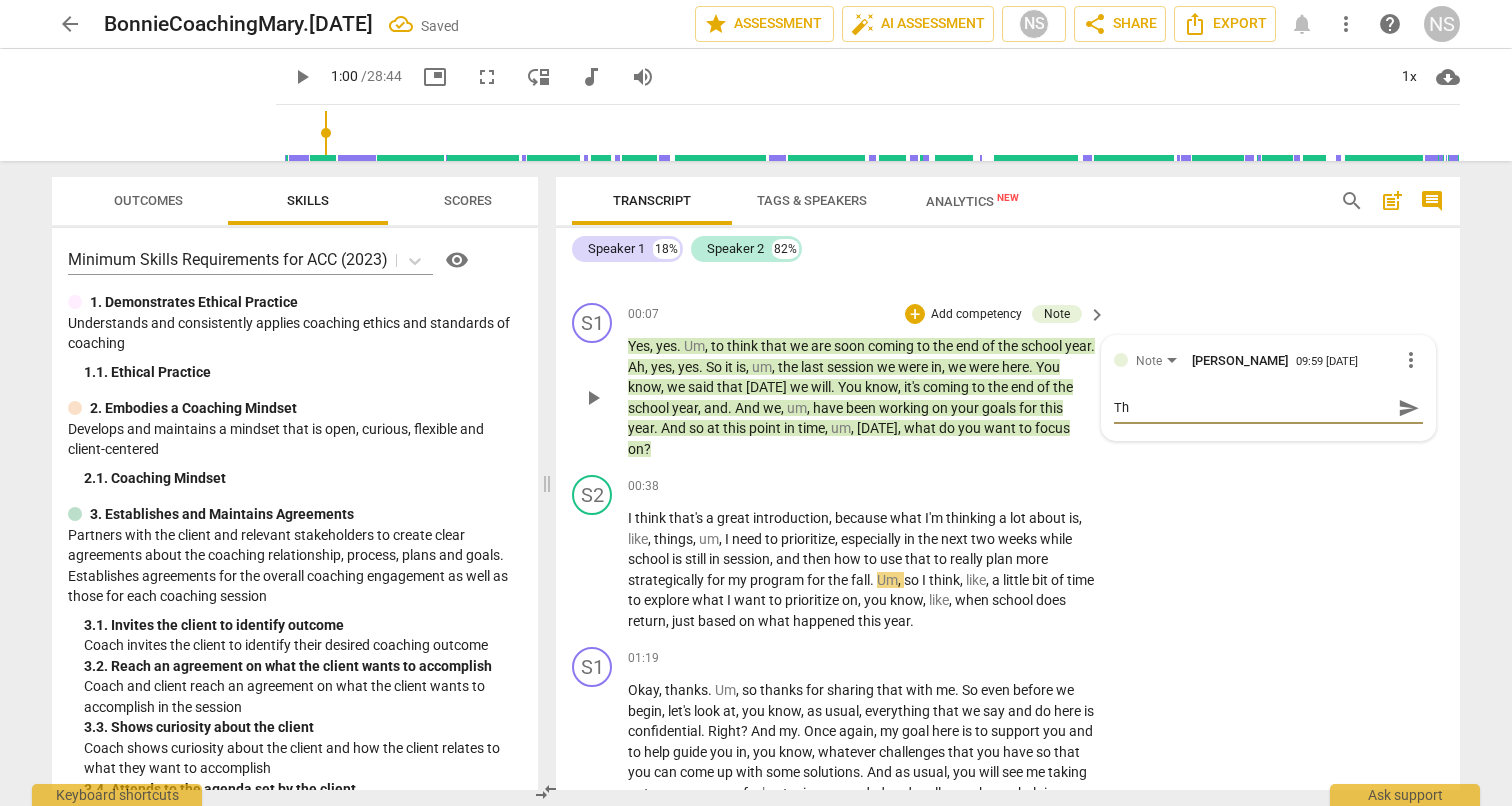 type on "Thi" 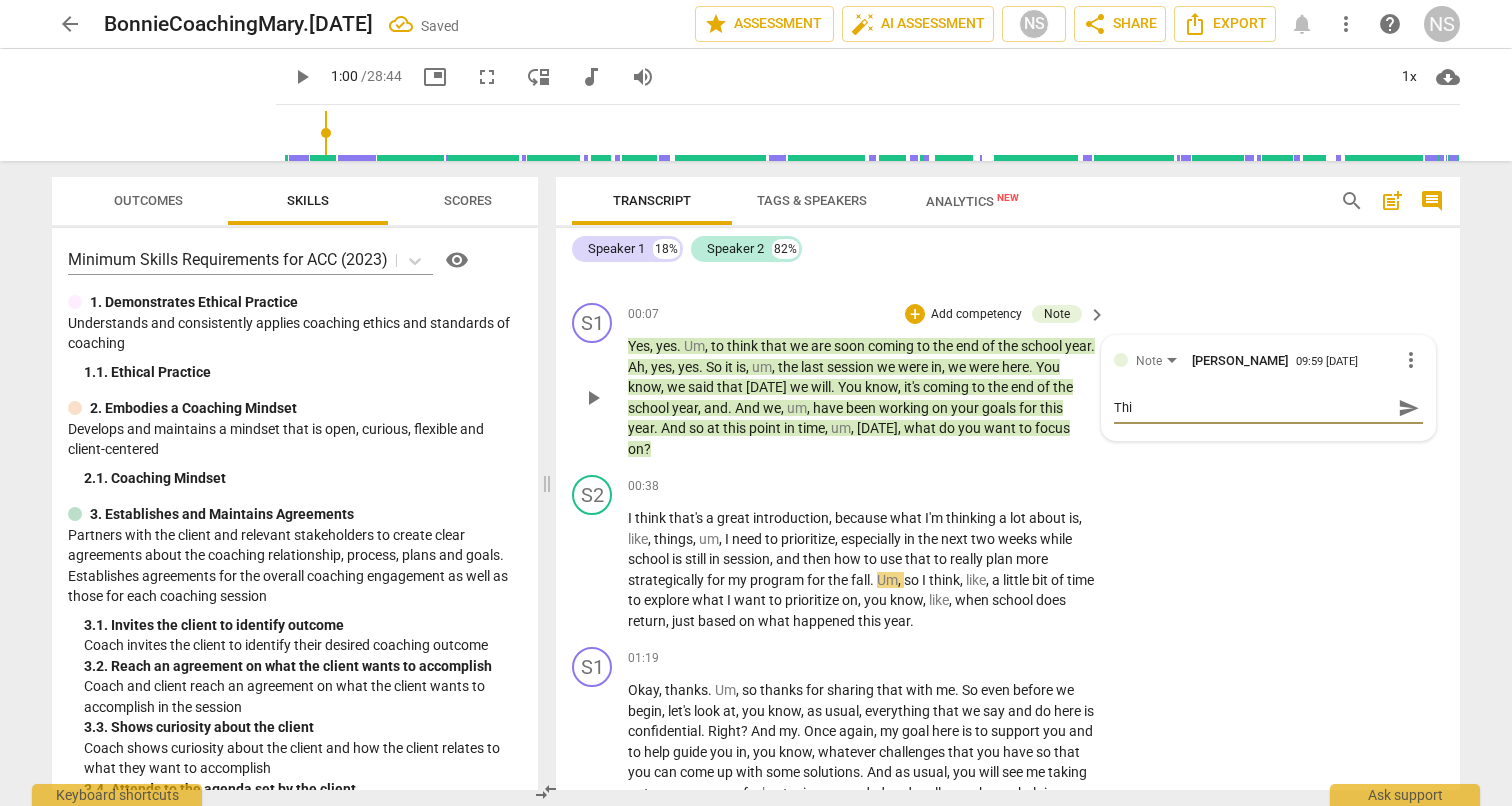 type on "This" 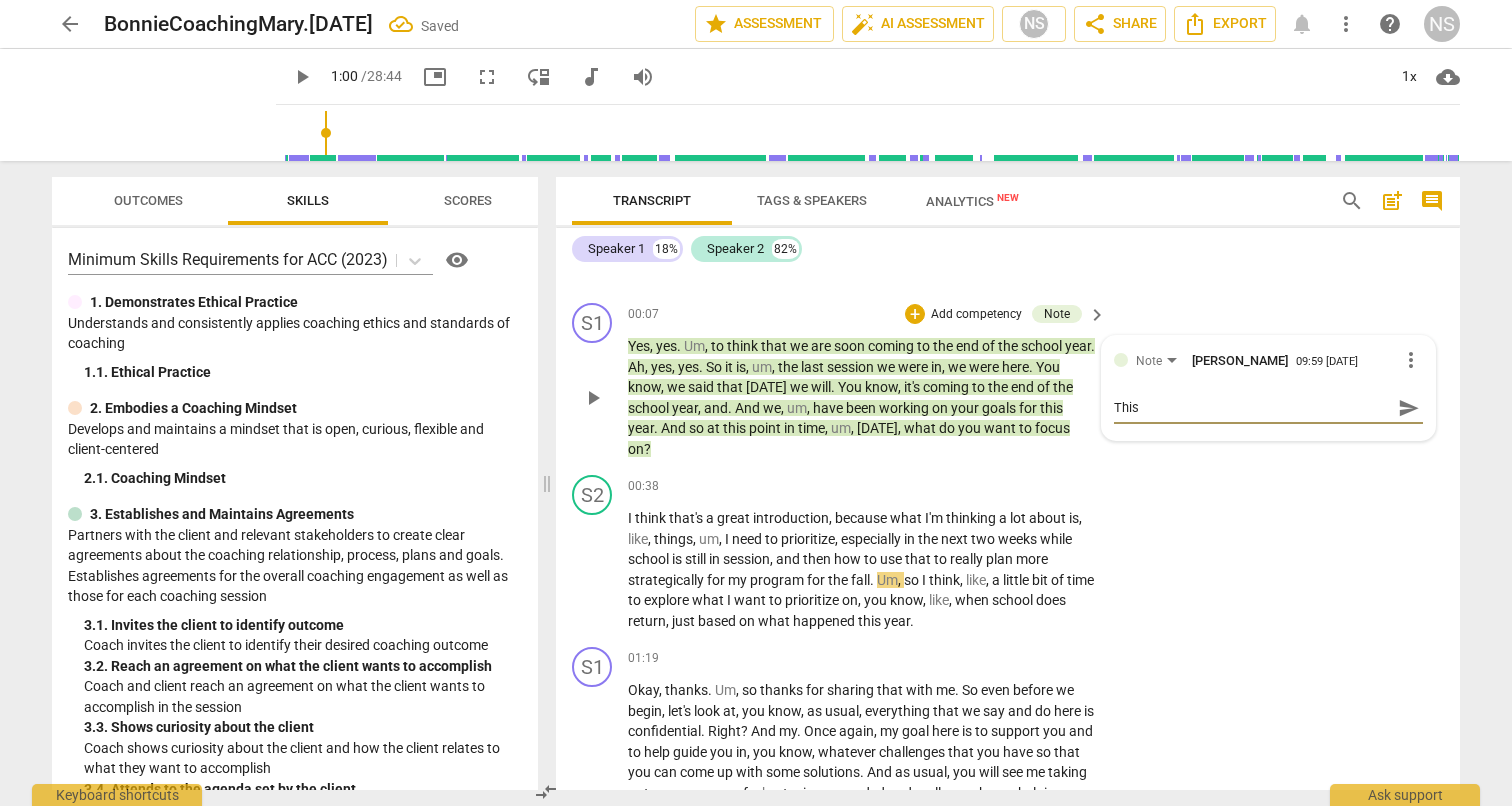 type on "This" 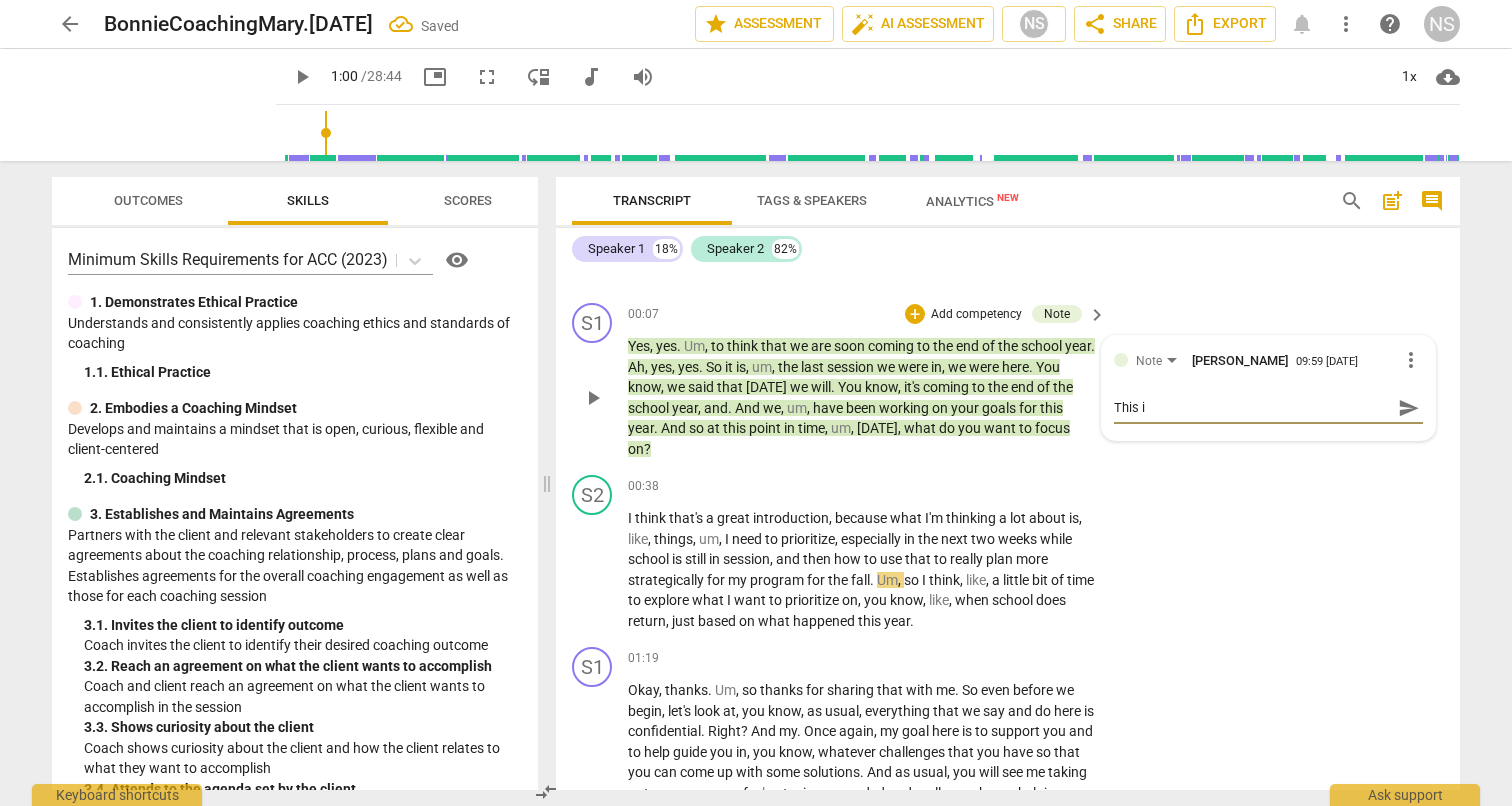 type on "This in" 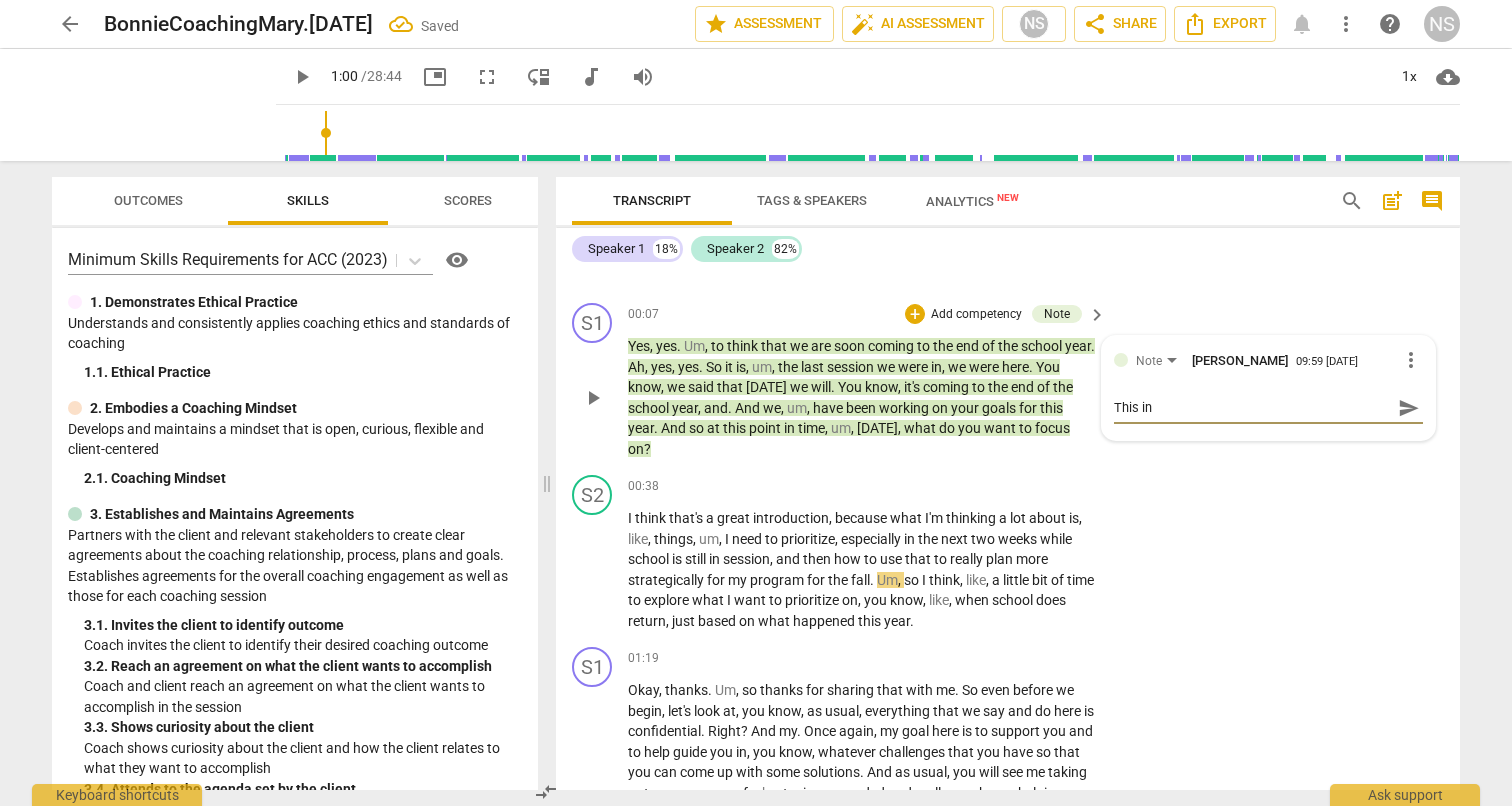 type on "This int" 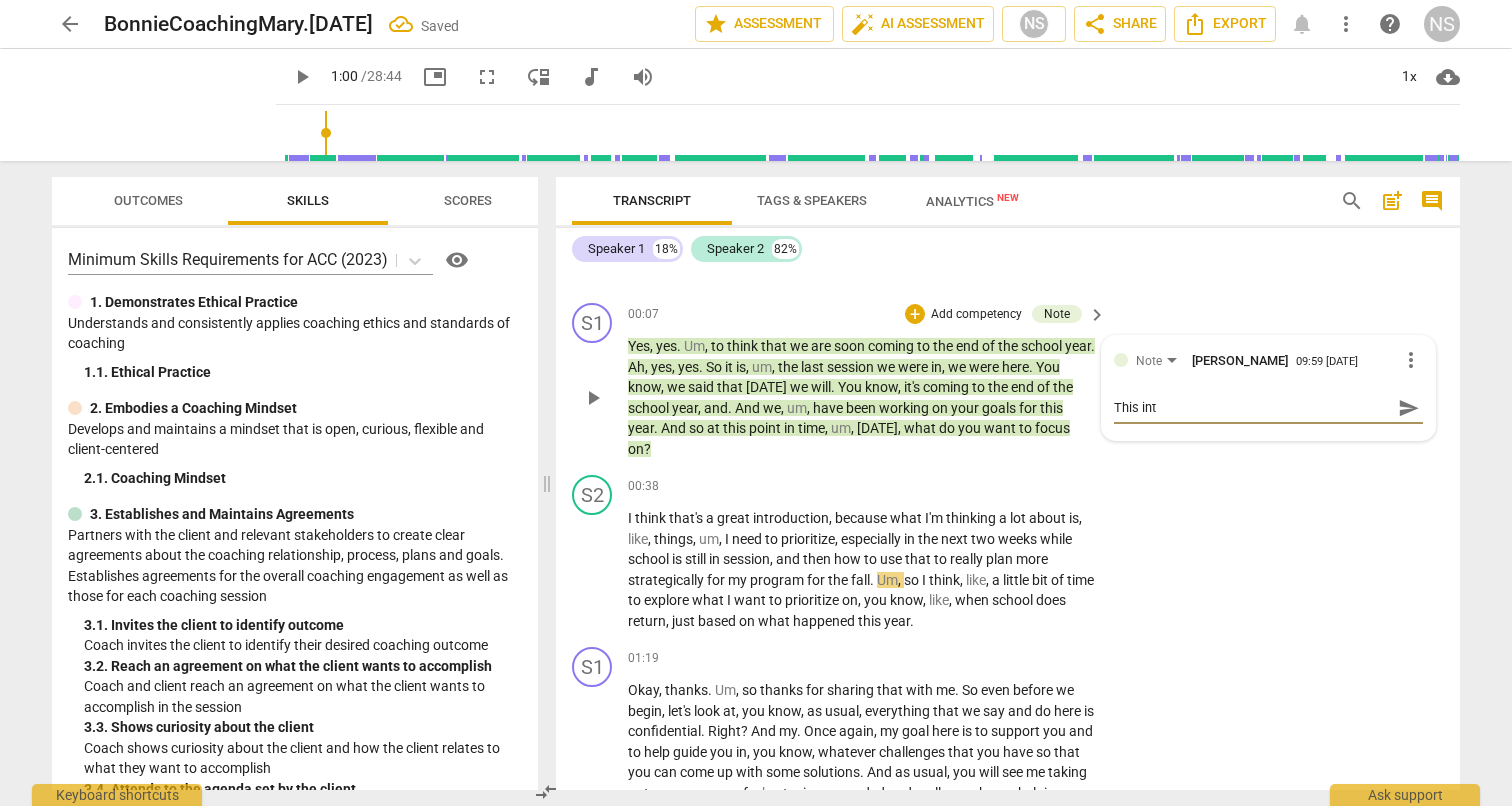type on "This intr" 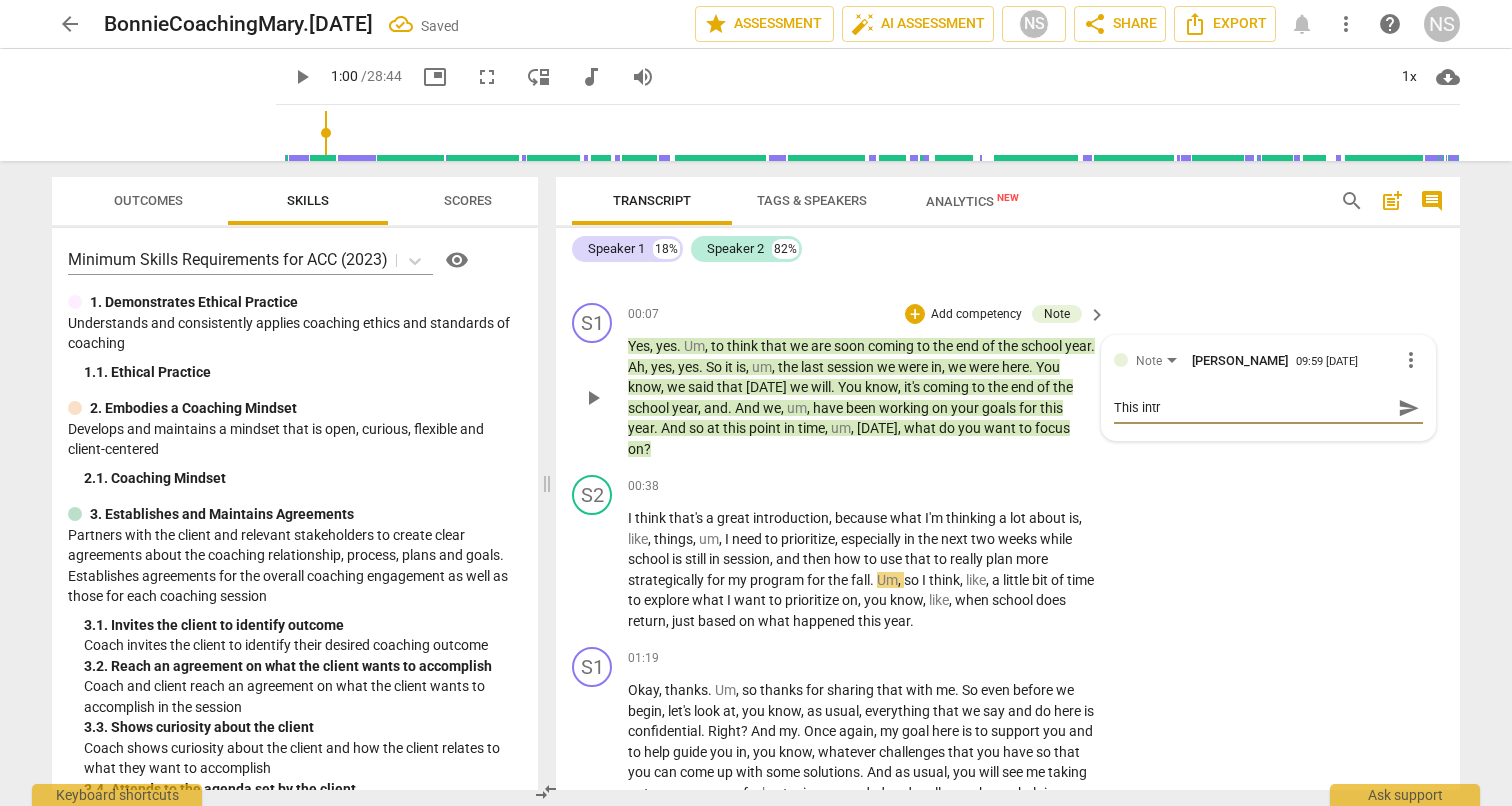 type on "This intro" 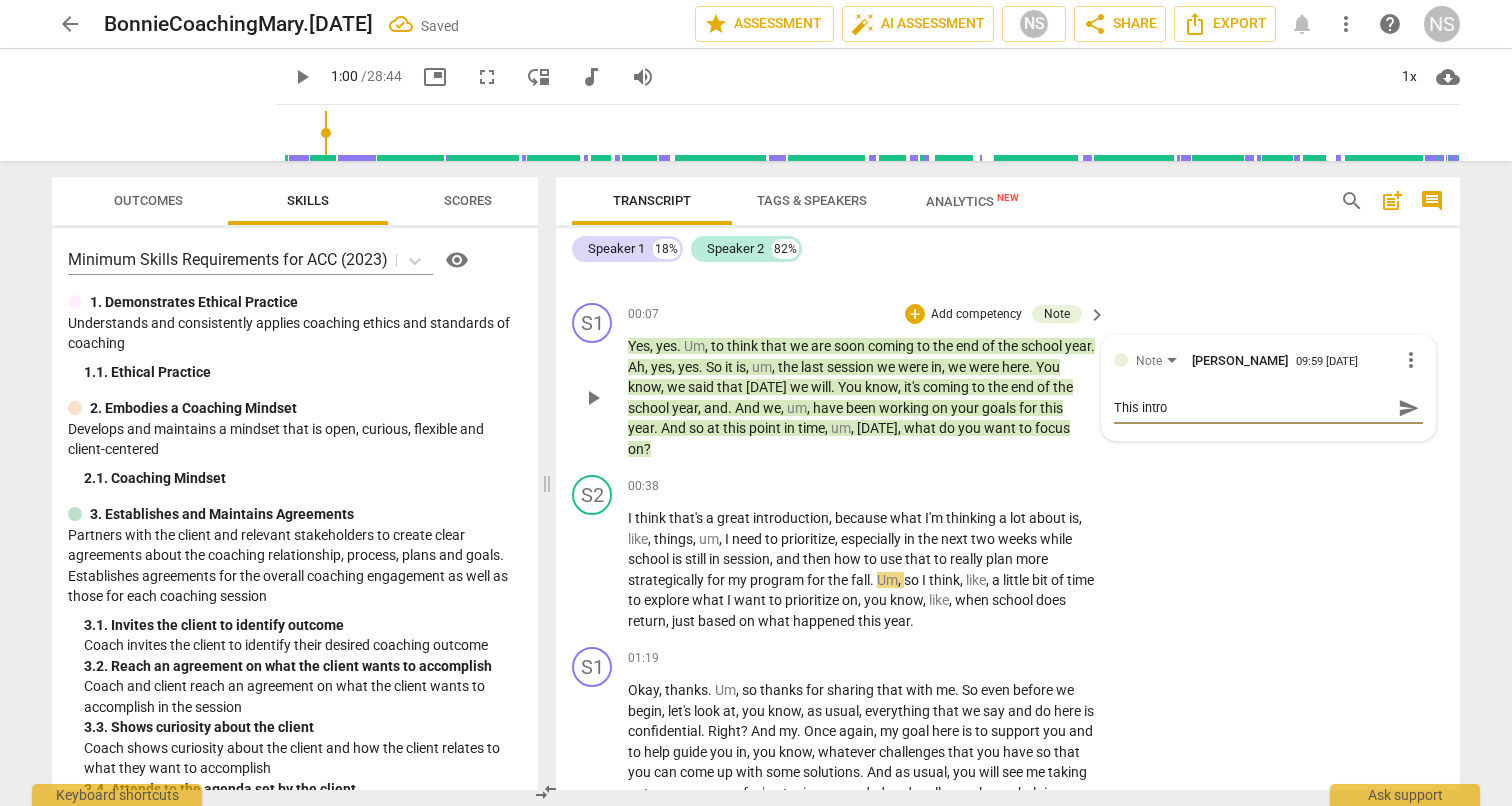 type on "This intro" 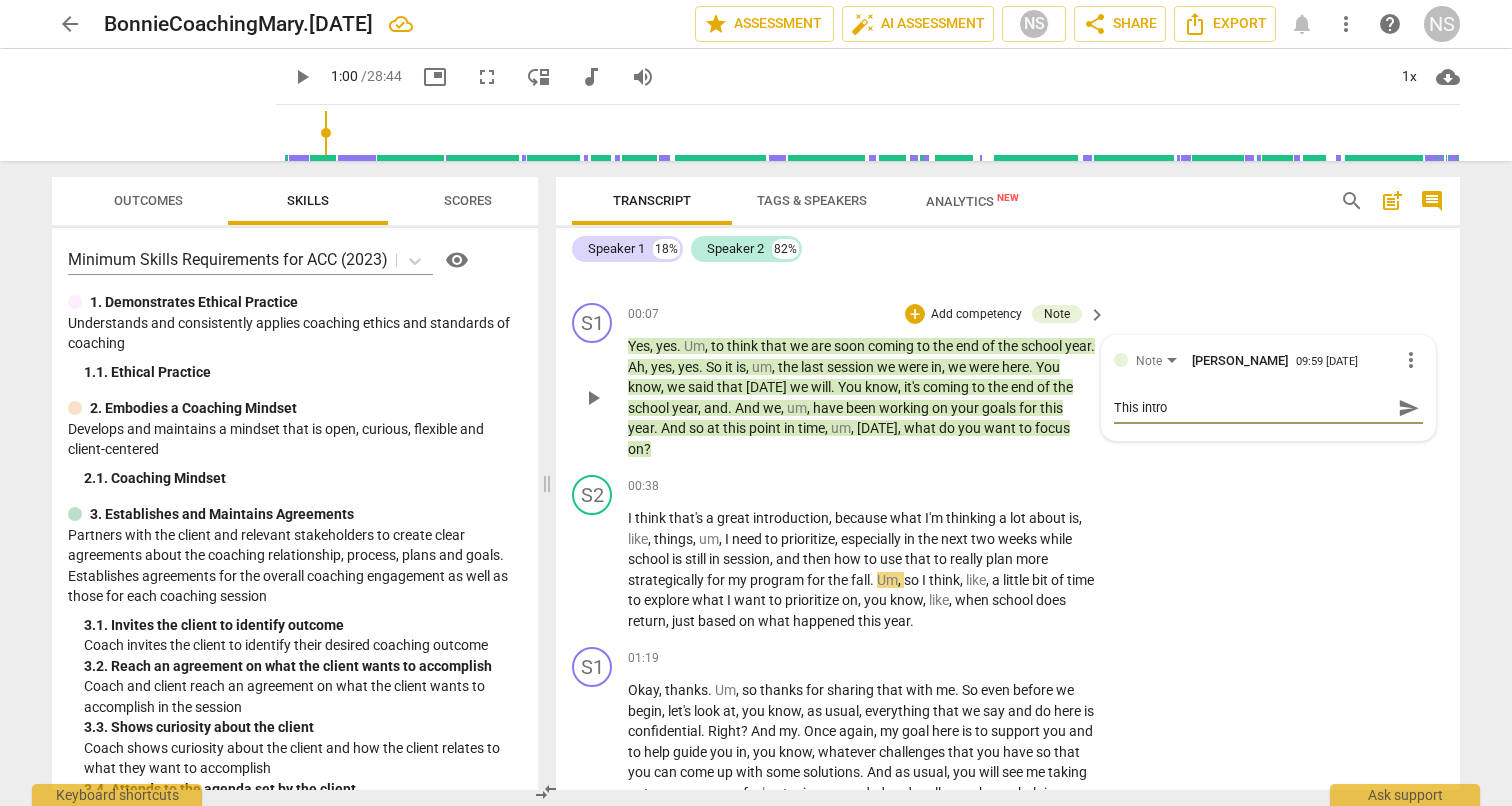 type on "This intro w" 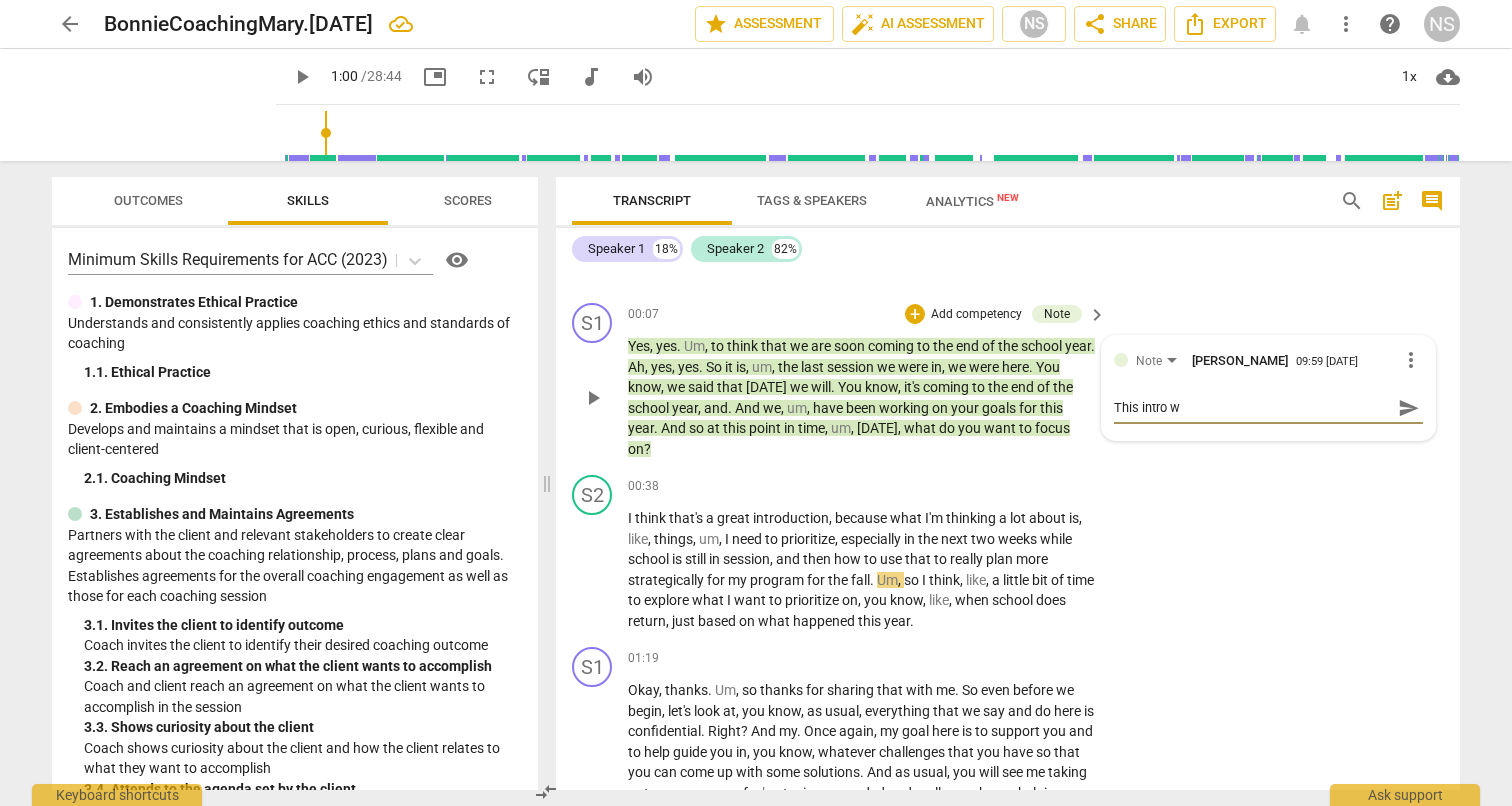 type on "This intro wa" 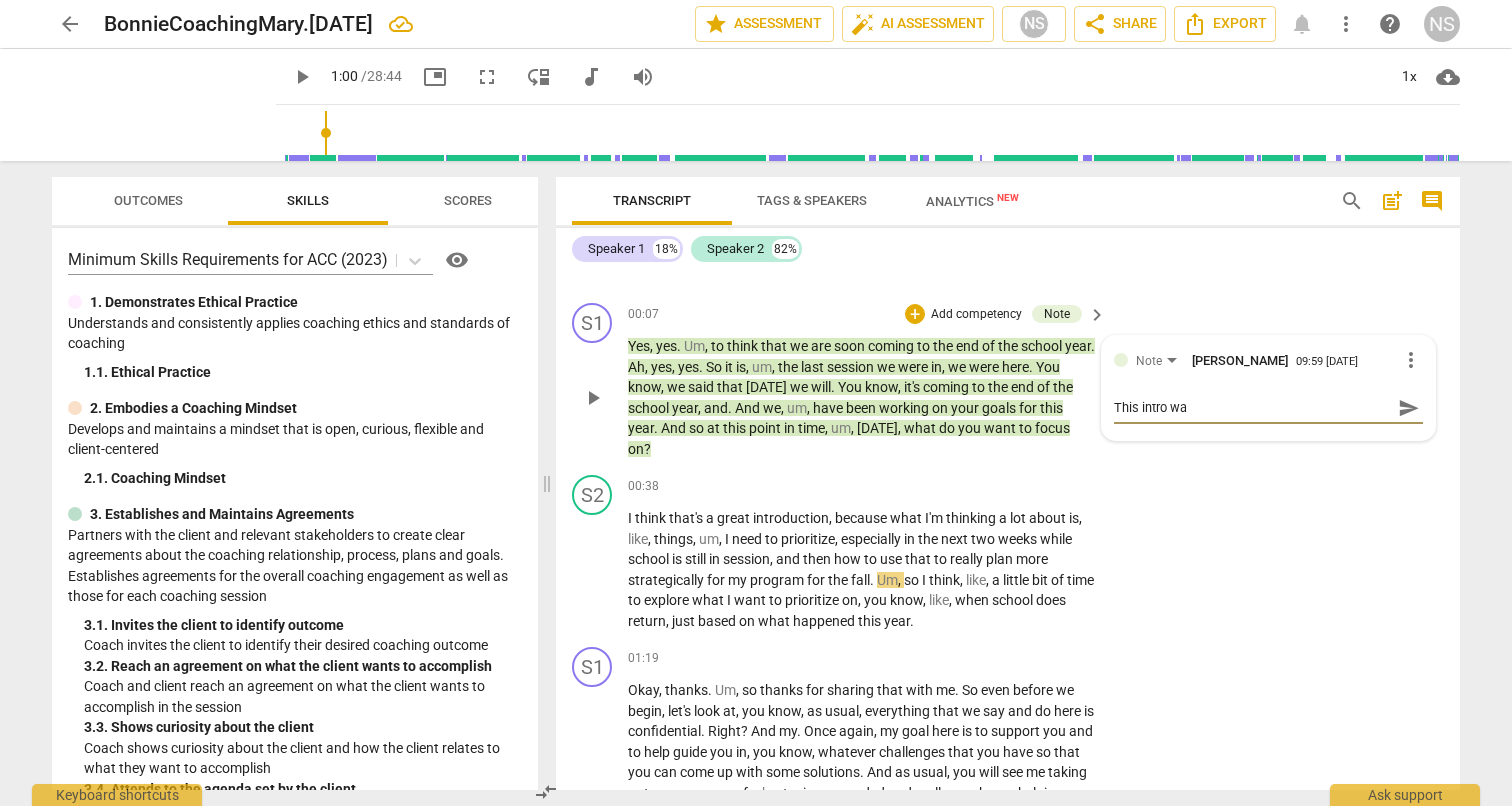 type on "This intro was" 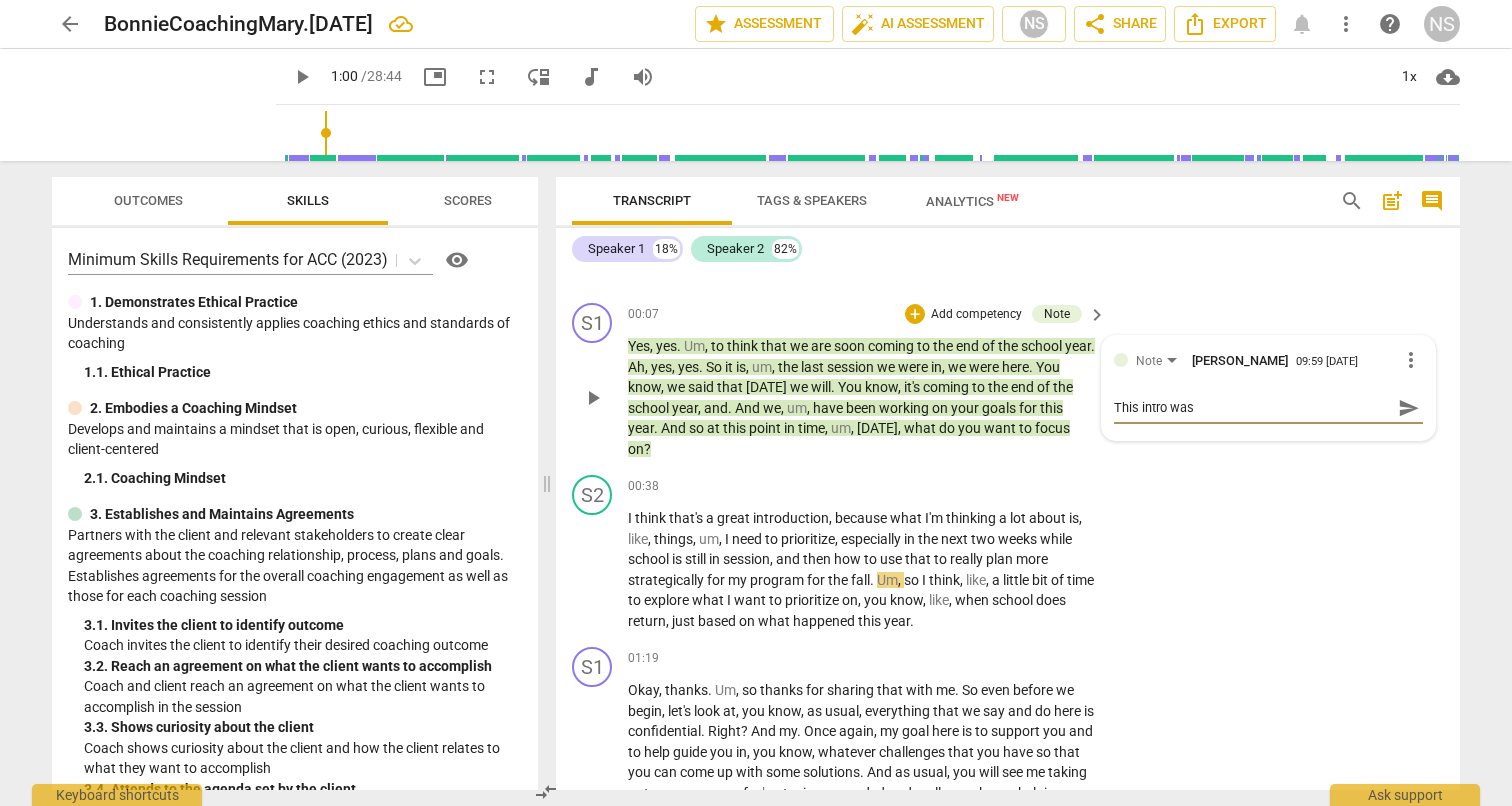 type on "This intro was" 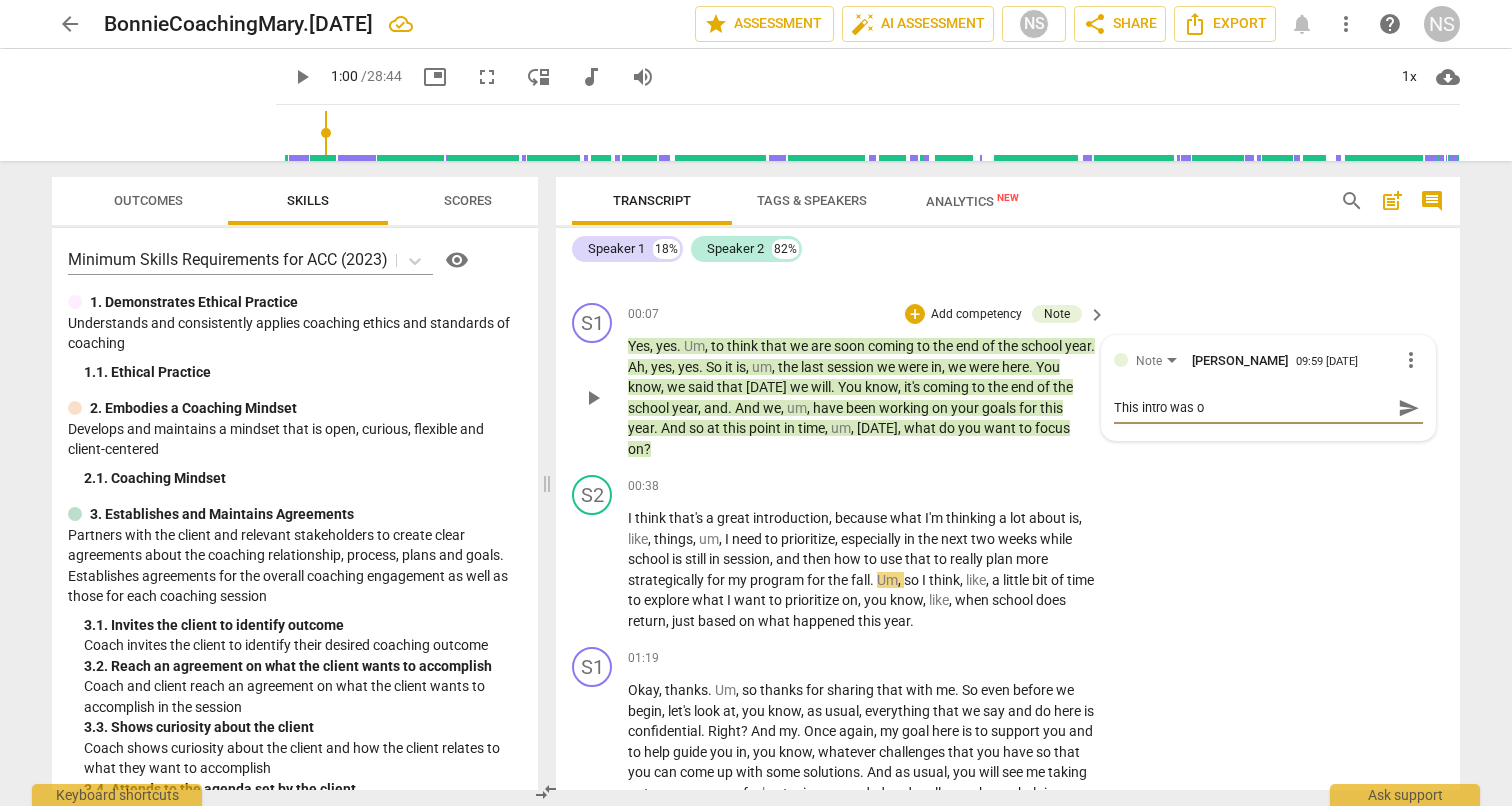 type on "This intro was op" 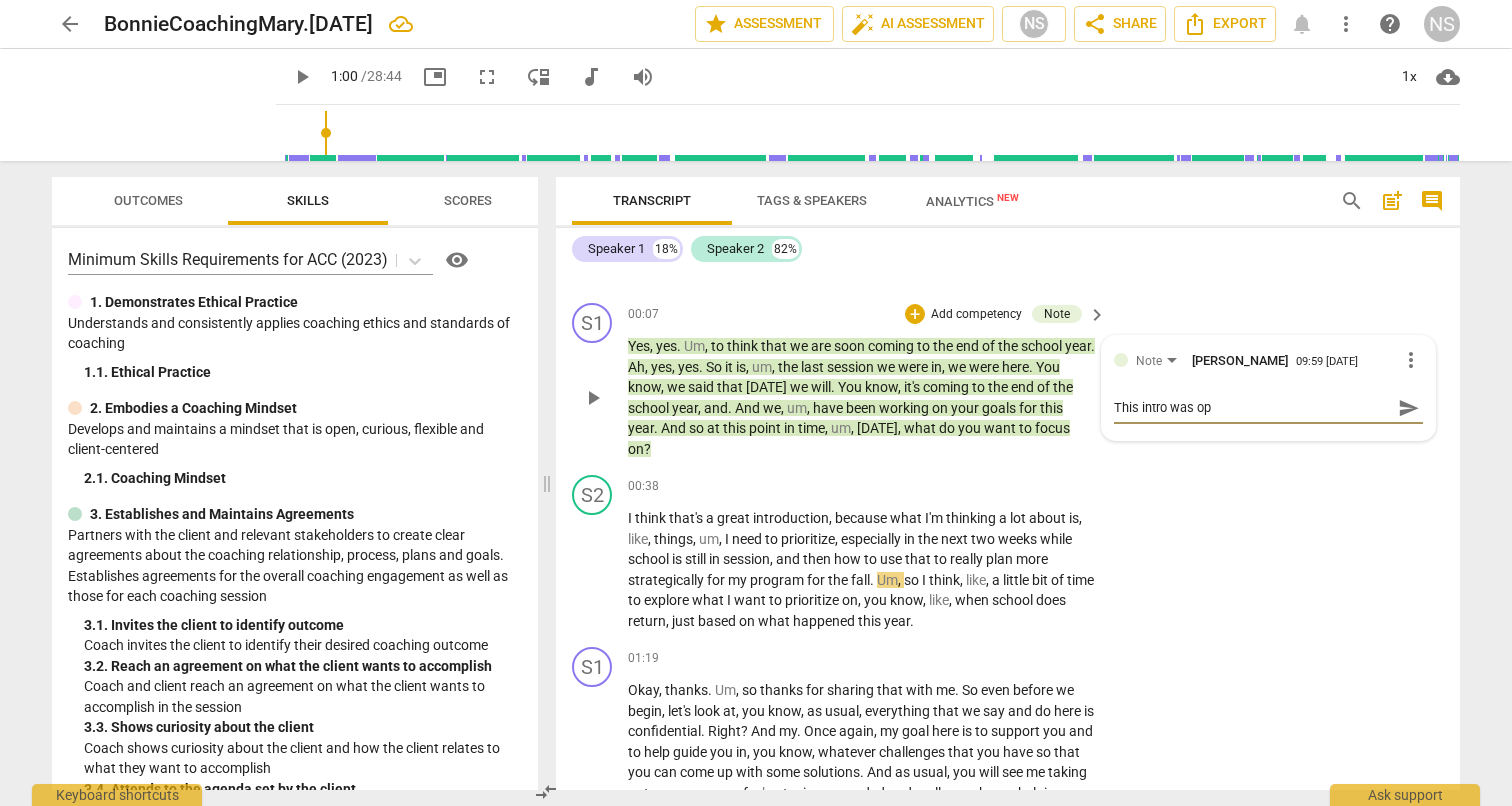 type on "This intro was ope" 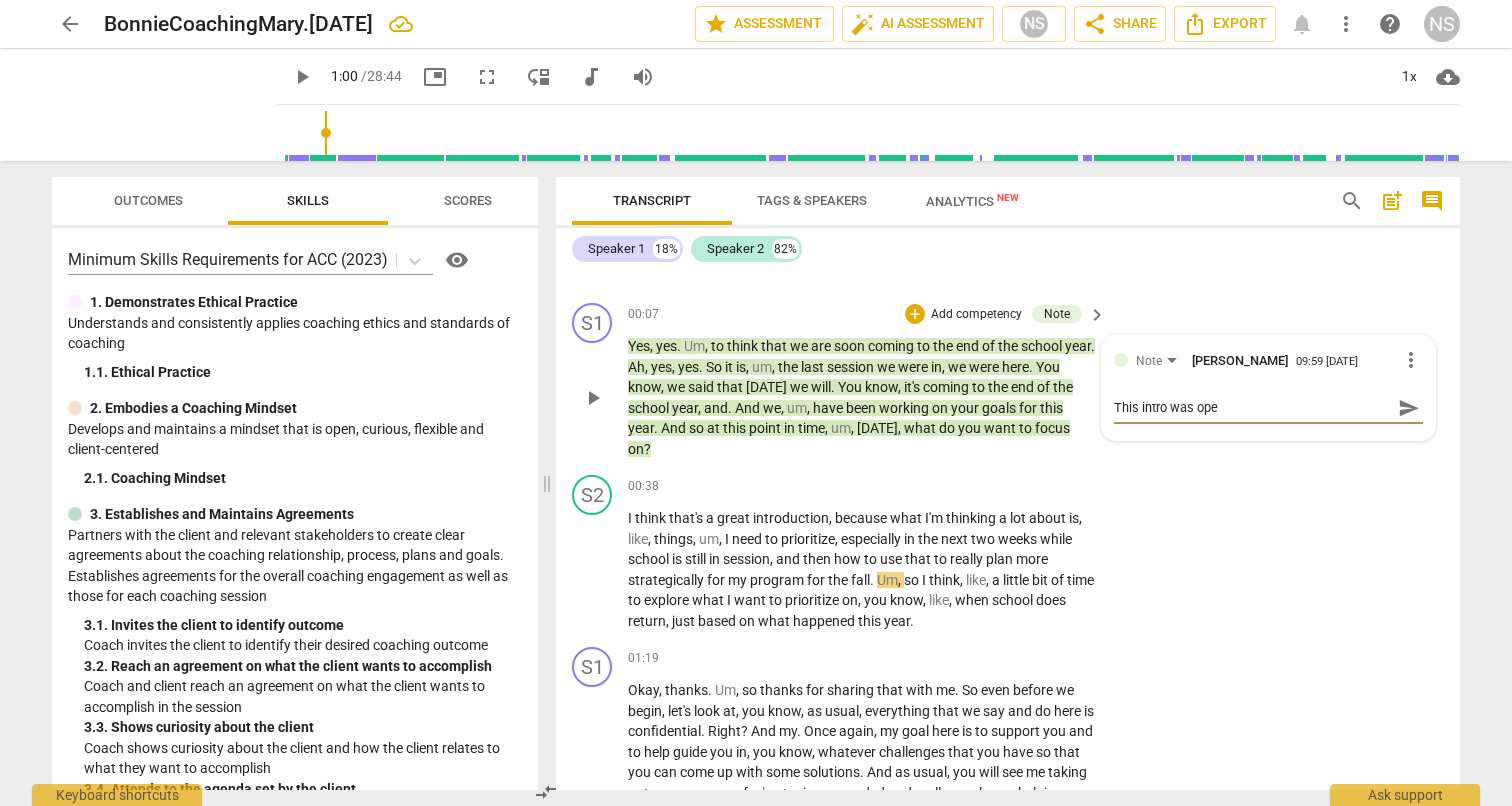 type on "This intro was open" 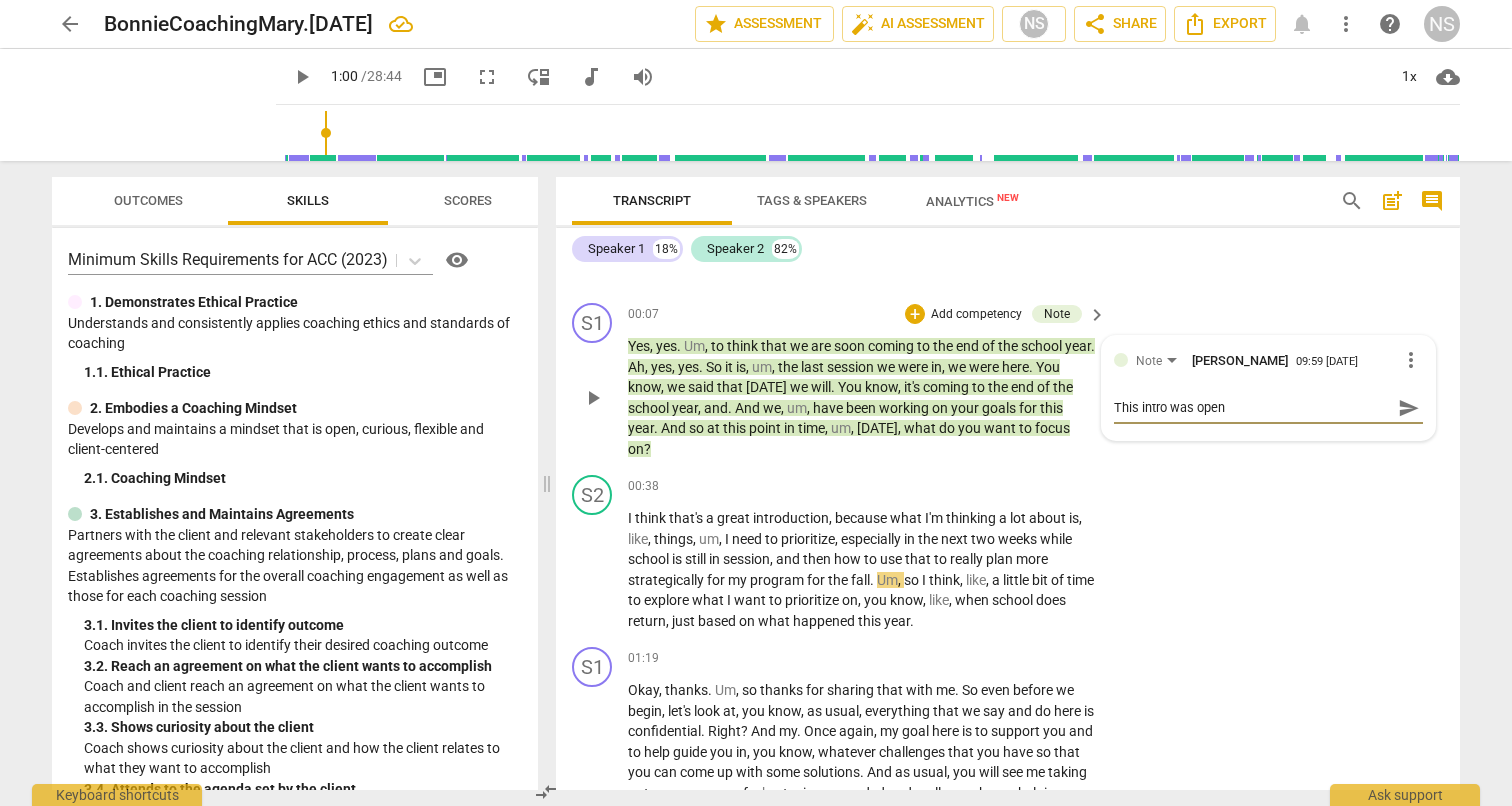type on "This intro was open" 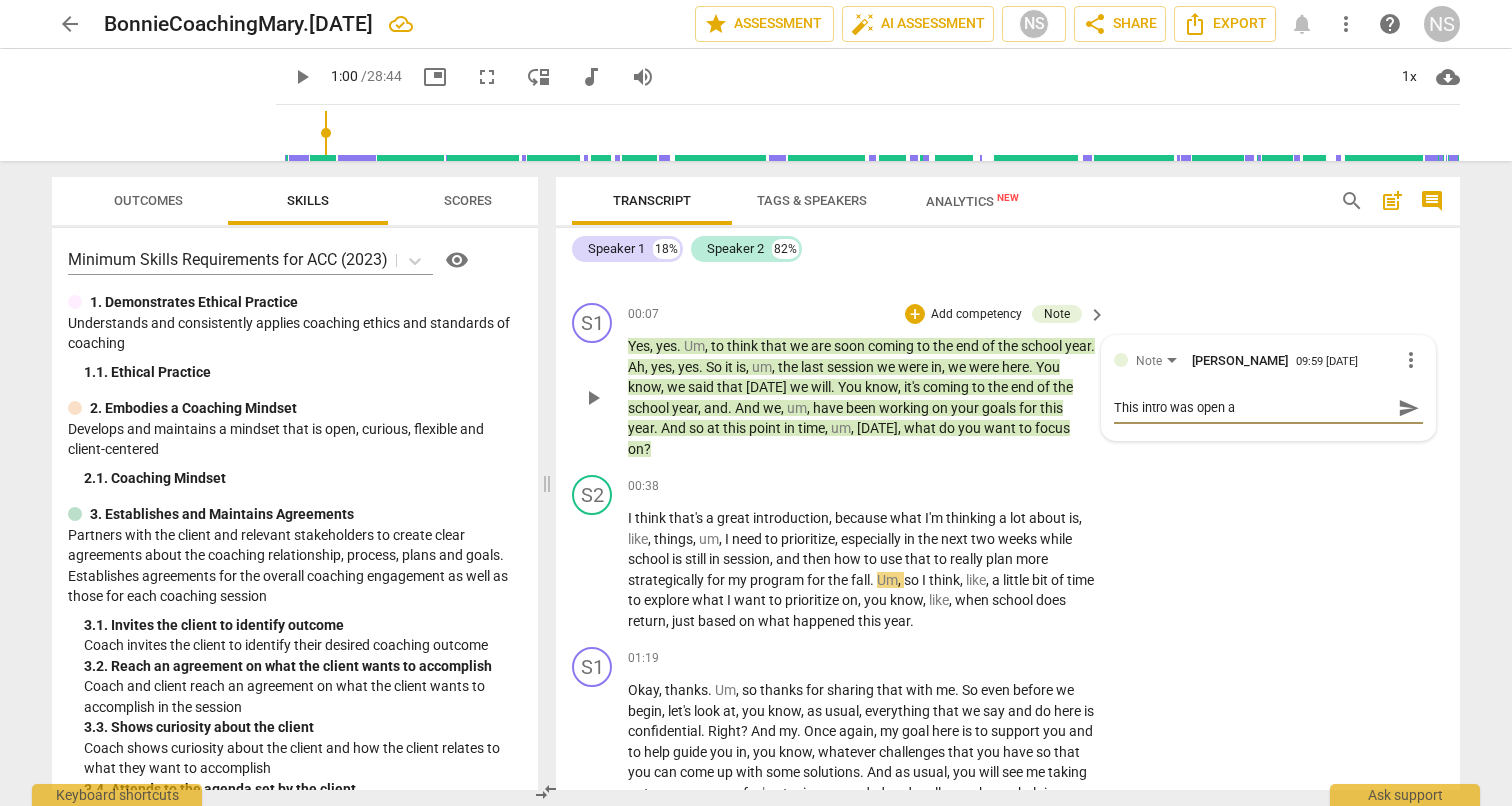 type on "This intro was open an" 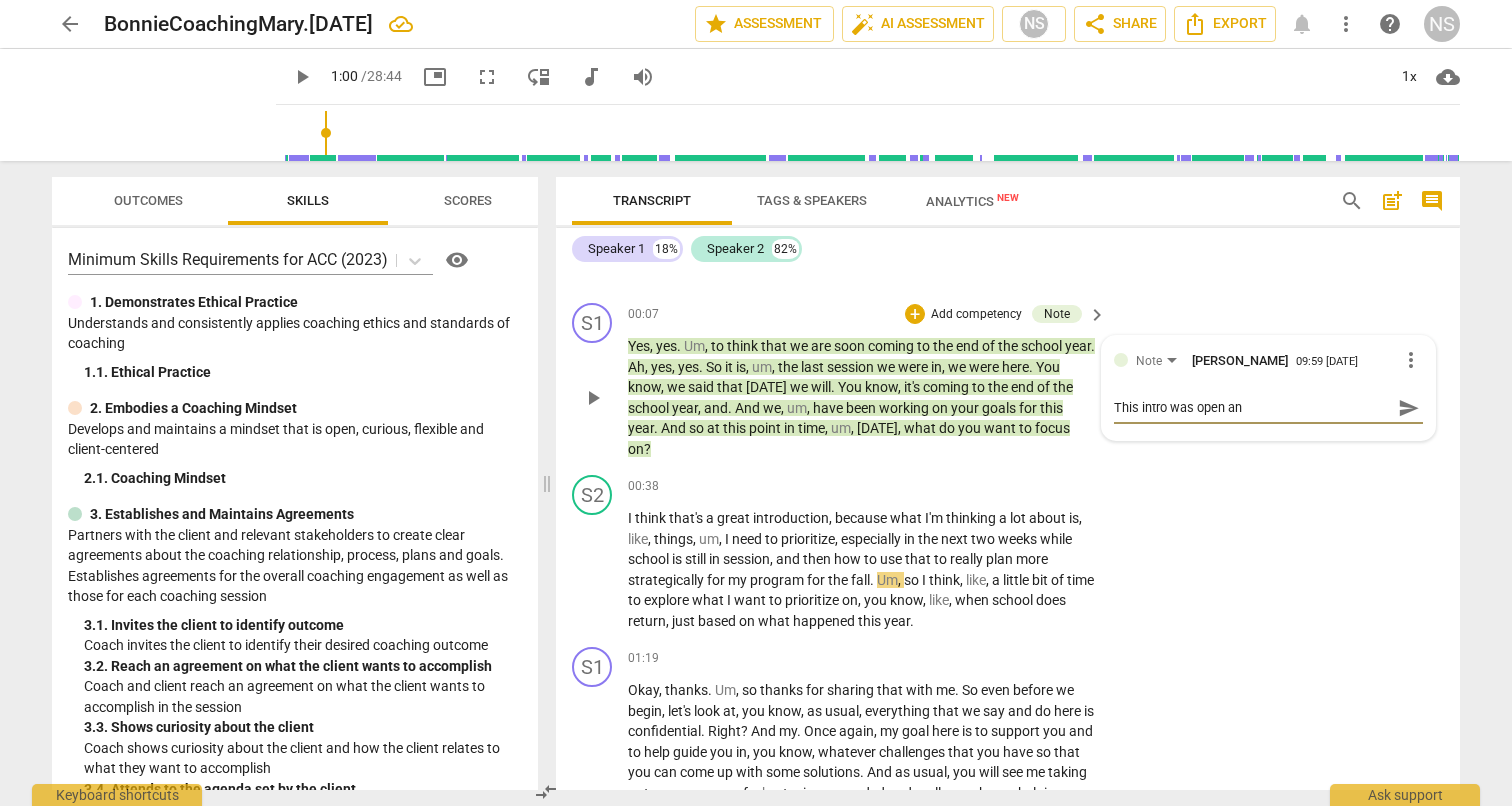 type on "This intro was open and" 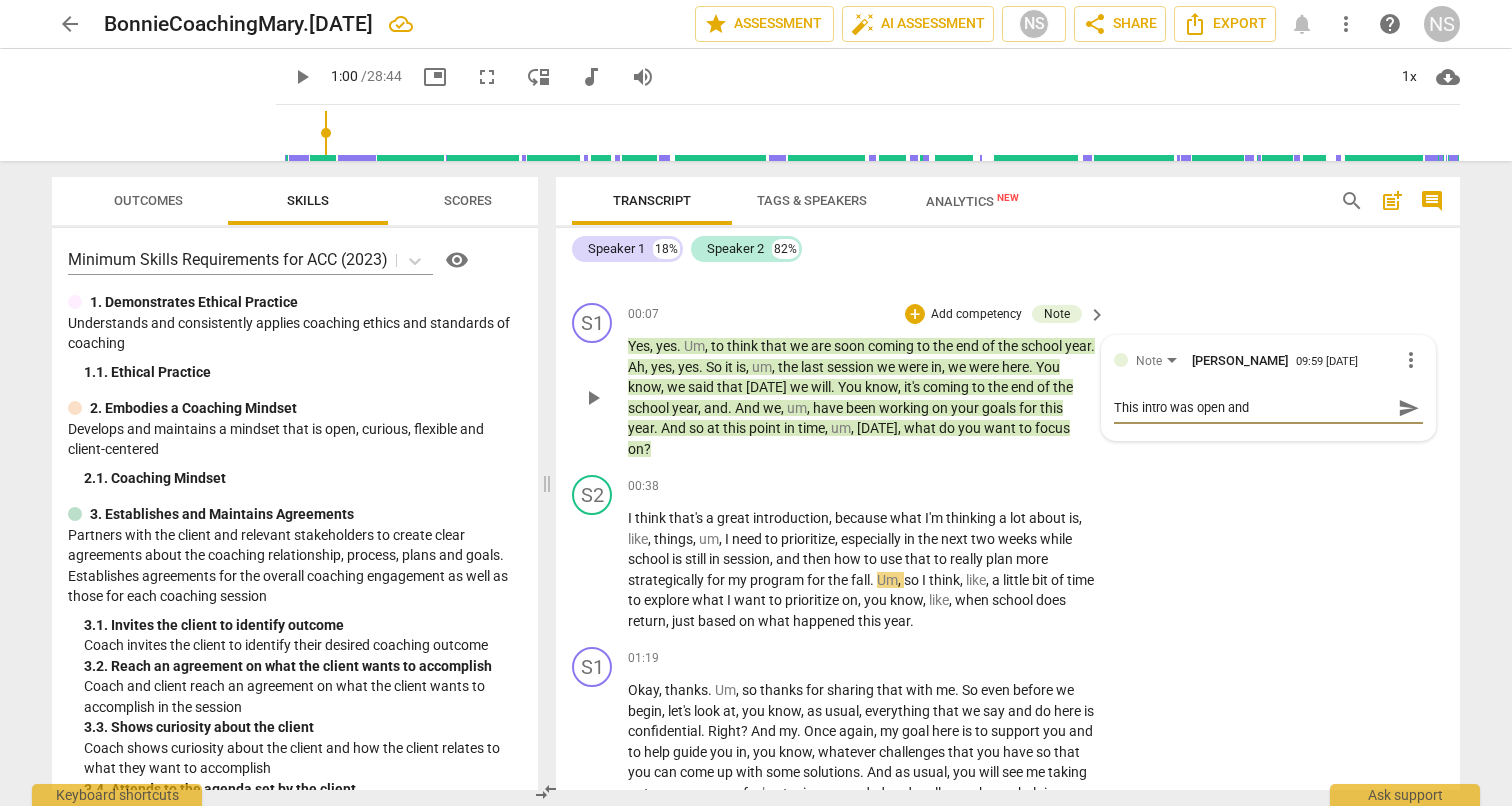 type on "This intro was open and" 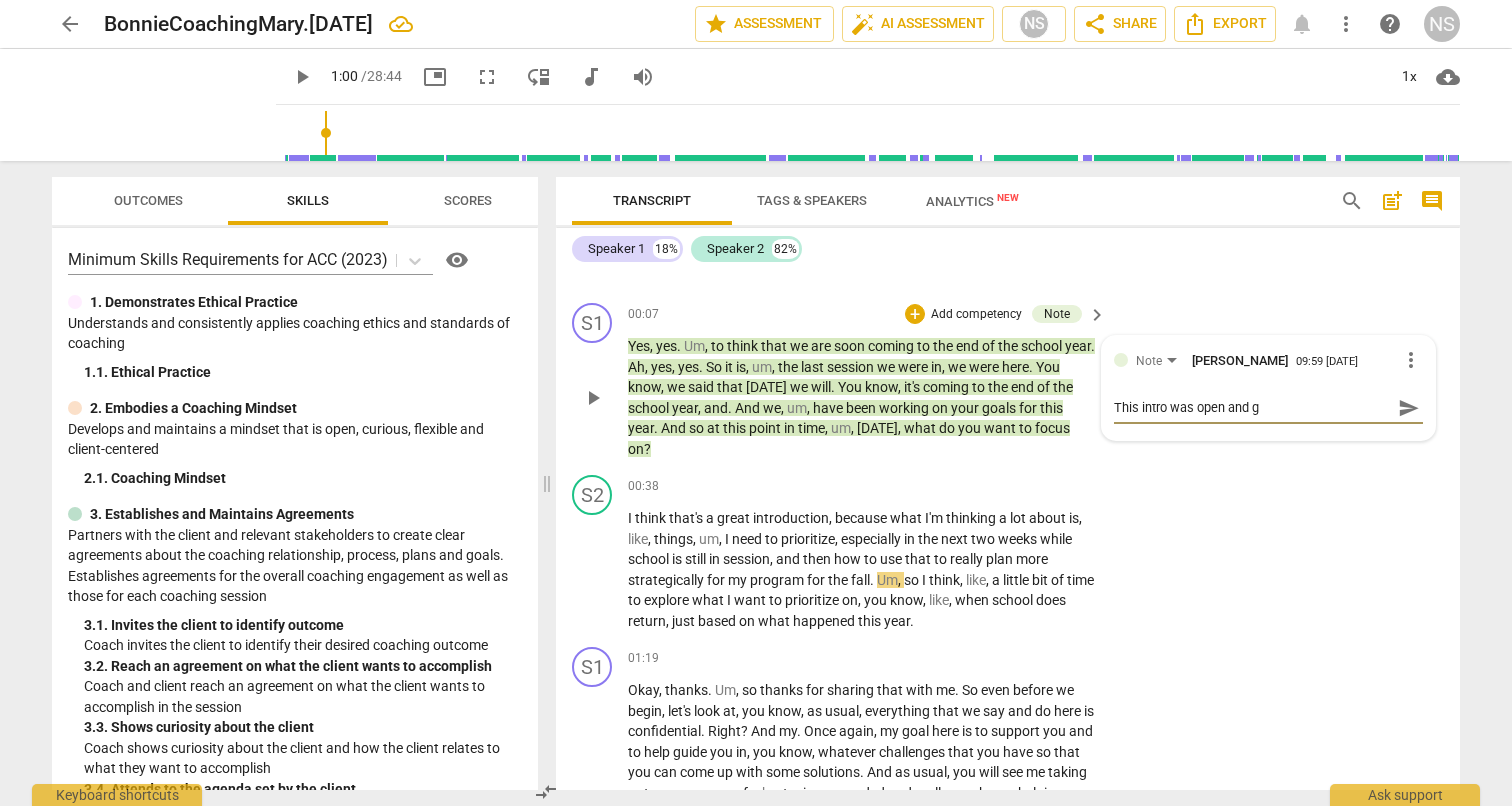 type on "This intro was open and ga" 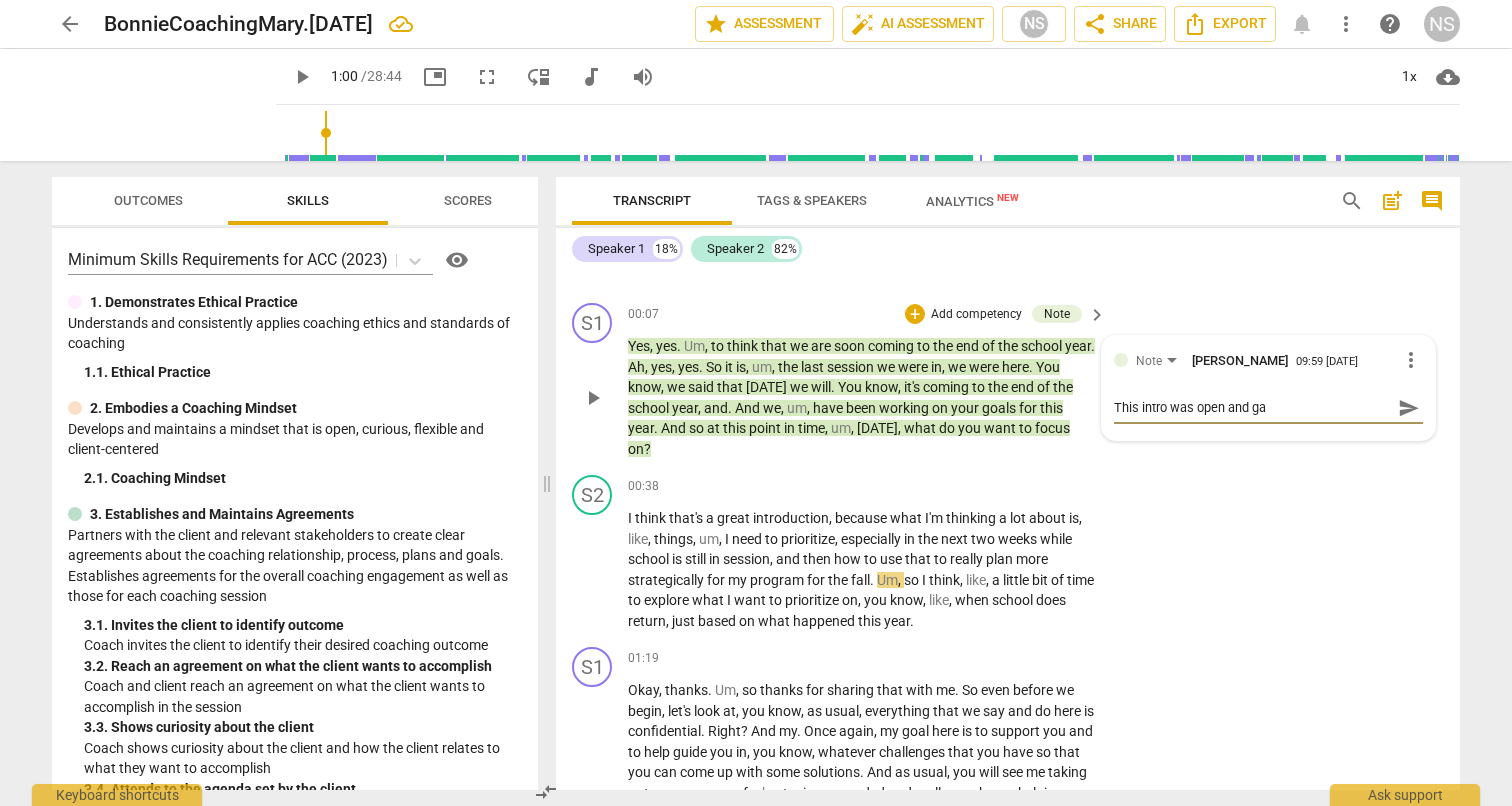 type on "This intro was open and gav" 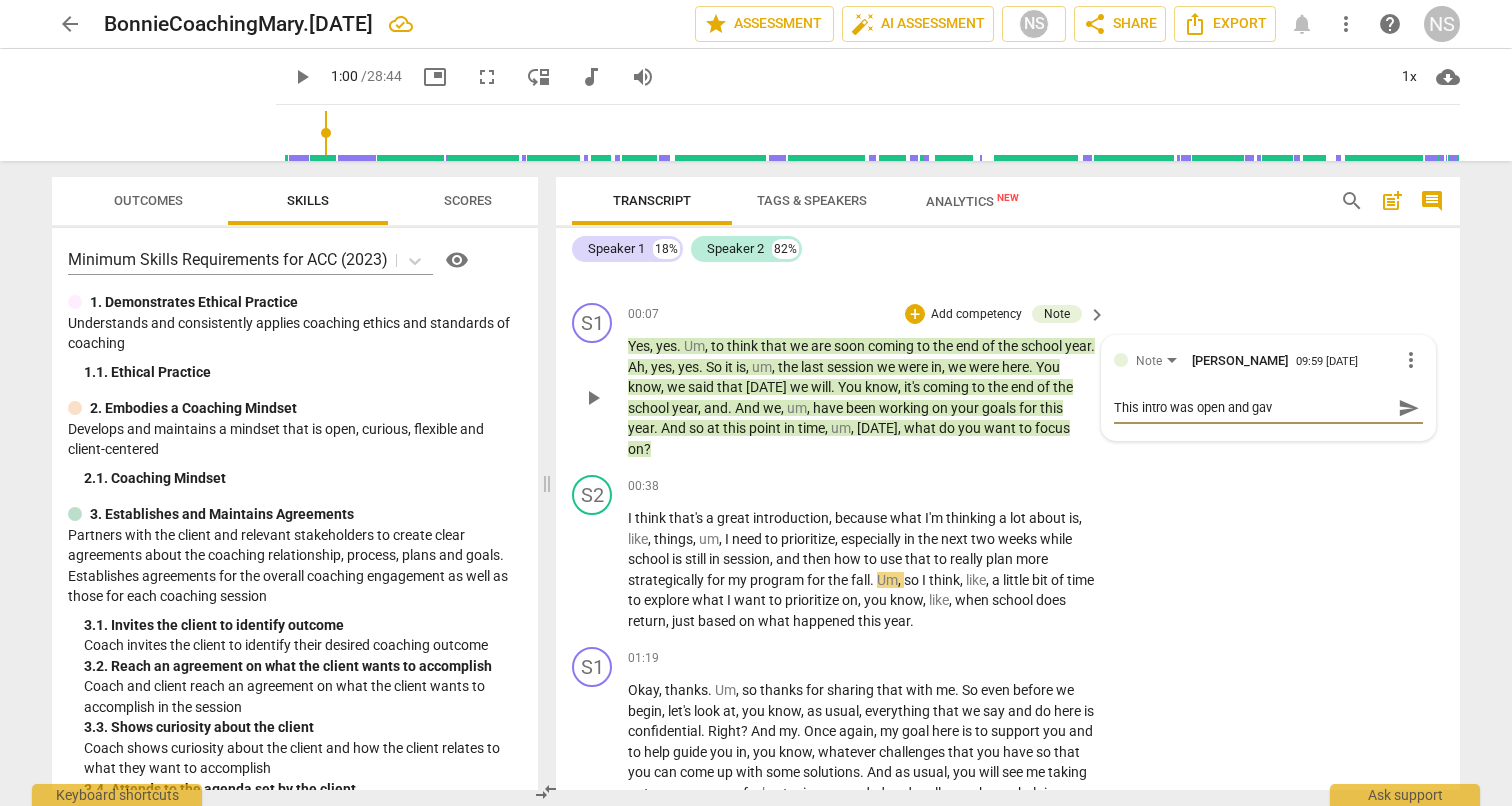 type on "This intro was open and gave" 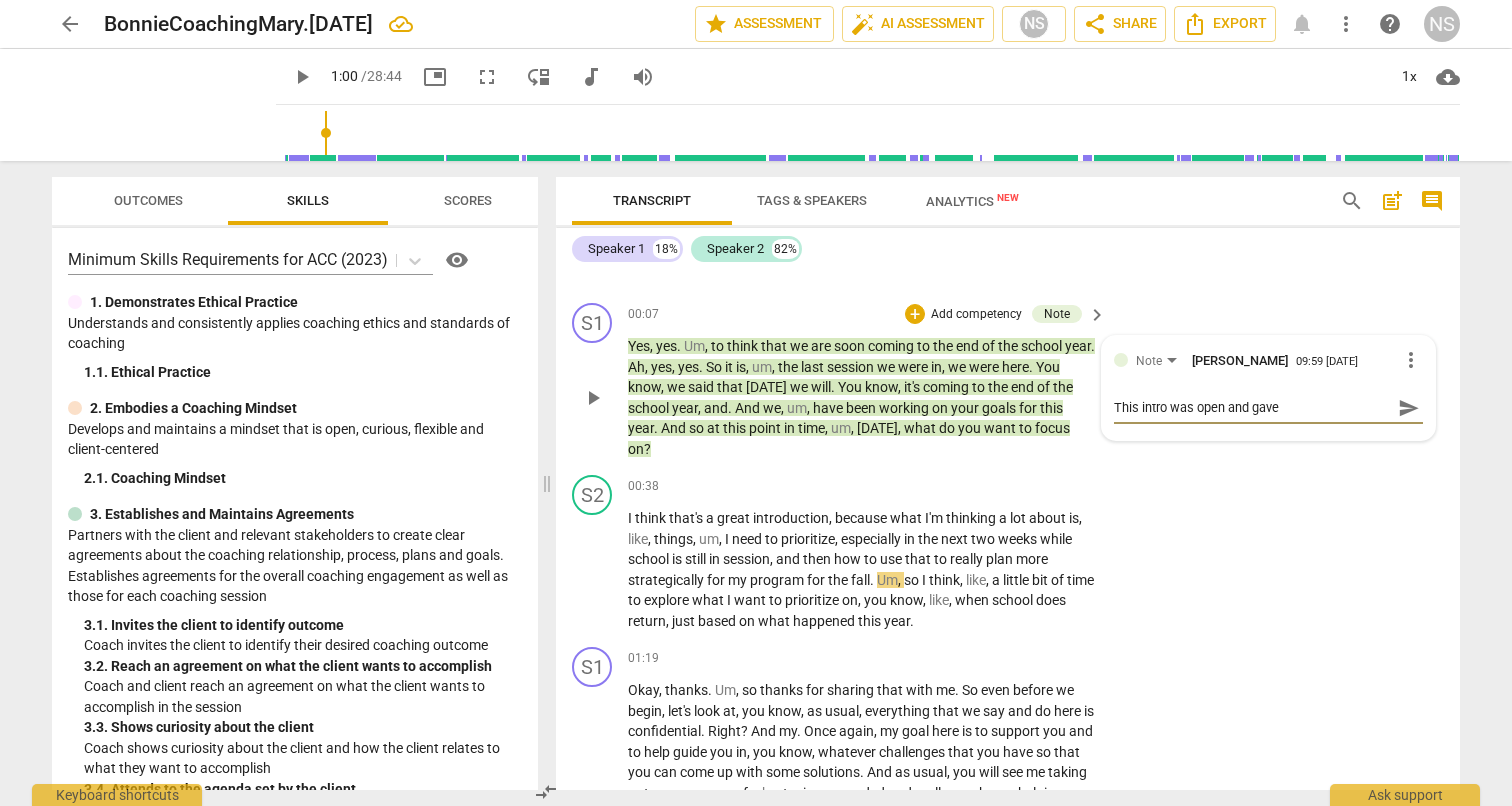type on "This intro was open and gave" 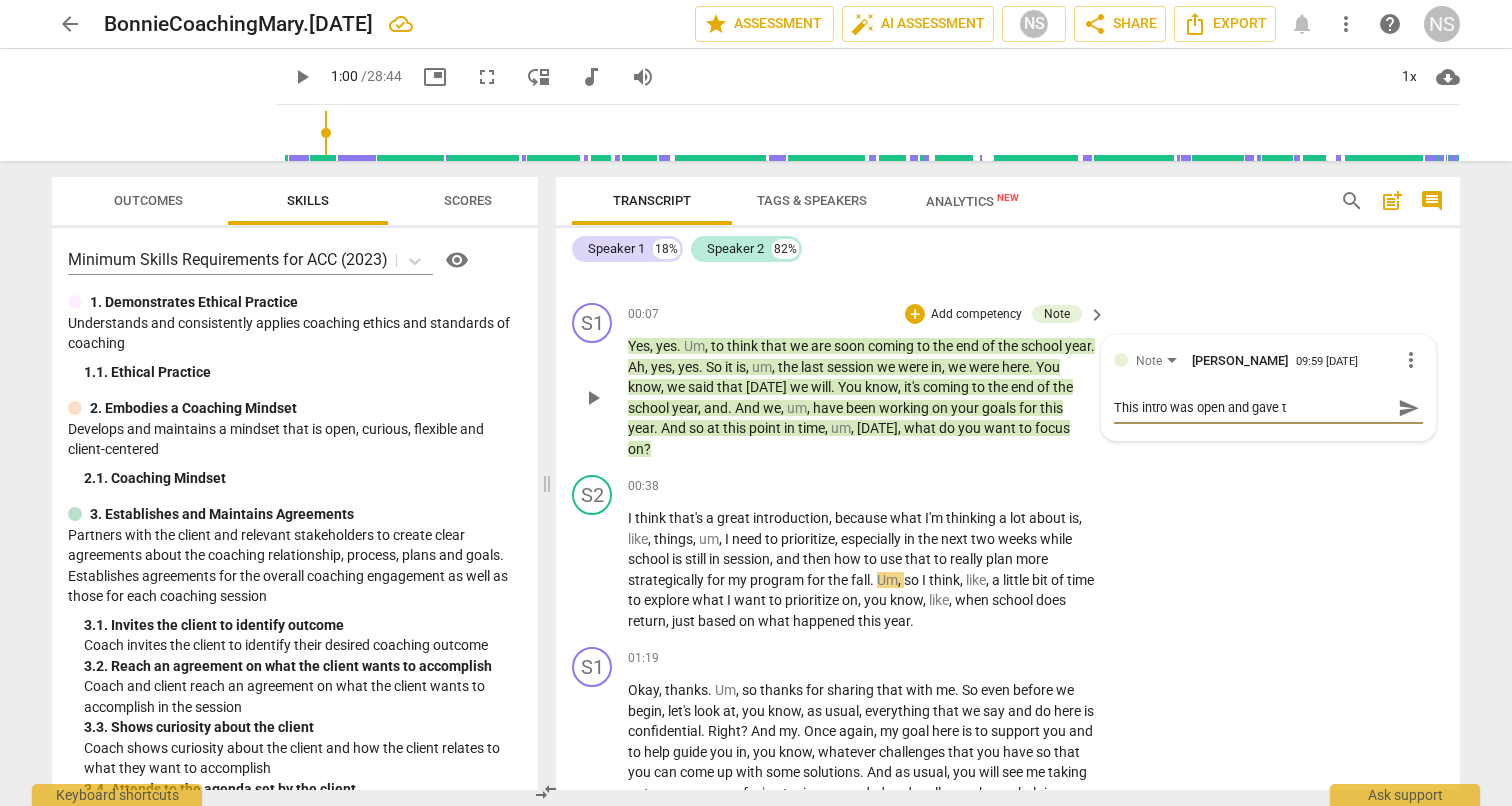 type on "This intro was open and gave th" 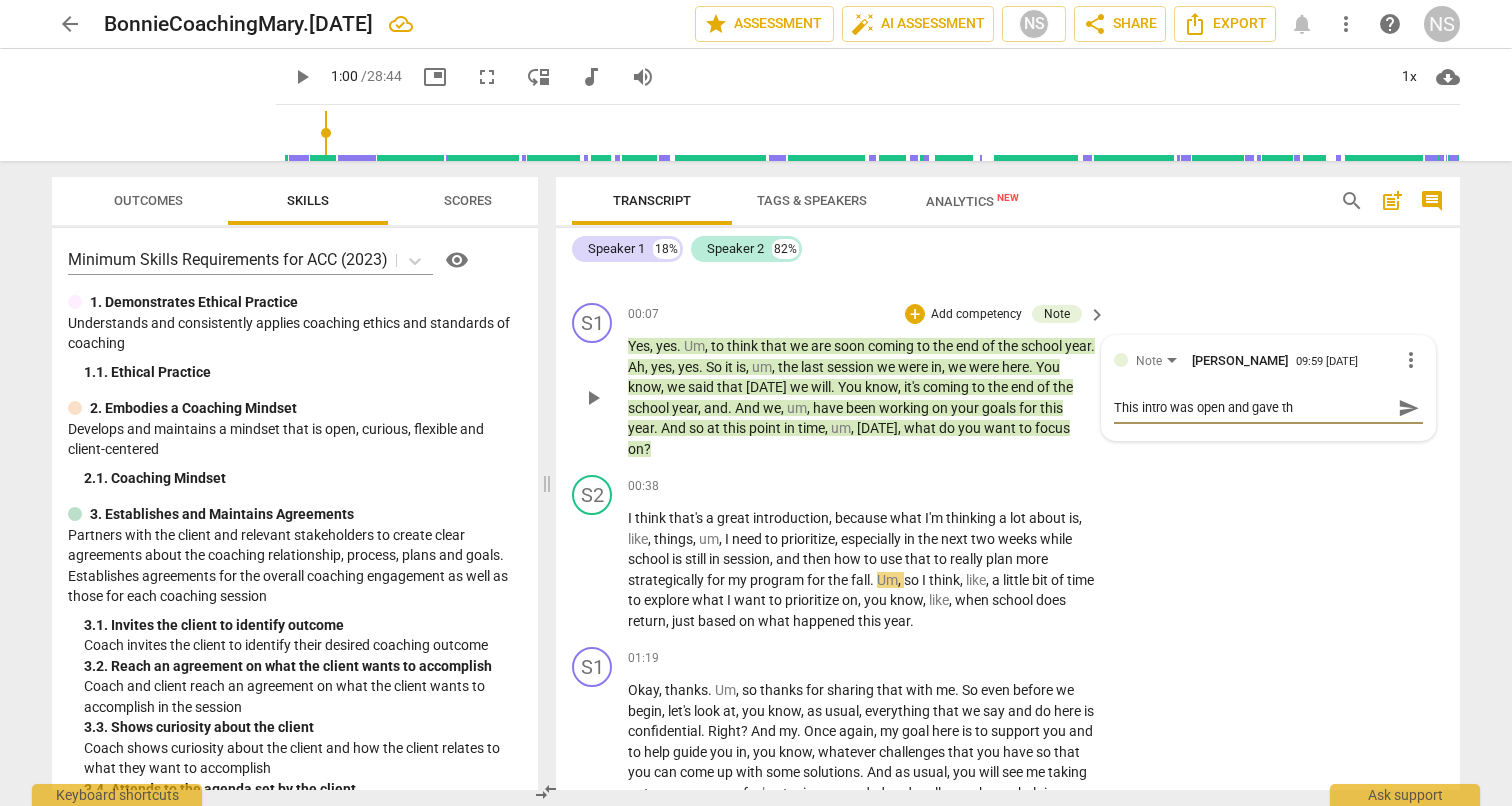 type on "This intro was open and gave the" 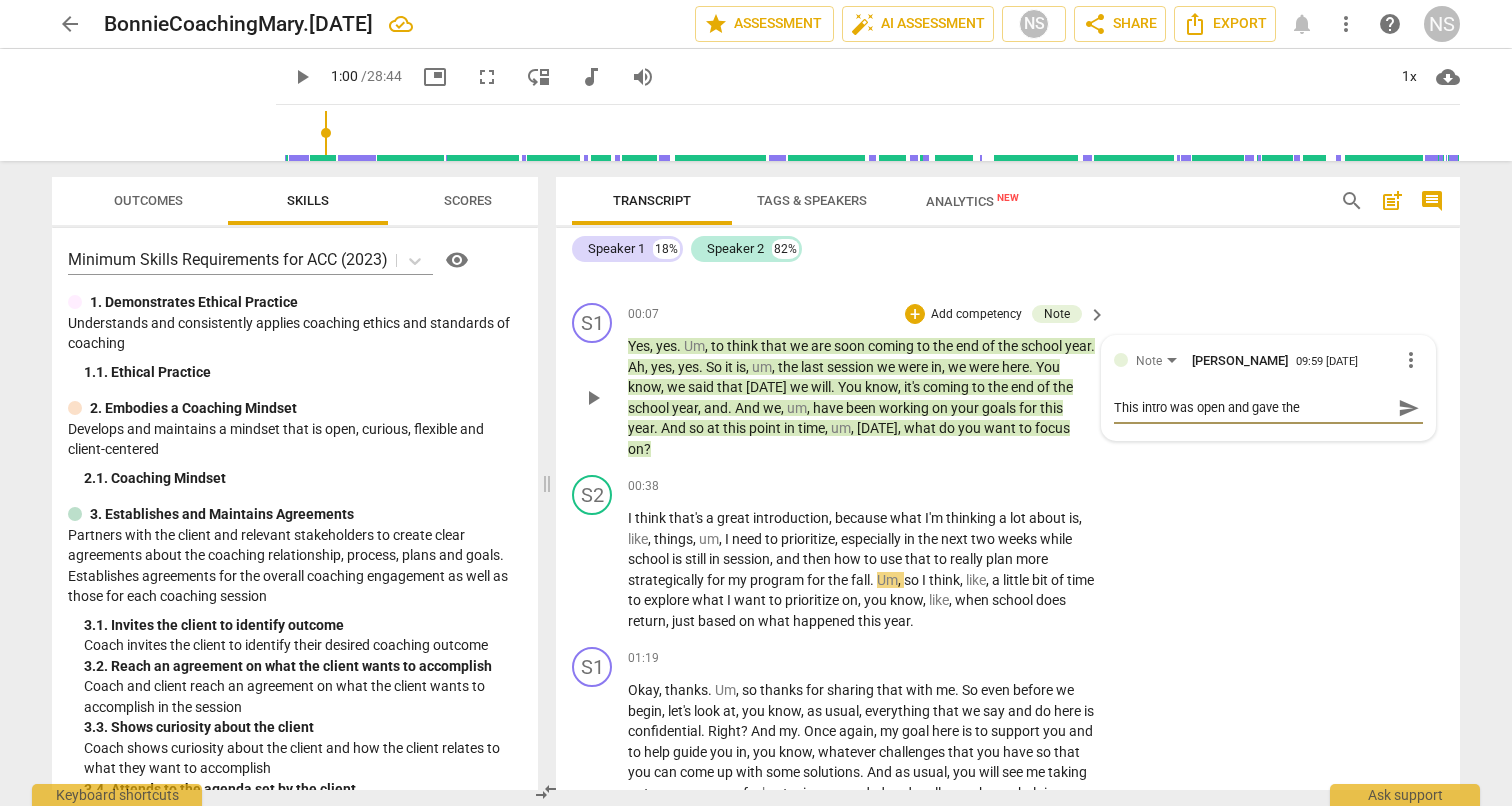 type on "This intro was open and gave the" 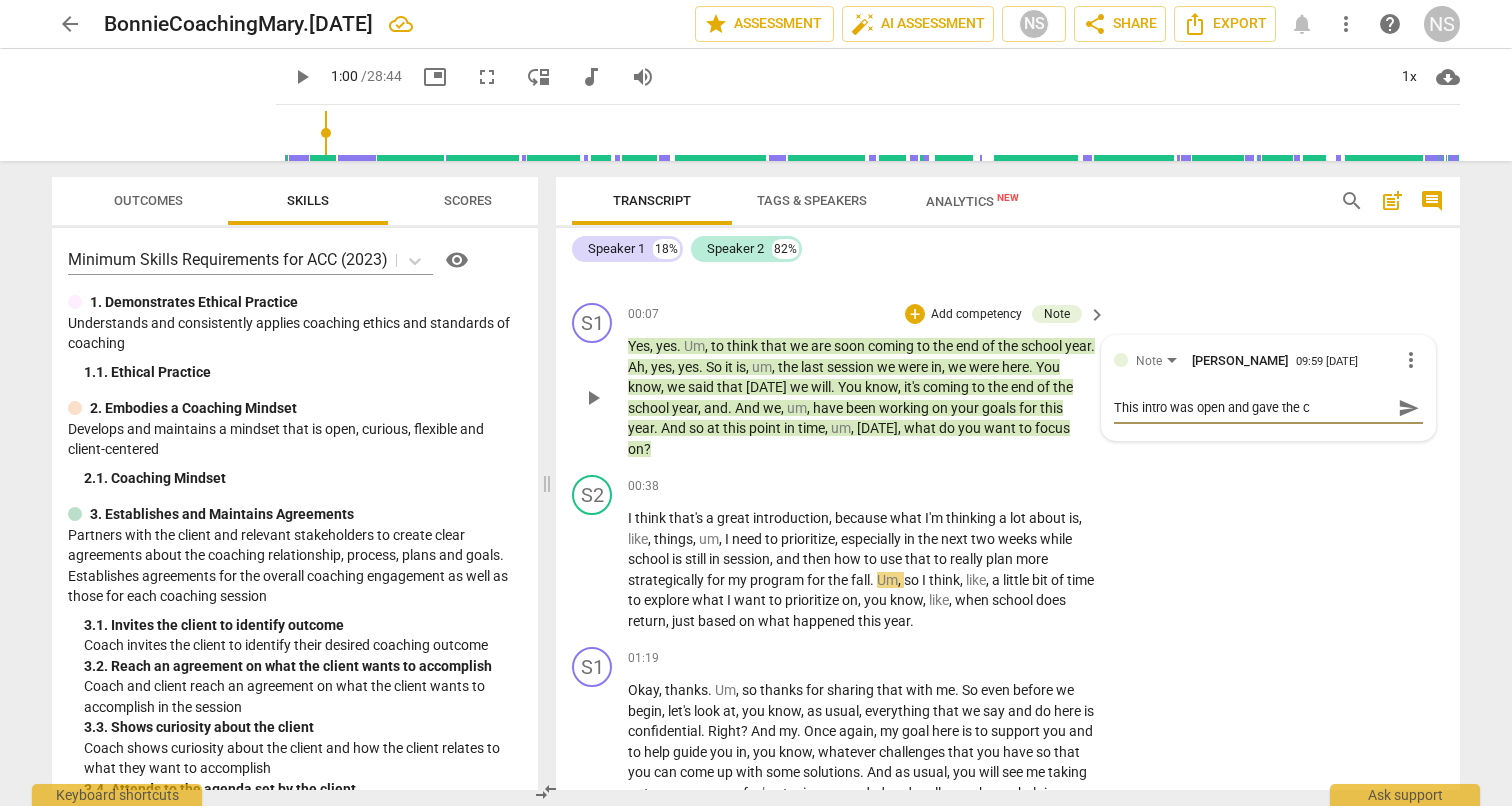 type on "This intro was open and gave the cl" 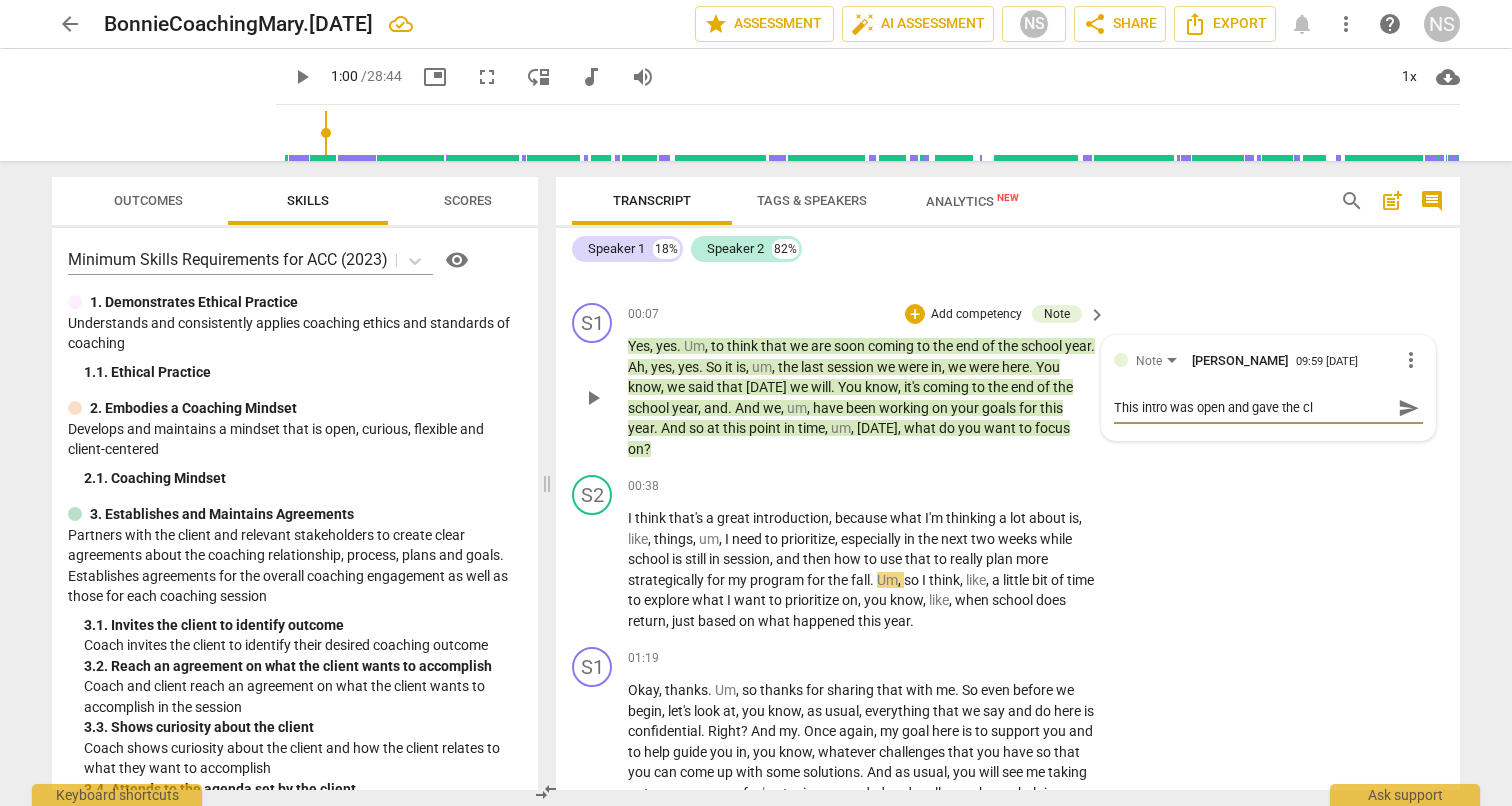 type on "This intro was open and gave the cli" 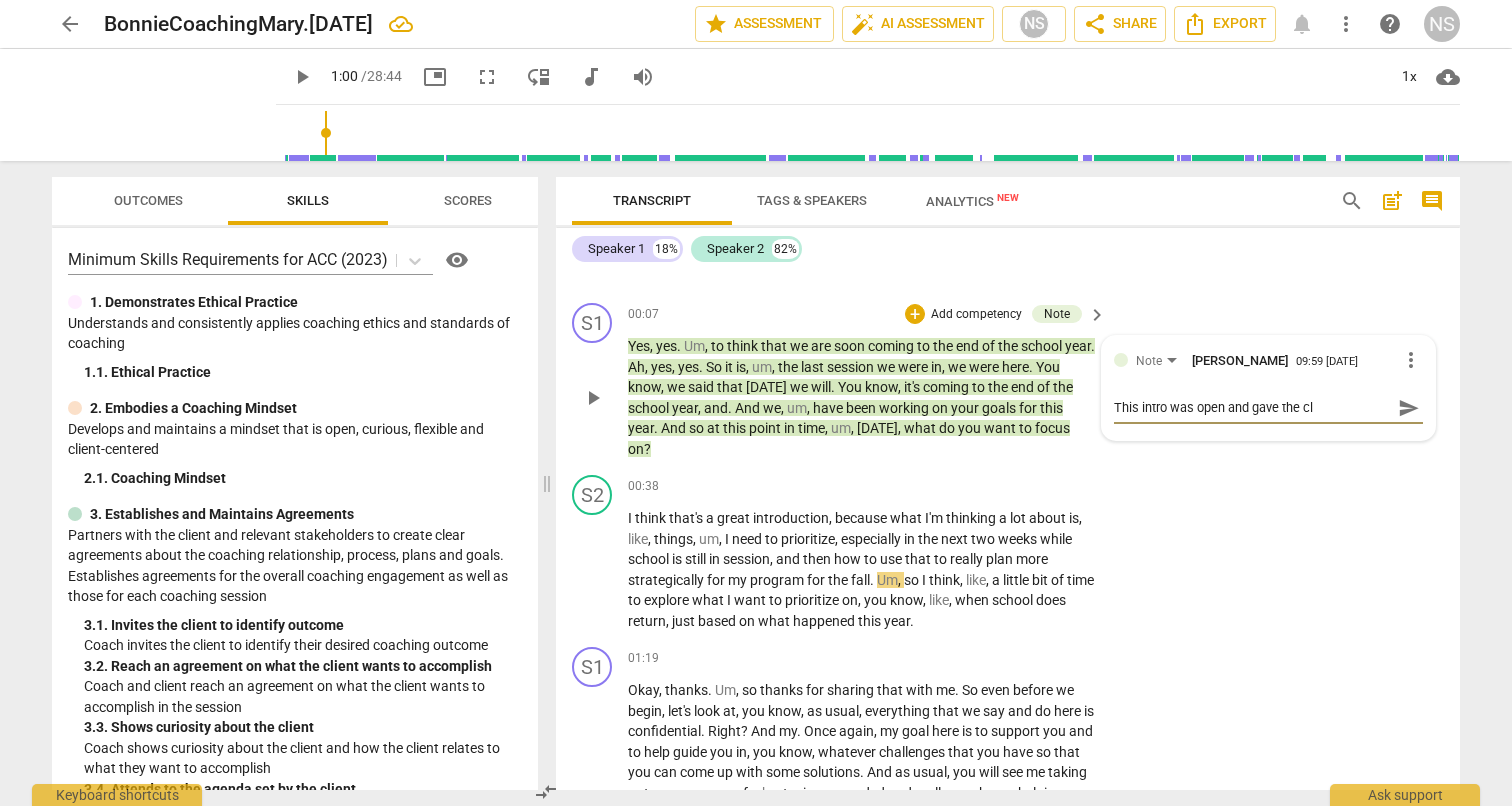 type on "This intro was open and gave the cli" 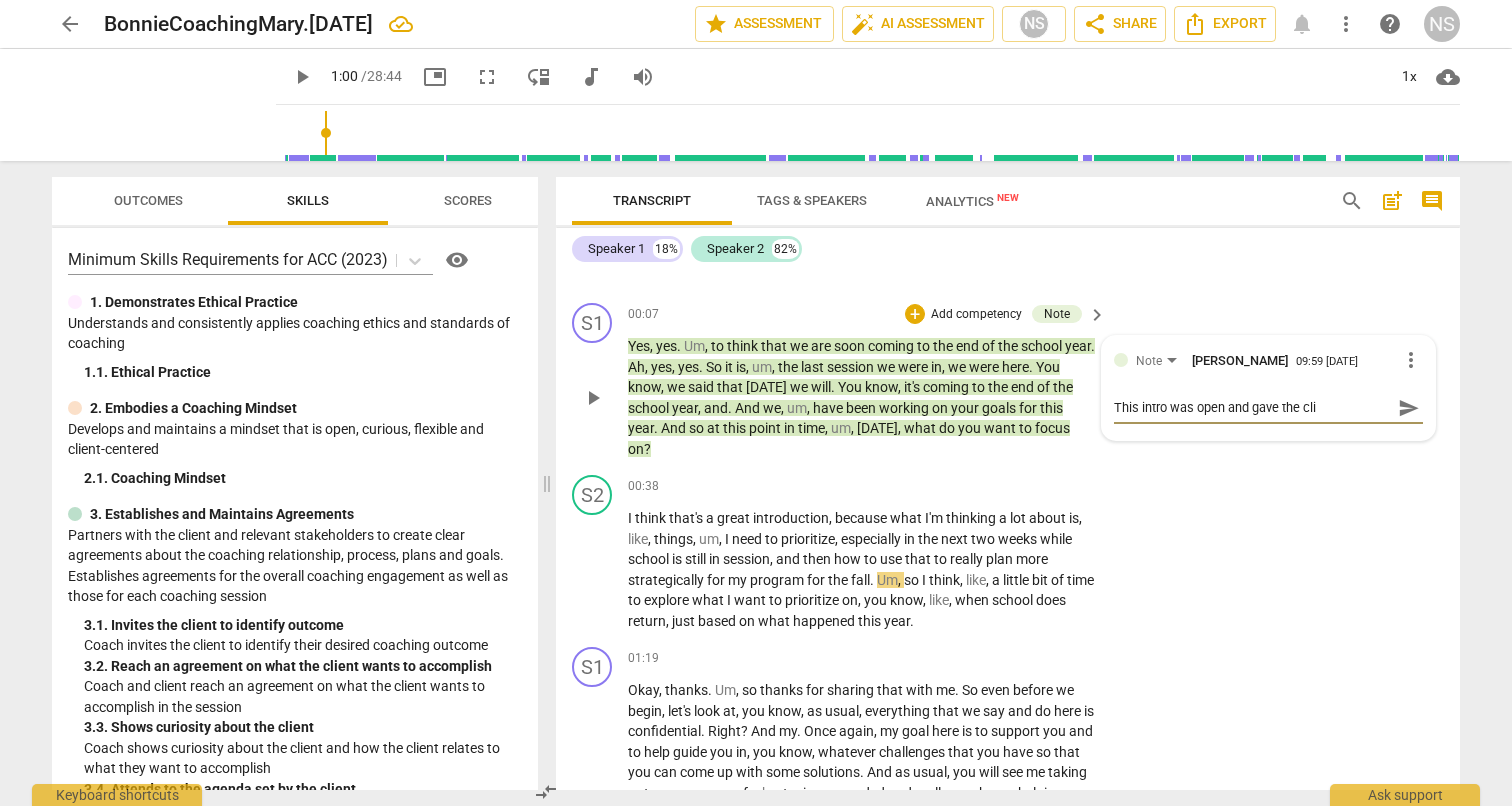 type on "This intro was open and gave the clie" 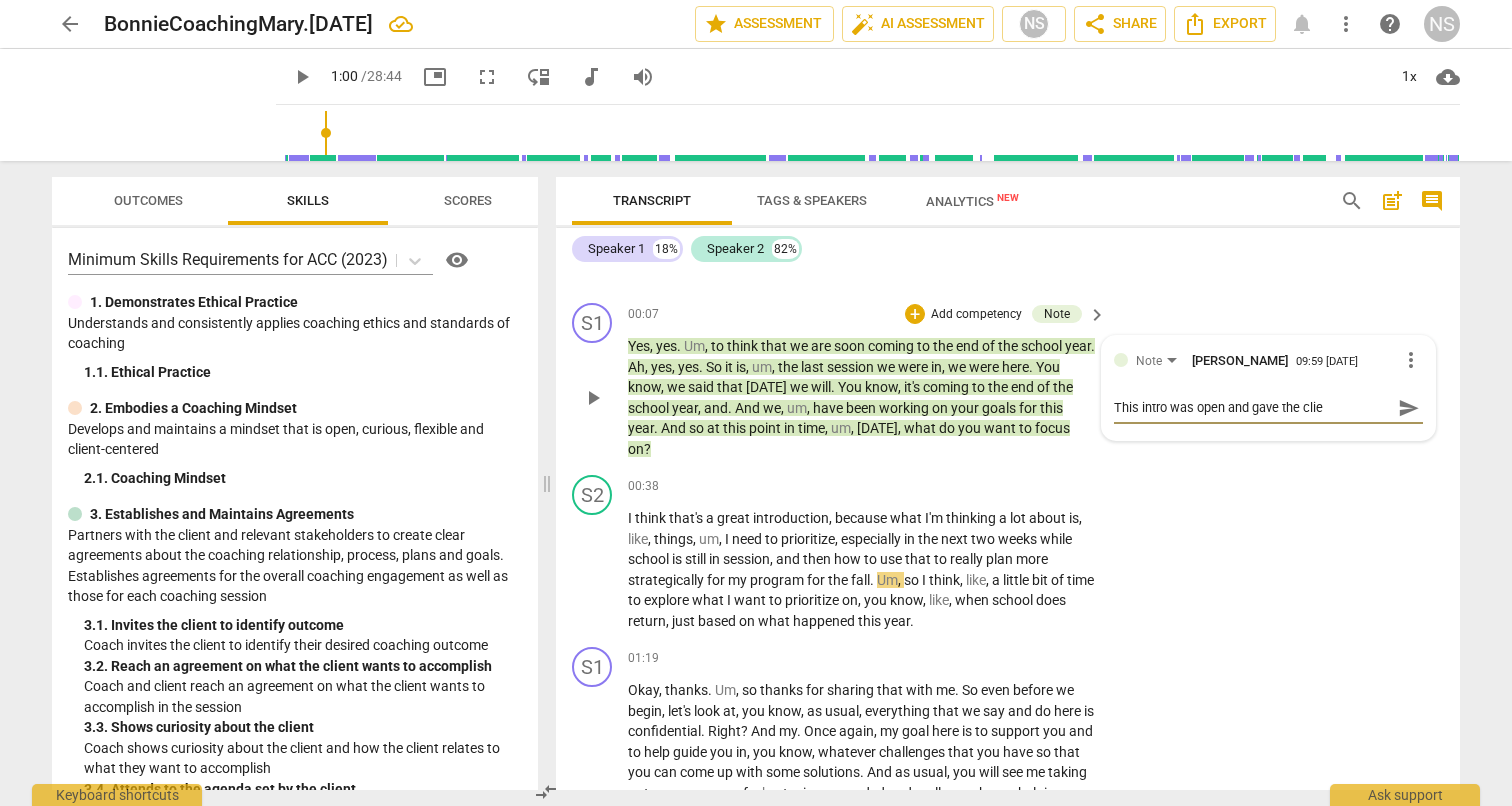 type on "This intro was open and gave the clien" 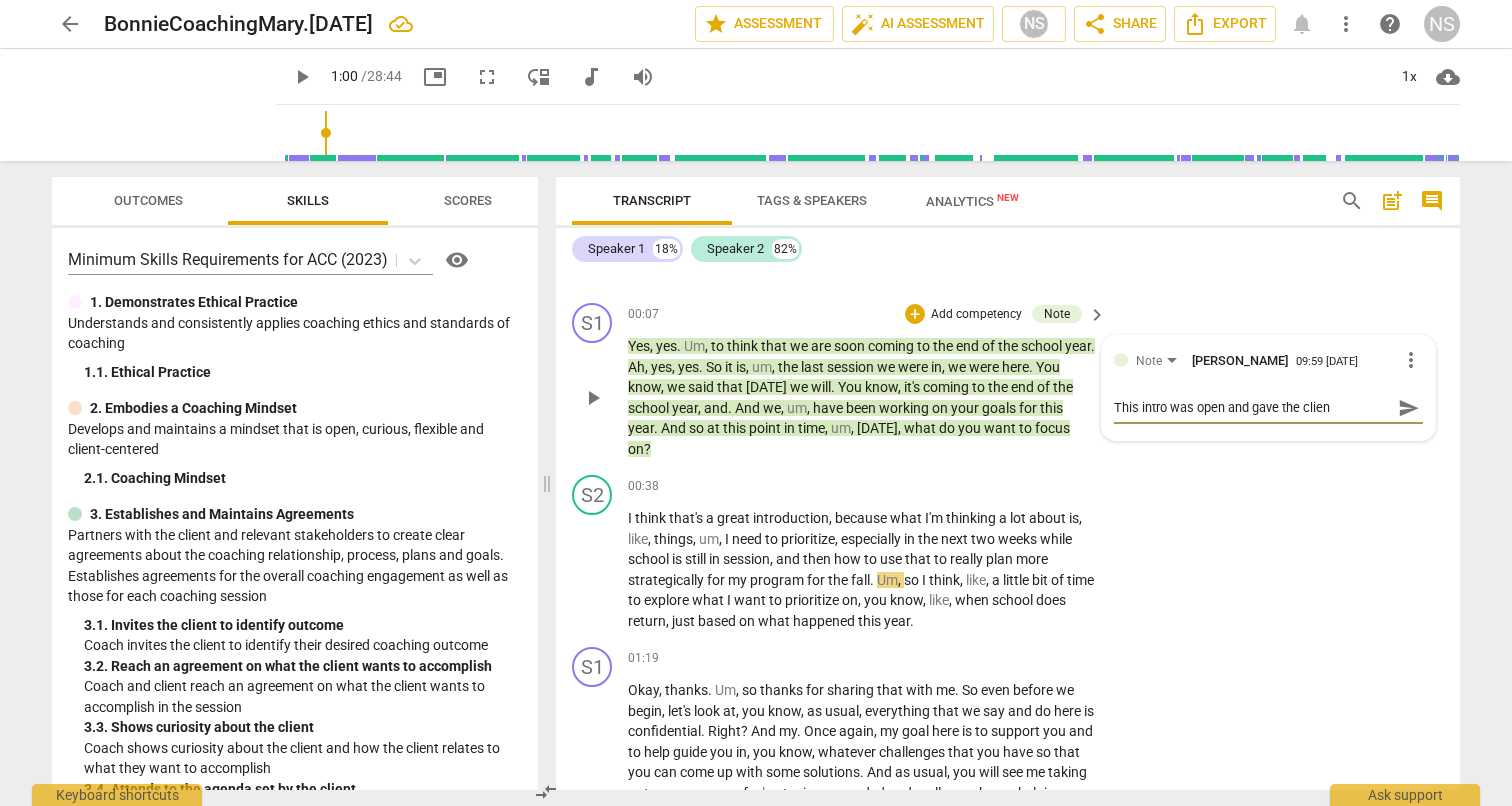 type on "This intro was open and gave the client" 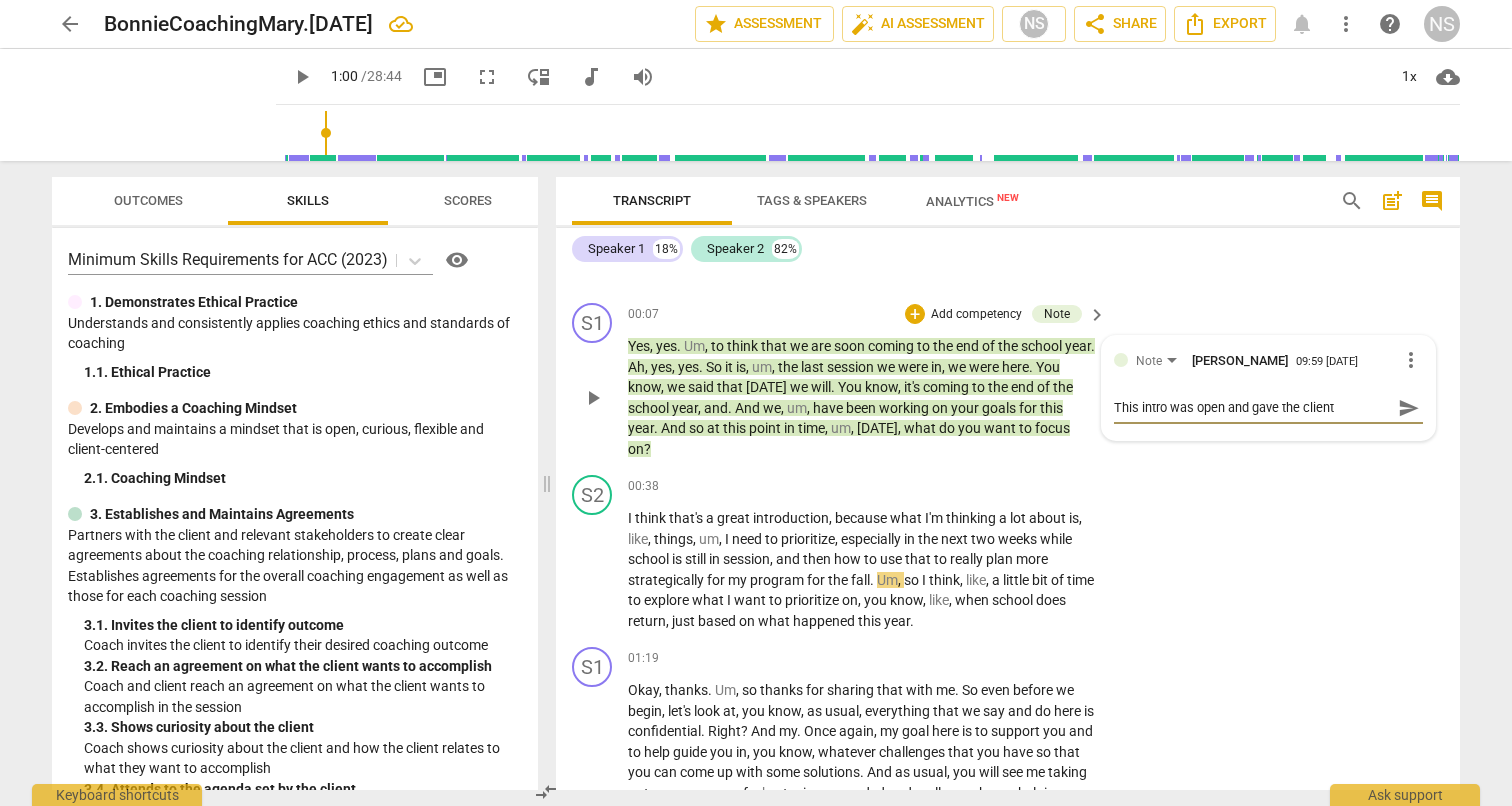type on "This intro was open and gave the client" 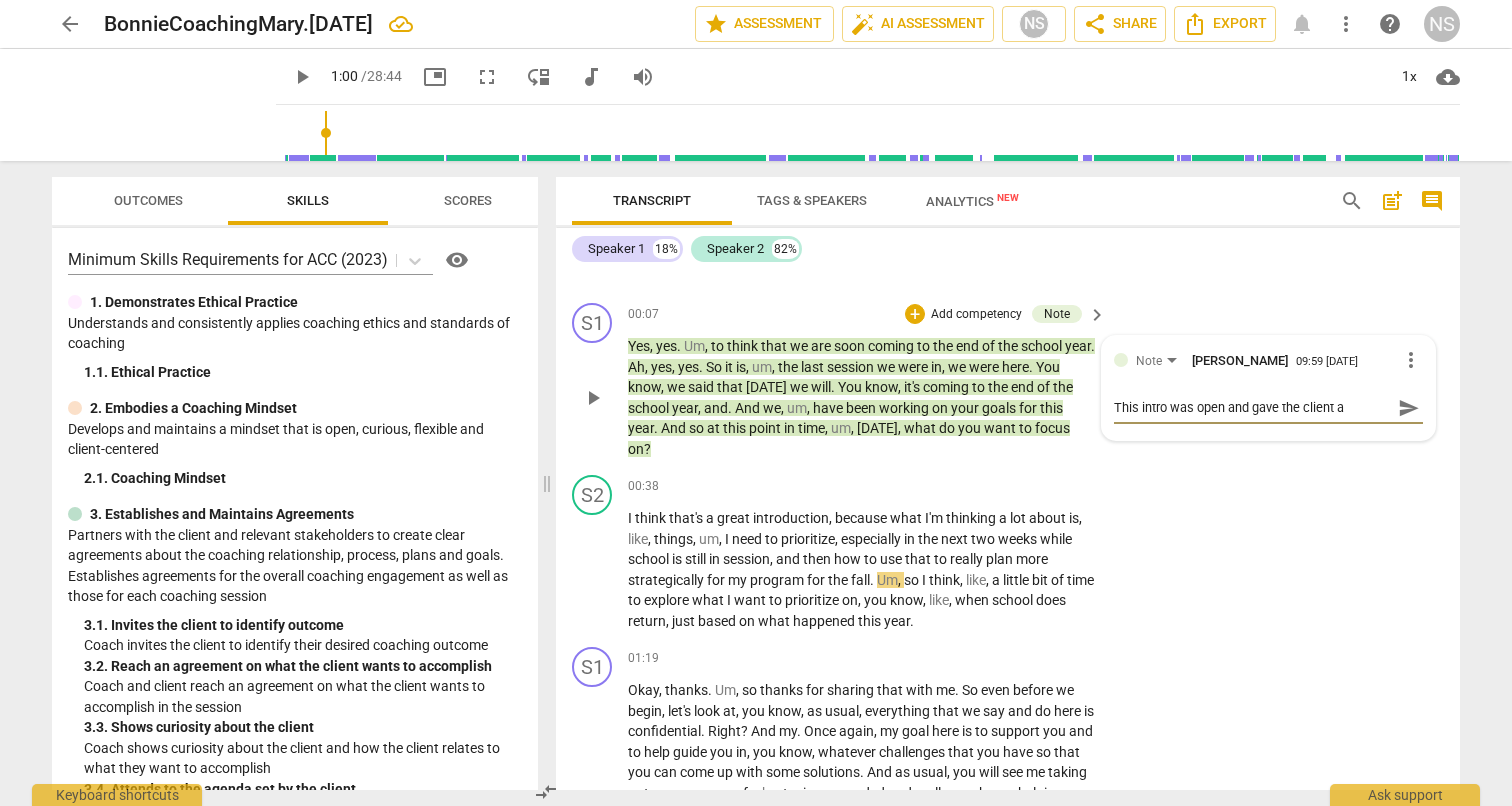 type on "This intro was open and gave the client ag" 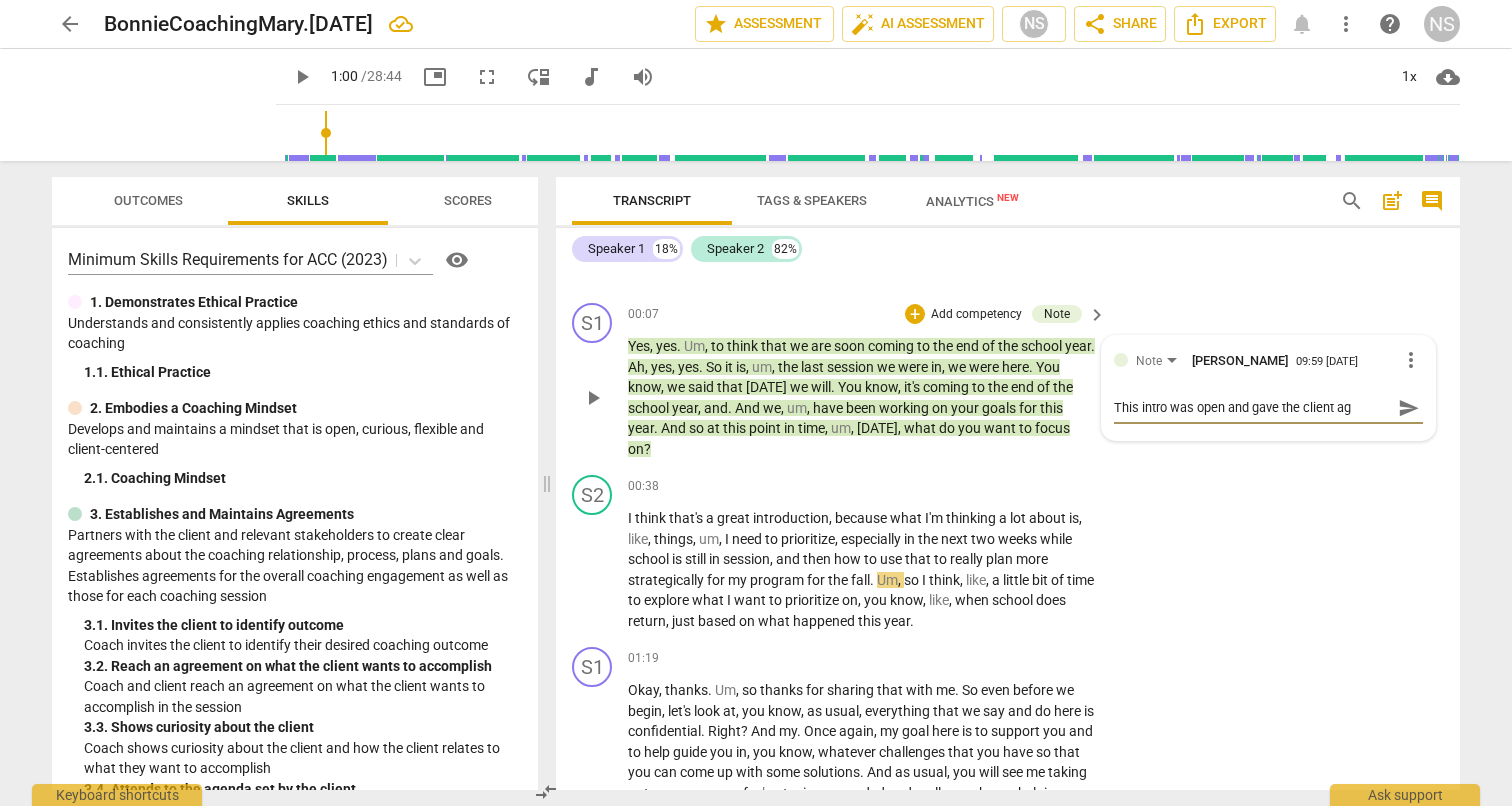type on "This intro was open and gave the client age" 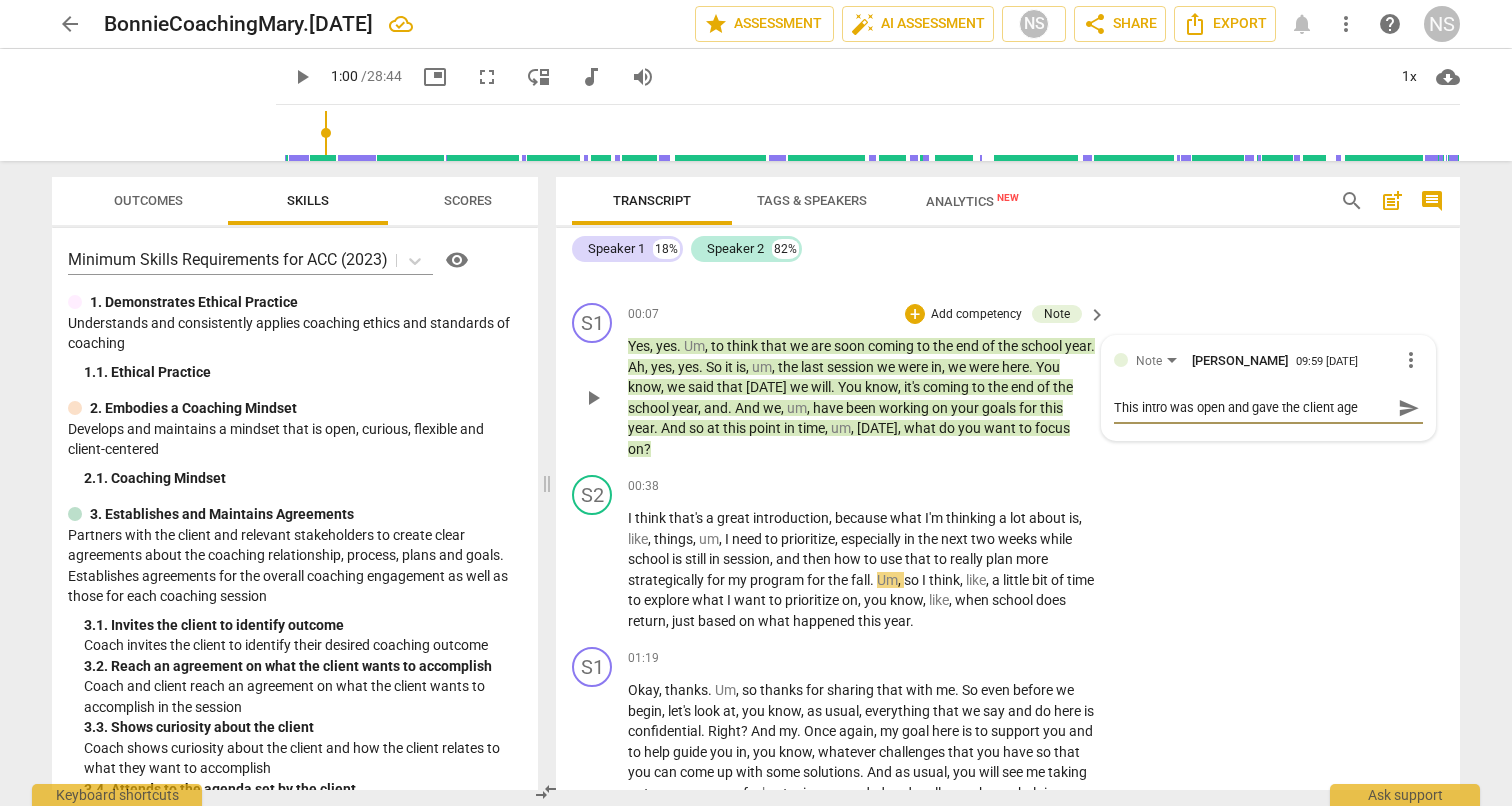 type on "This intro was open and gave the client agen" 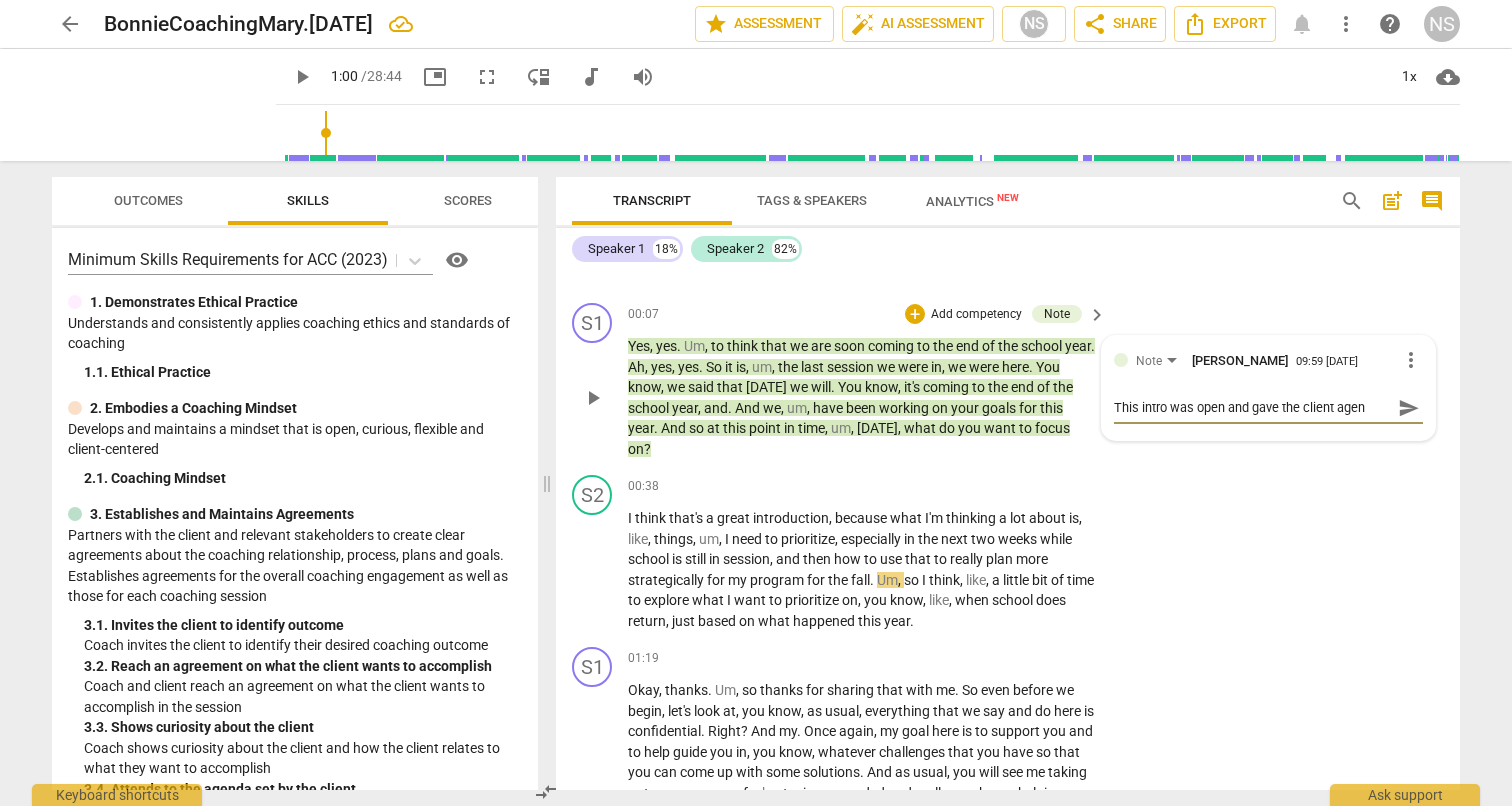 type on "This intro was open and gave the client agenc" 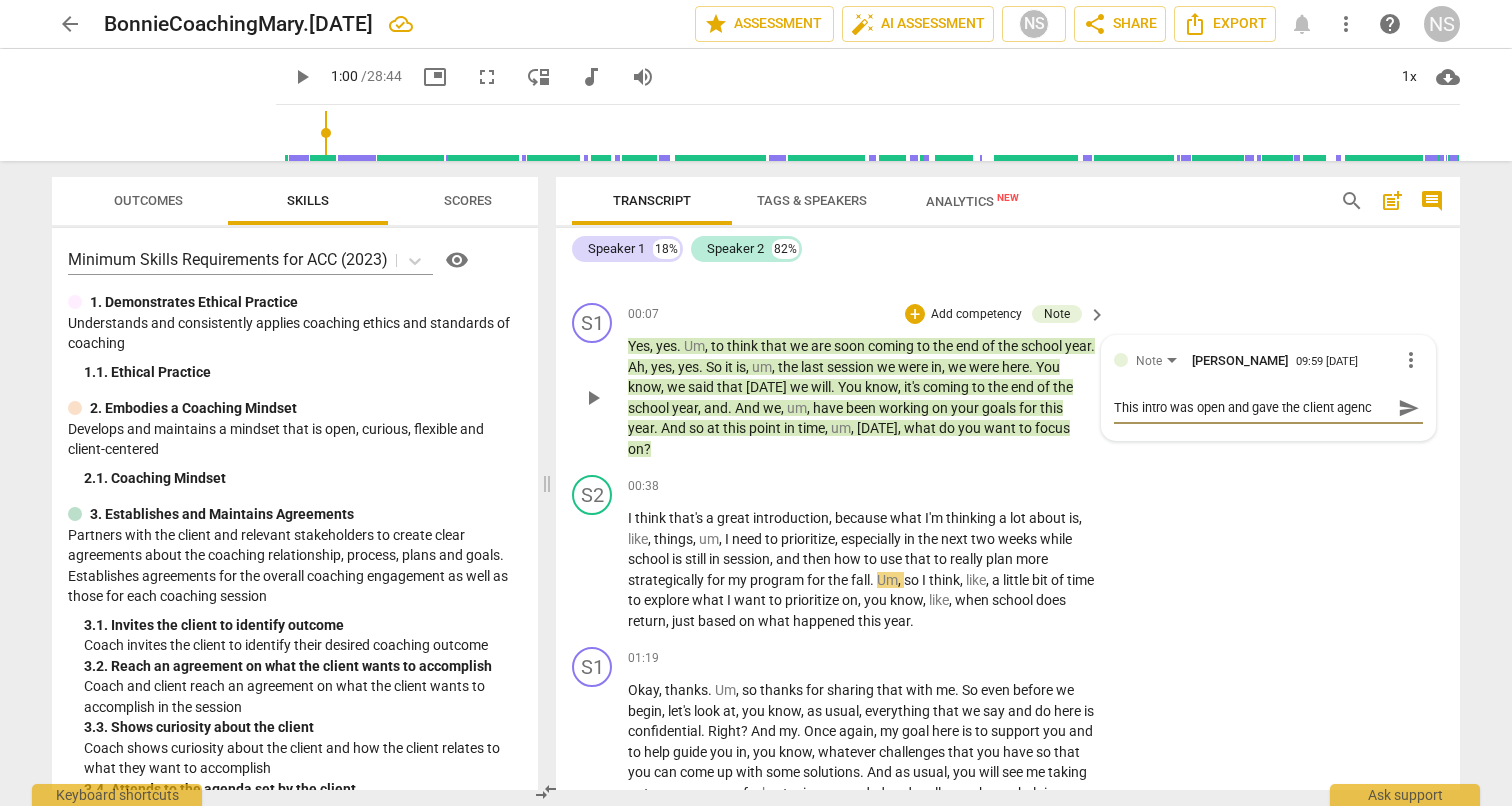 type on "This intro was open and gave the client agency" 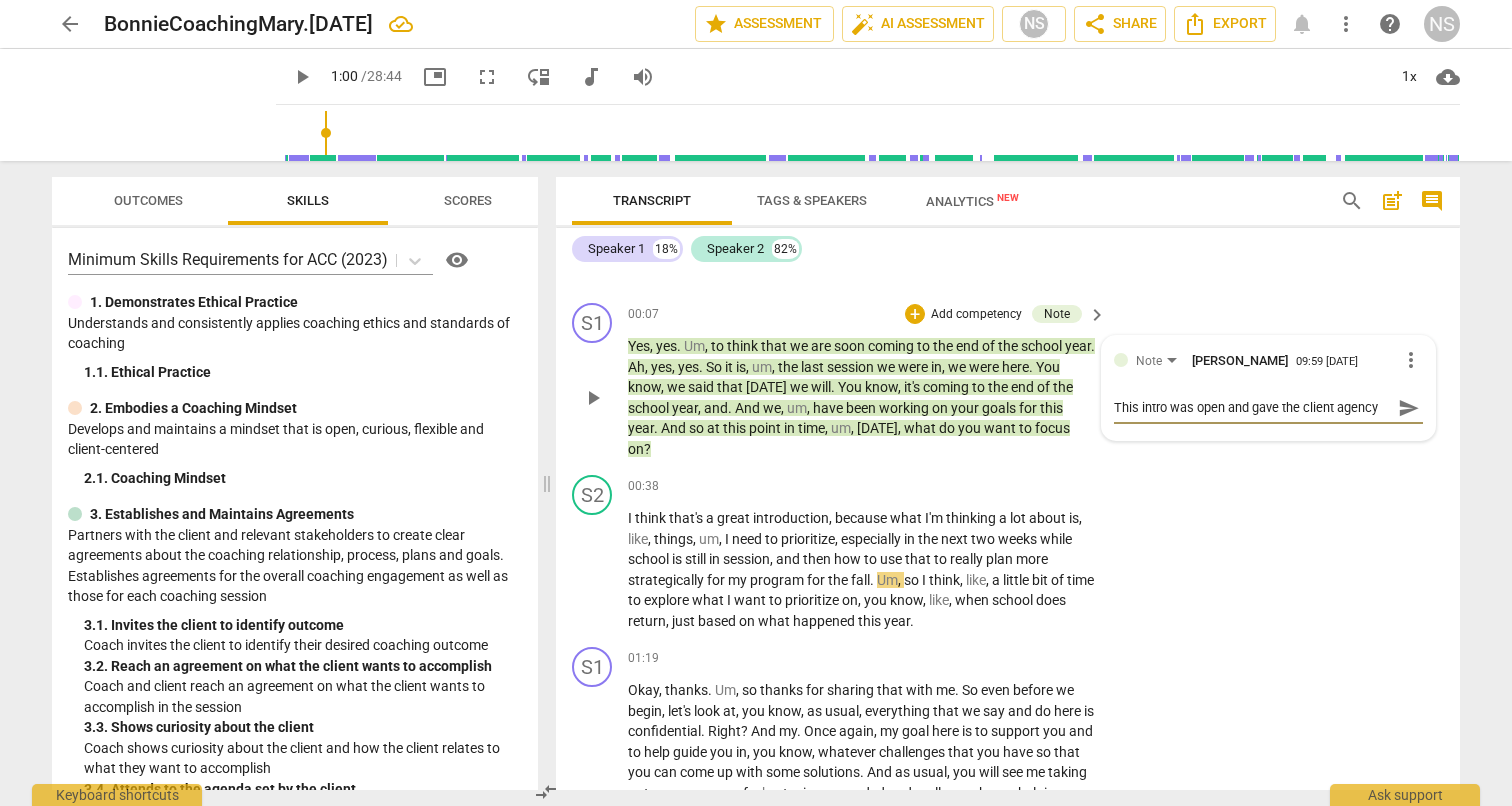 type on "This intro was open and gave the client agency" 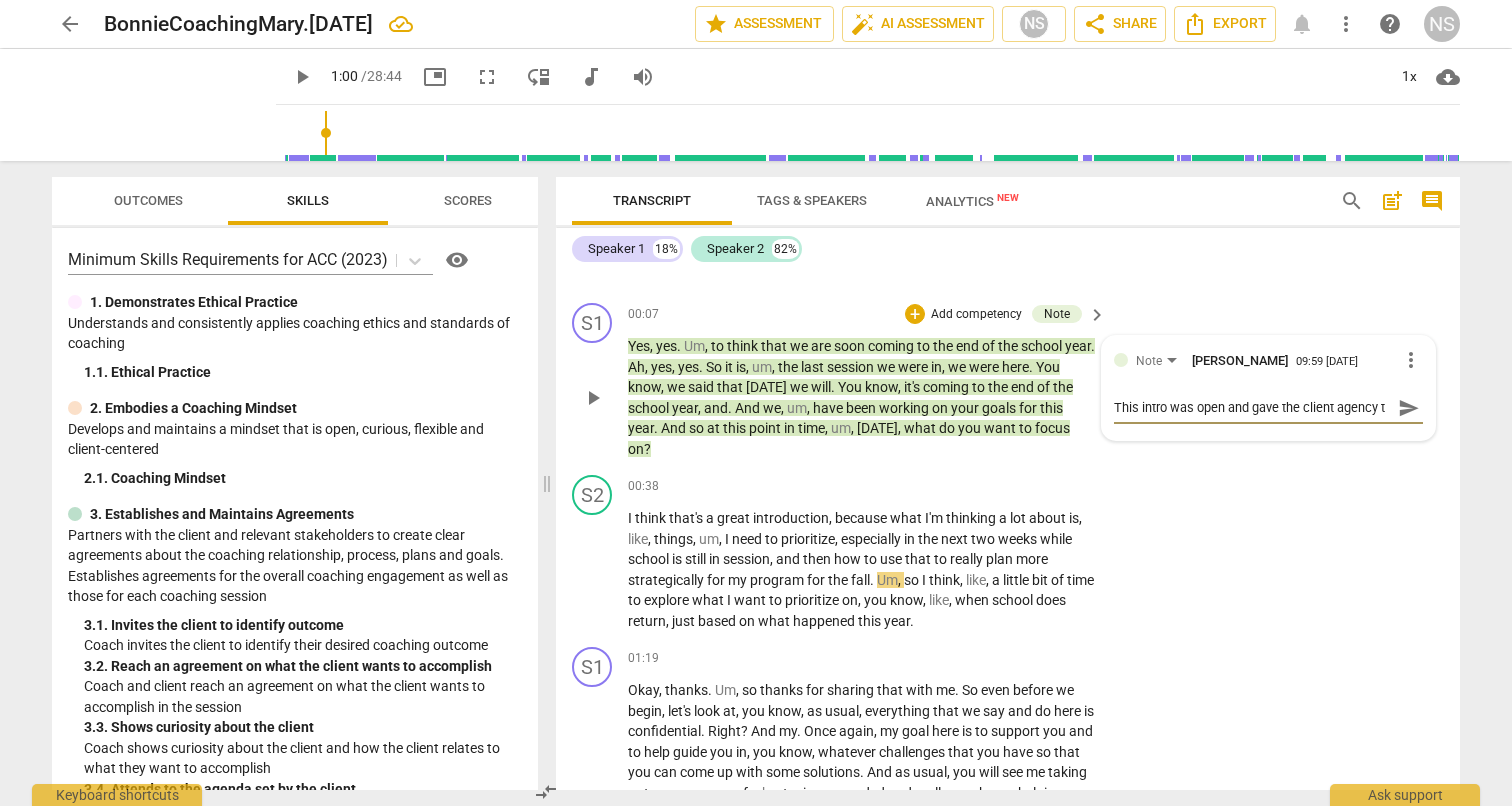 type on "This intro was open and gave the client agency to" 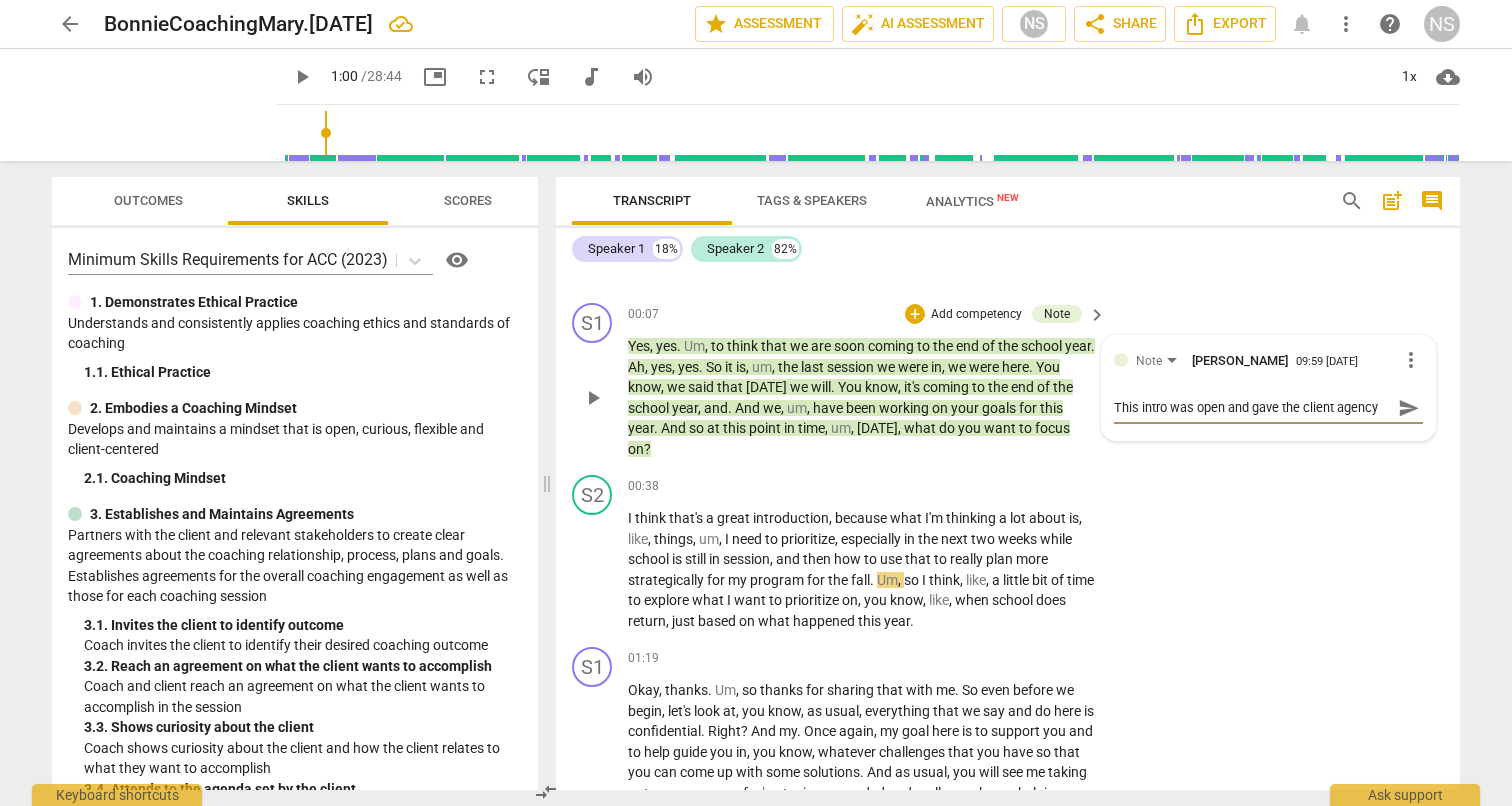 scroll, scrollTop: 17, scrollLeft: 0, axis: vertical 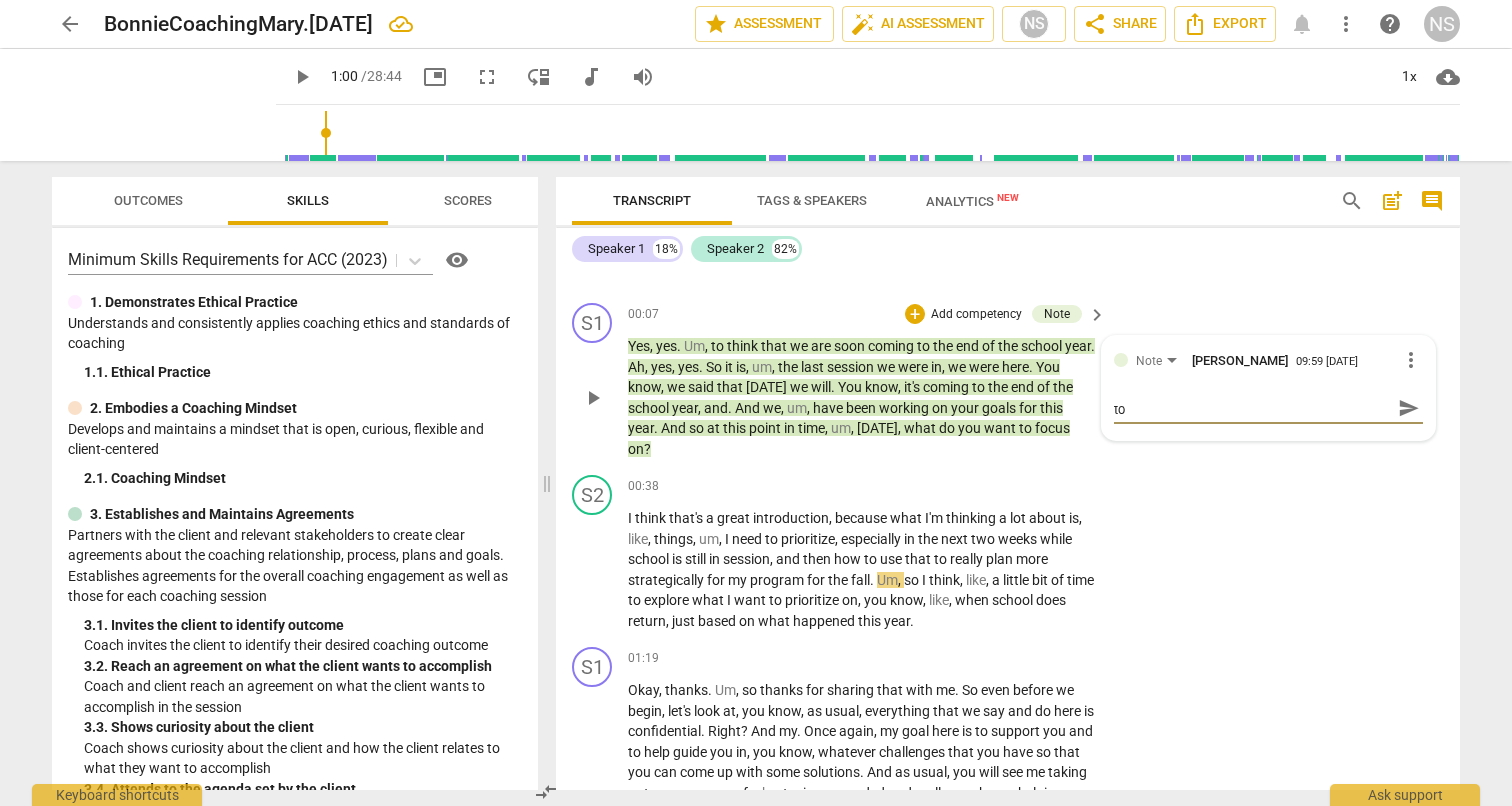 type on "This intro was open and gave the client agency to" 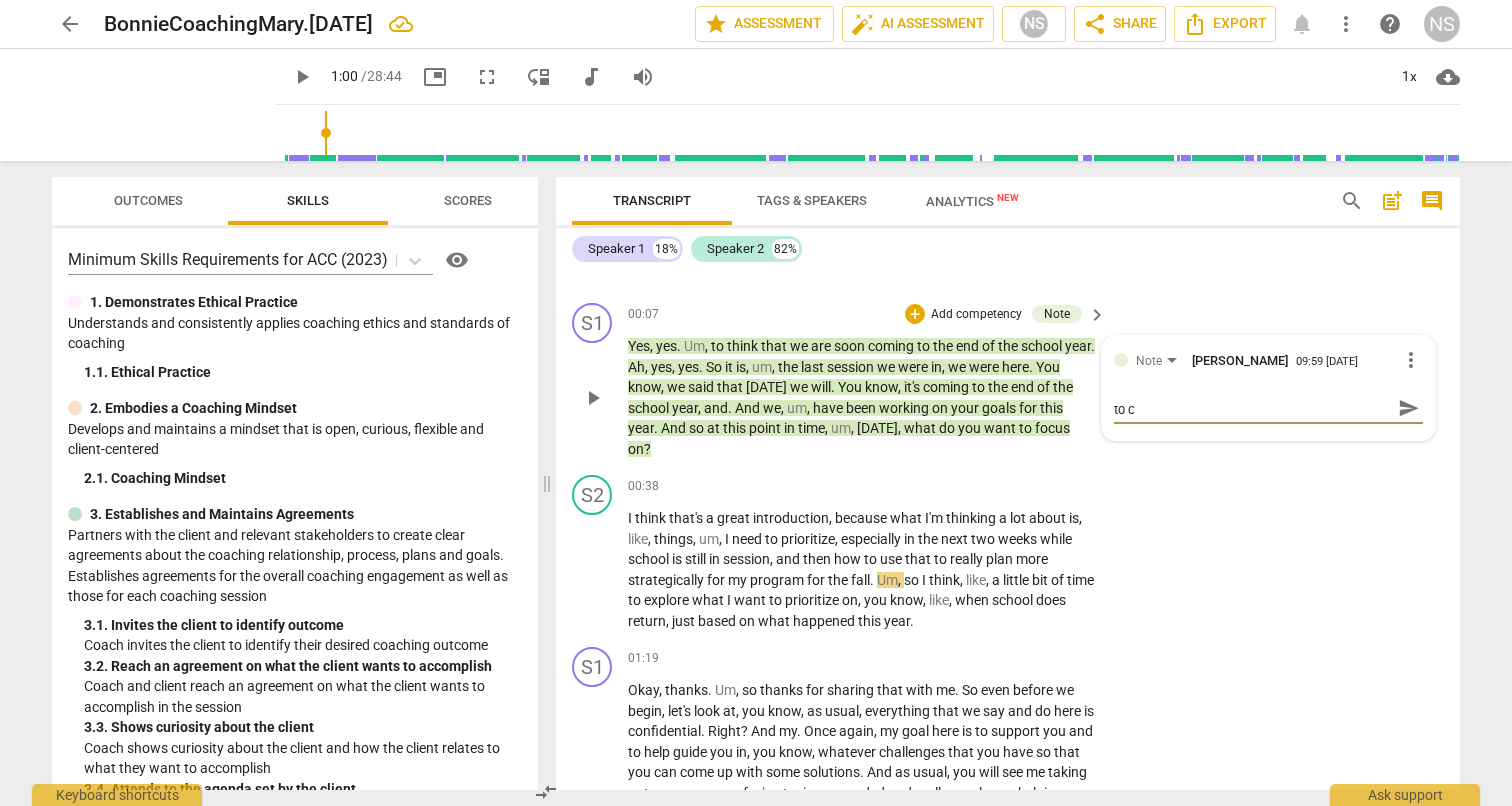 type on "This intro was open and gave the client agency to ch" 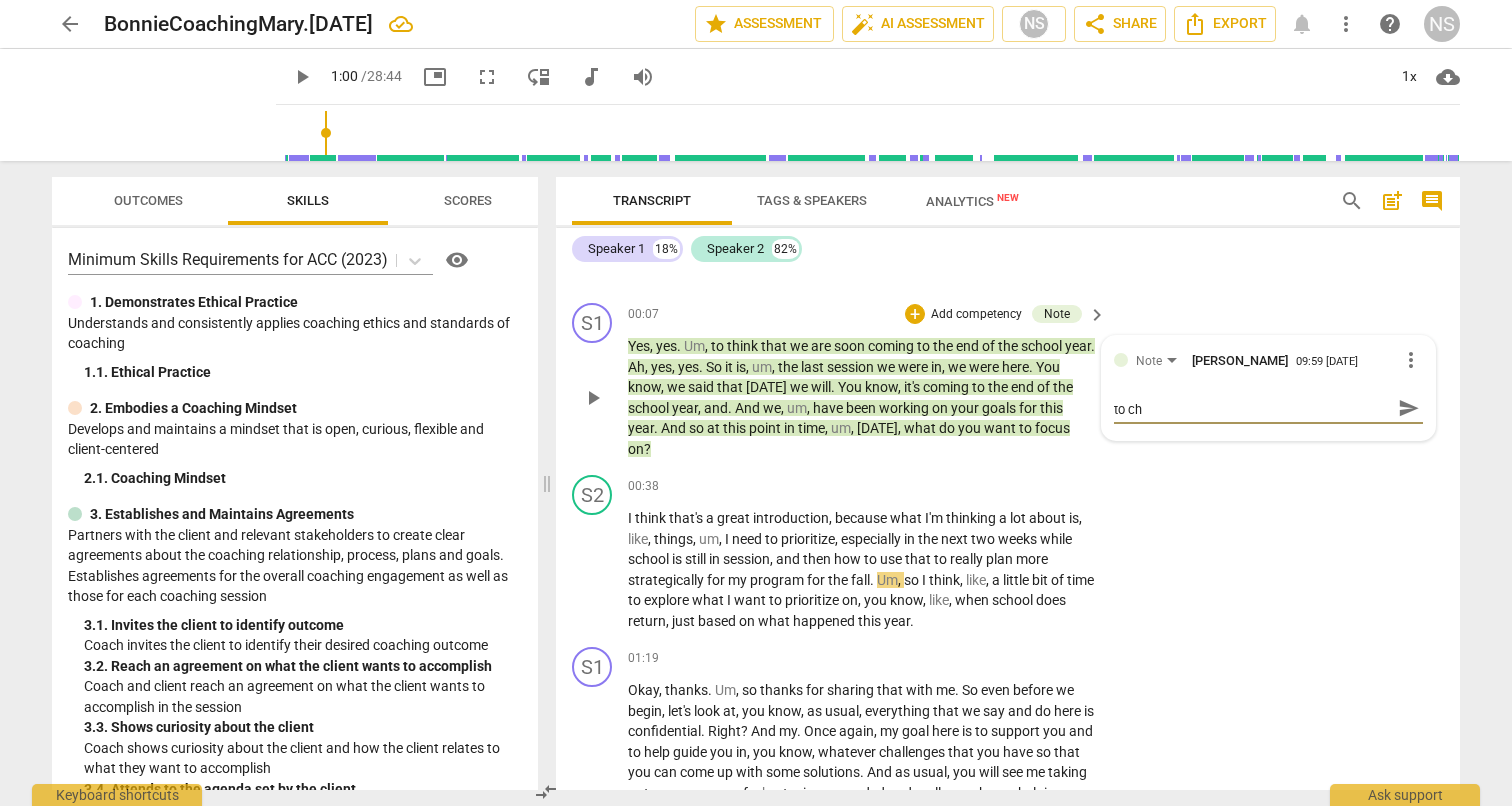 type on "This intro was open and gave the client agency to cho" 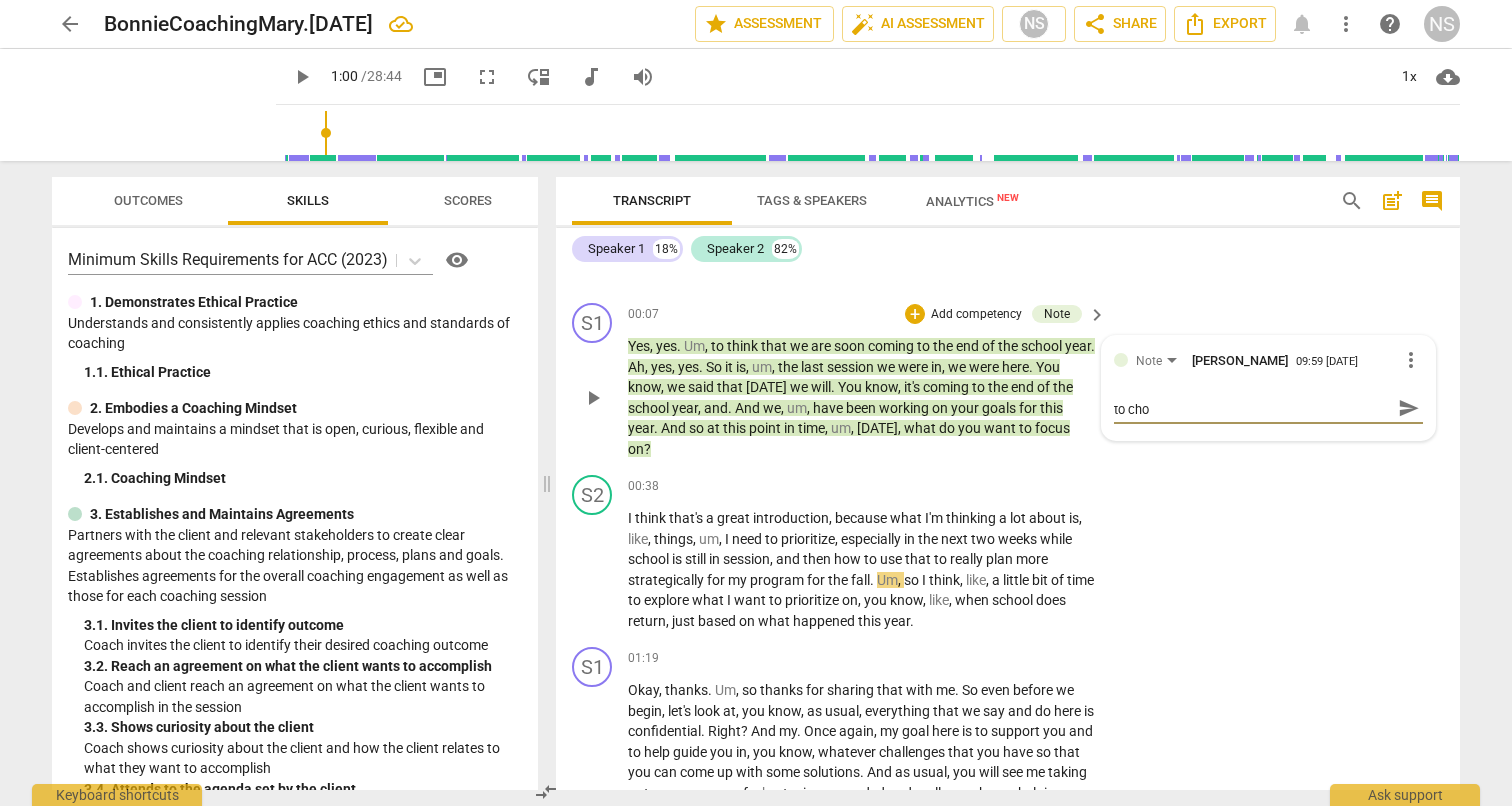 type on "This intro was open and gave the client agency to choo" 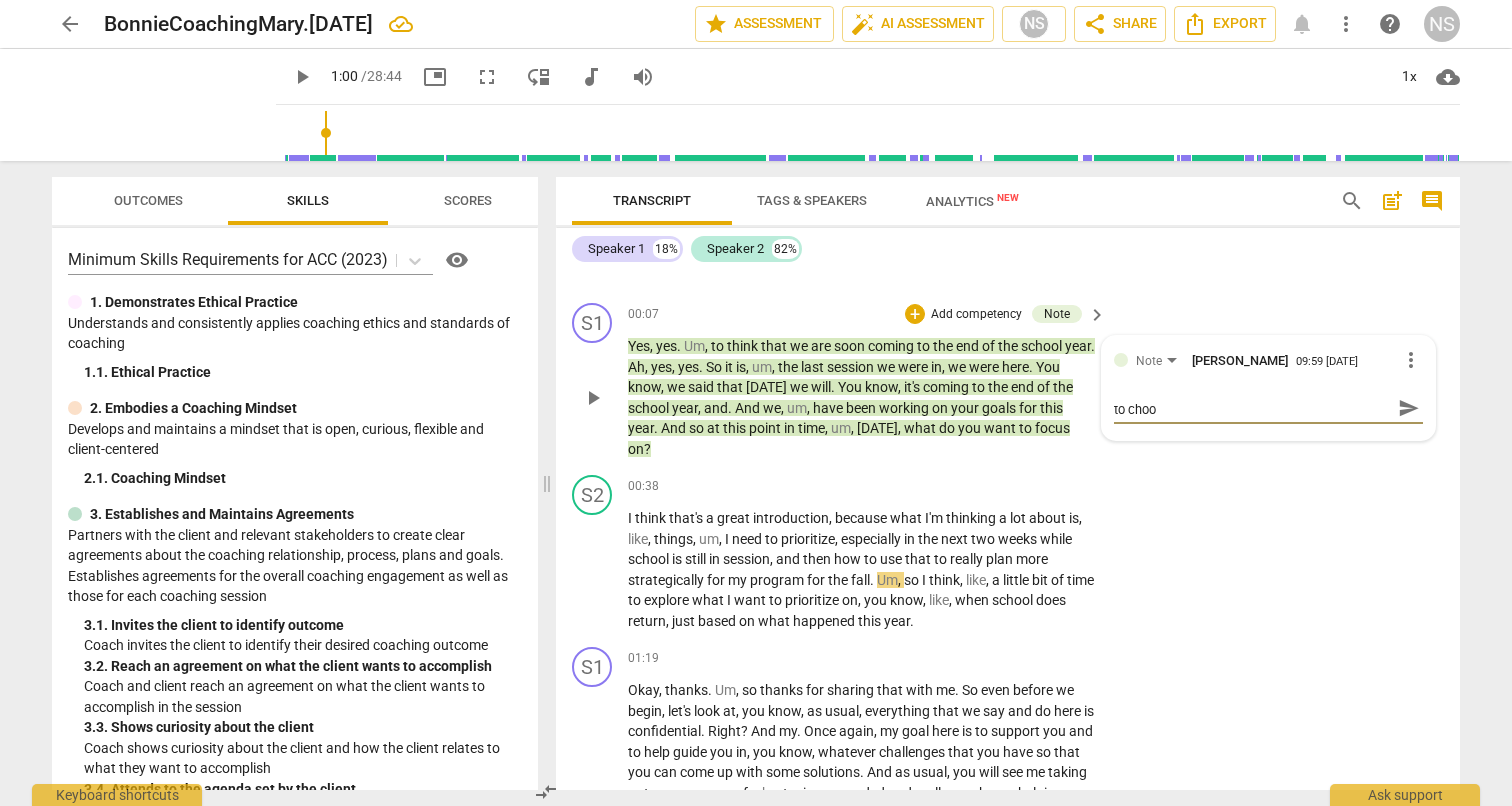 scroll, scrollTop: 0, scrollLeft: 0, axis: both 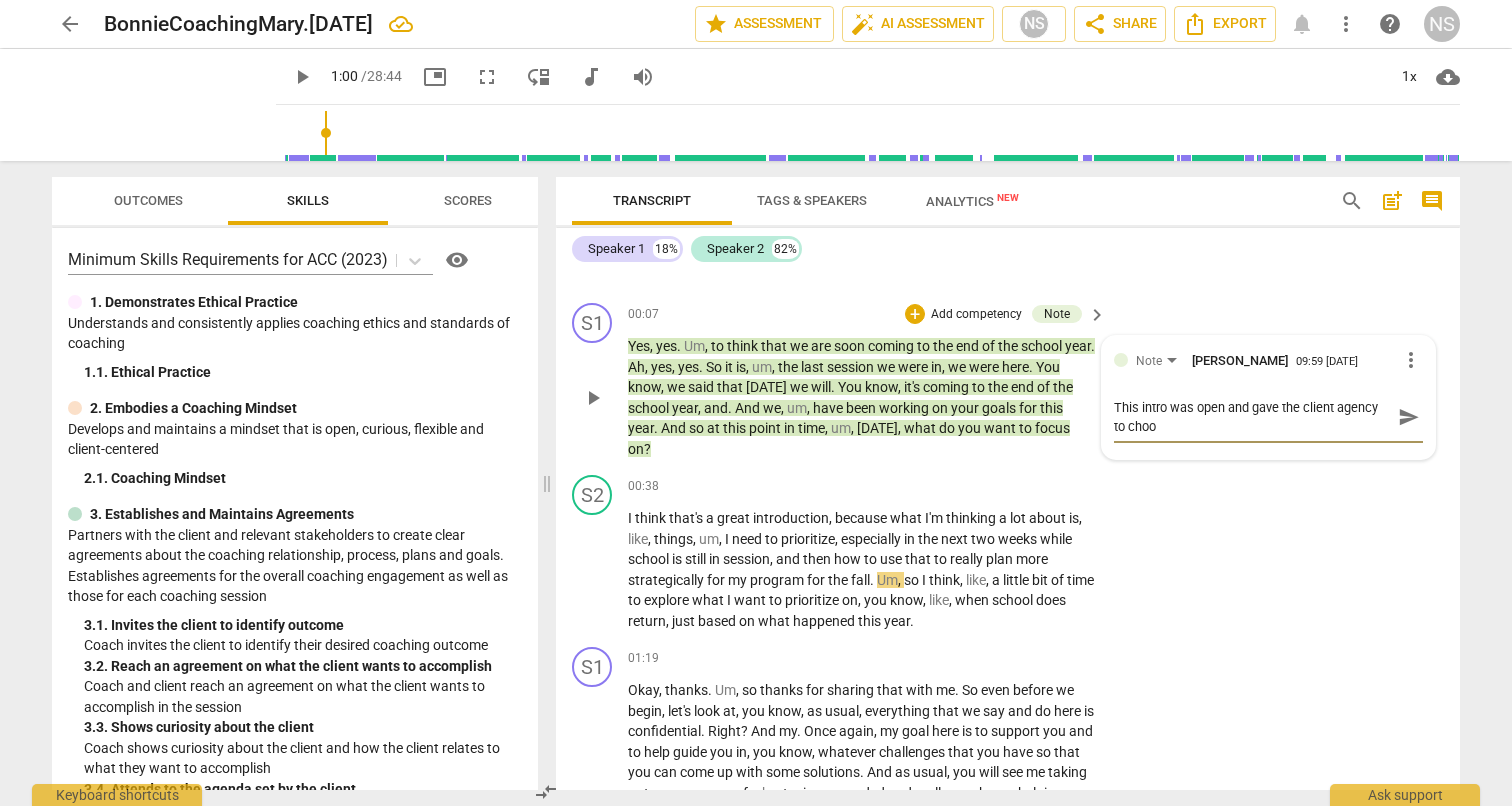 type on "This intro was open and gave the client agency to choos" 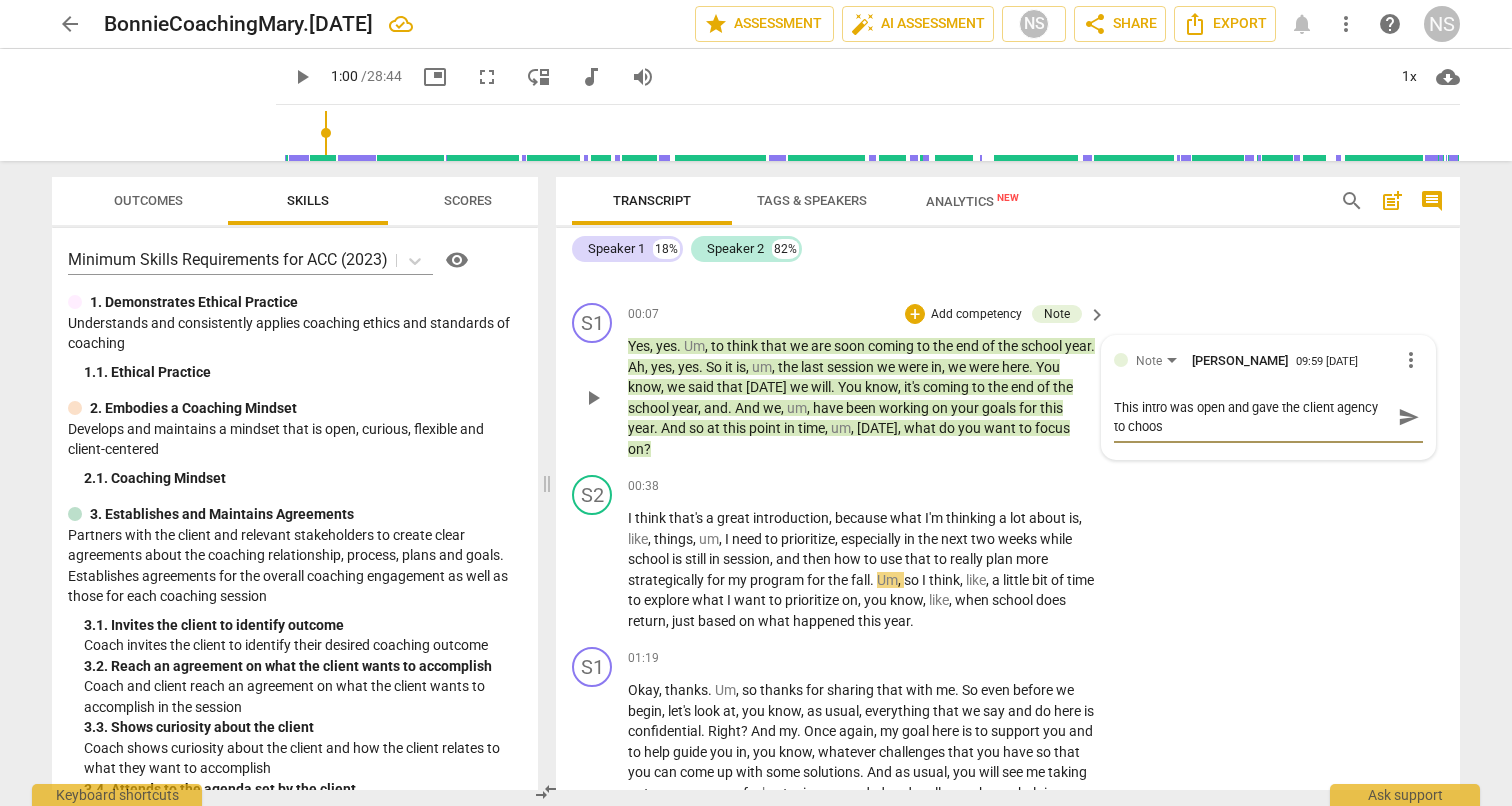 type on "This intro was open and gave the client agency to choose" 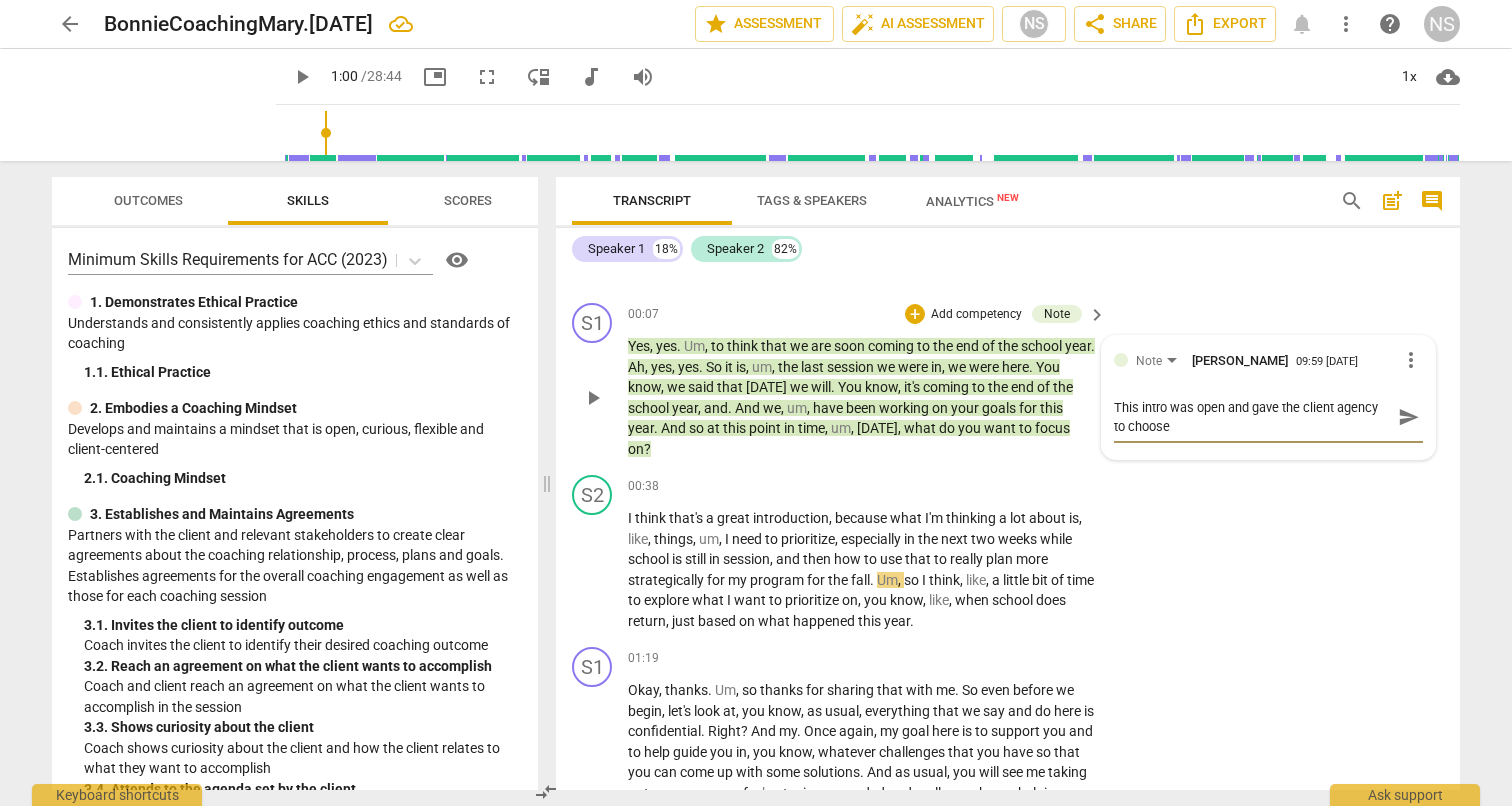 type on "This intro was open and gave the client agency to choose" 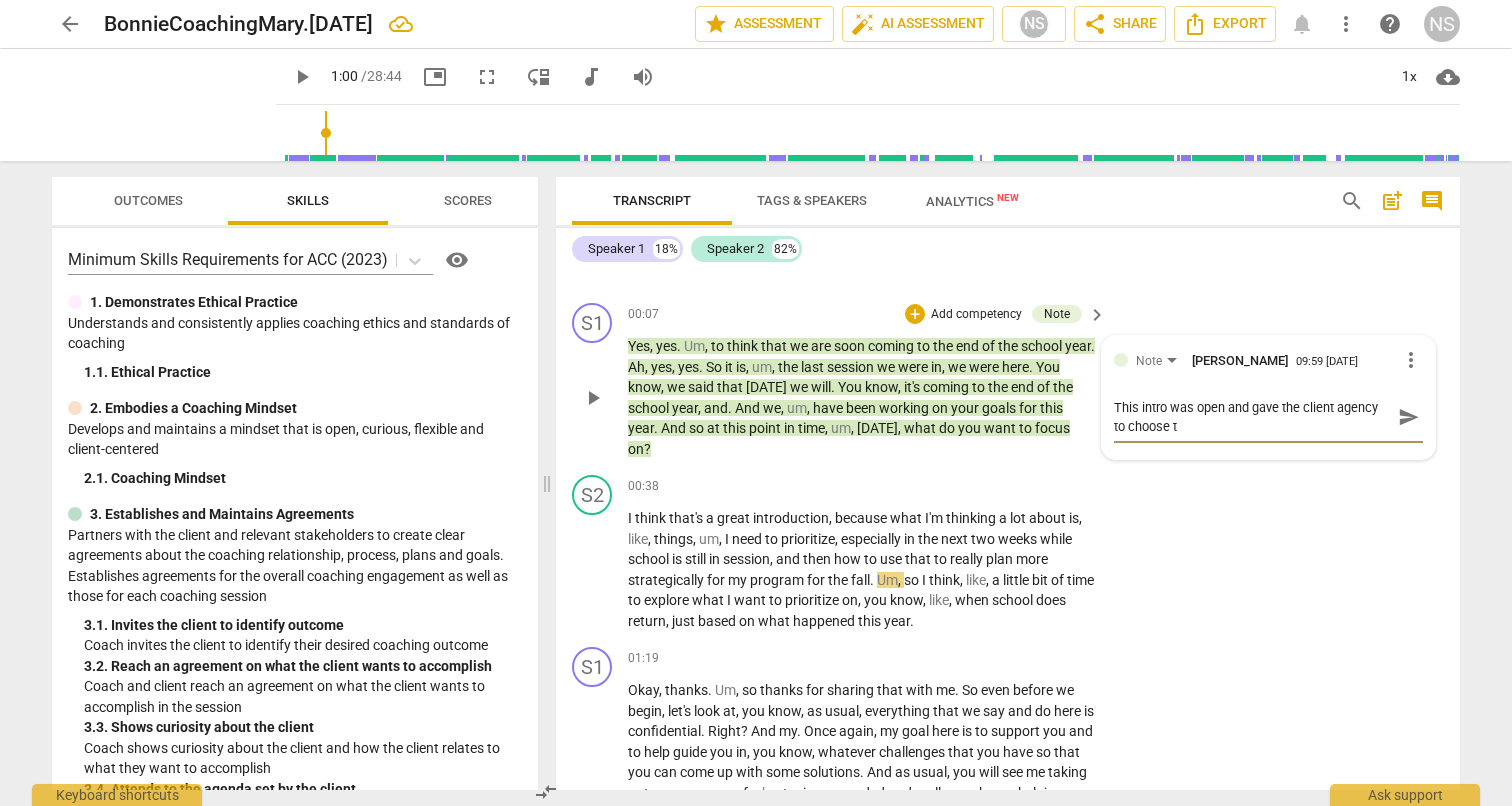 type on "This intro was open and gave the client agency to choose th" 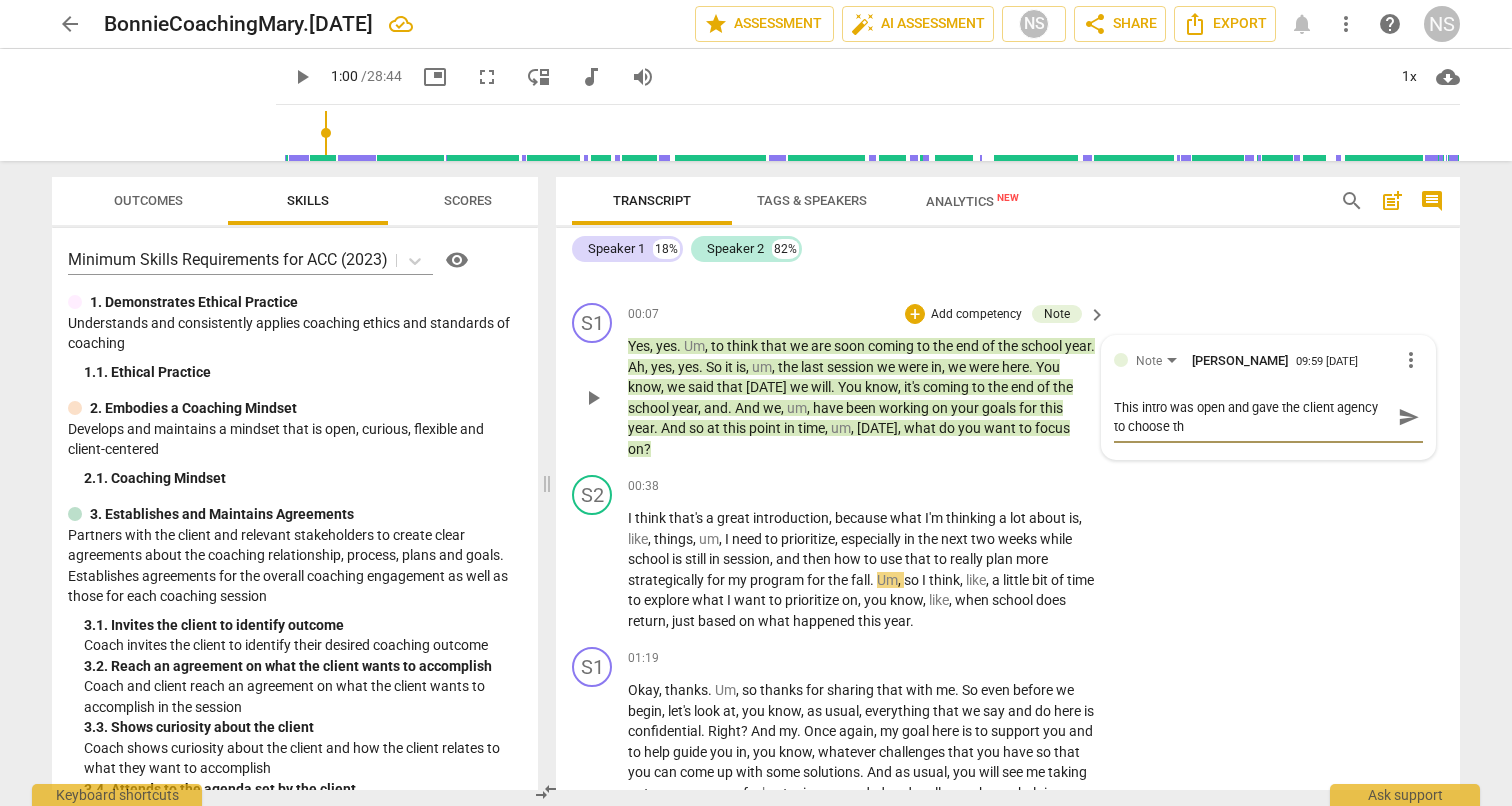 type on "This intro was open and gave the client agency to choose the" 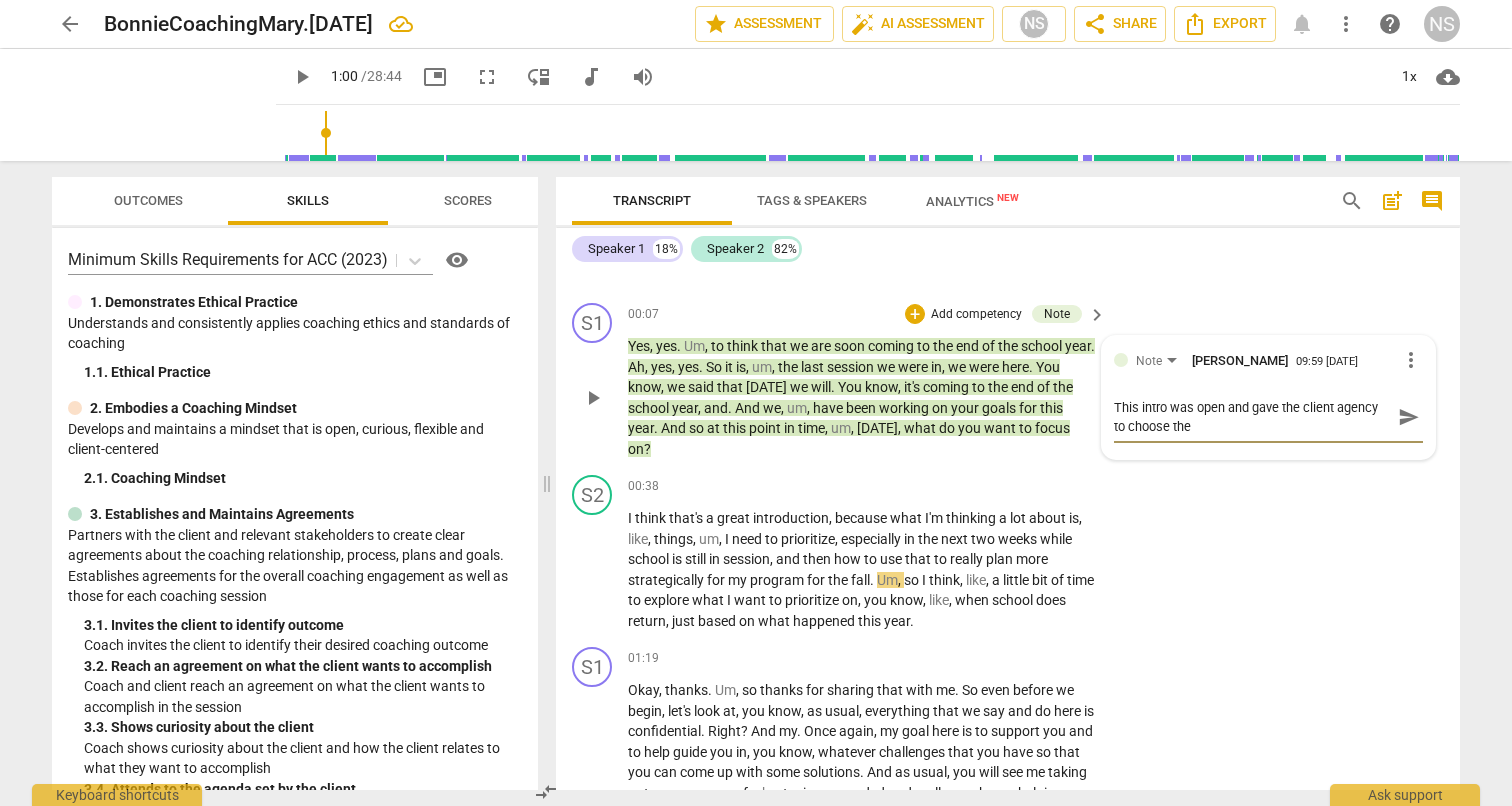 type on "This intro was open and gave the client agency to choose the" 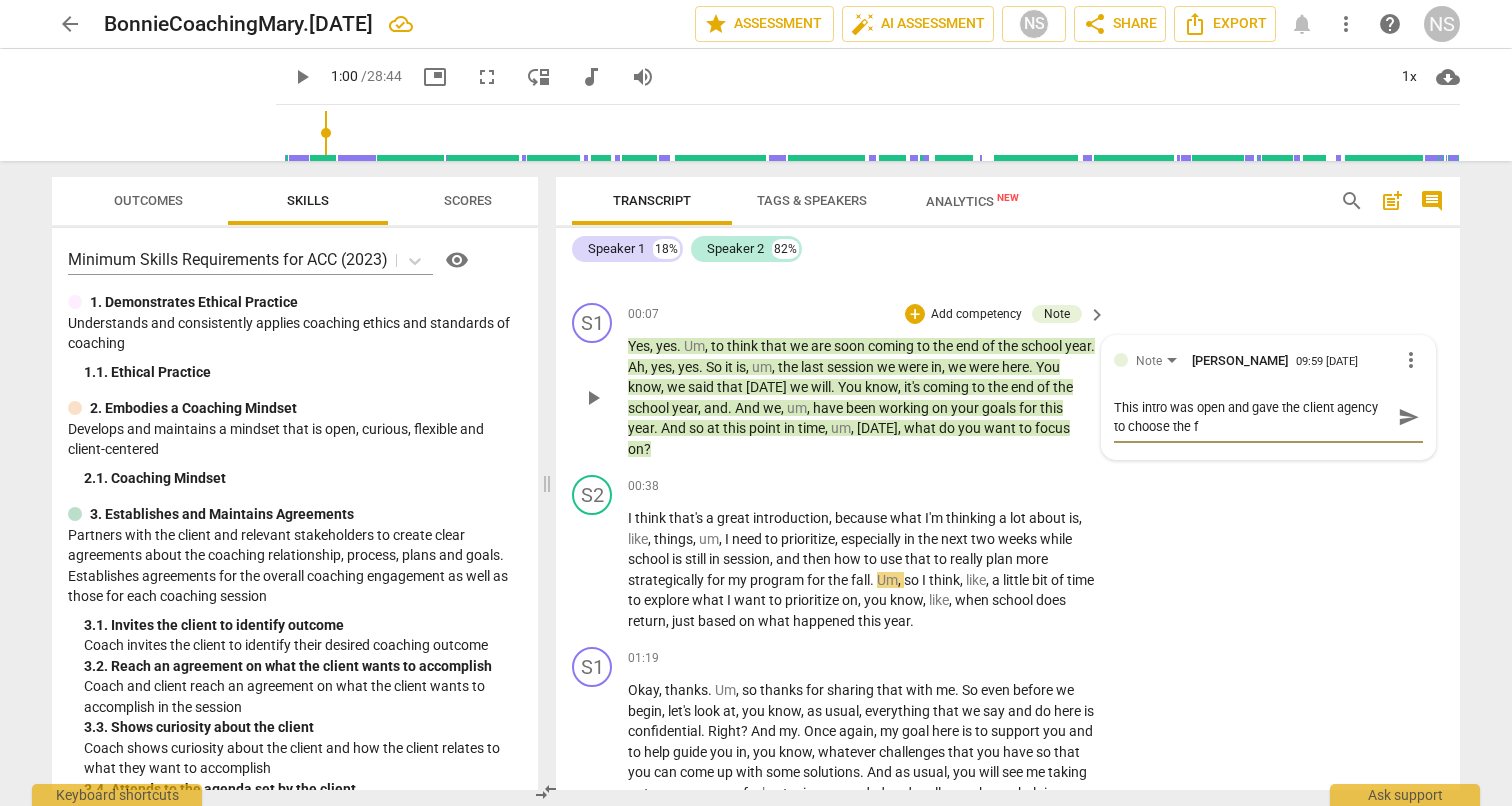 type on "This intro was open and gave the client agency to choose the fo" 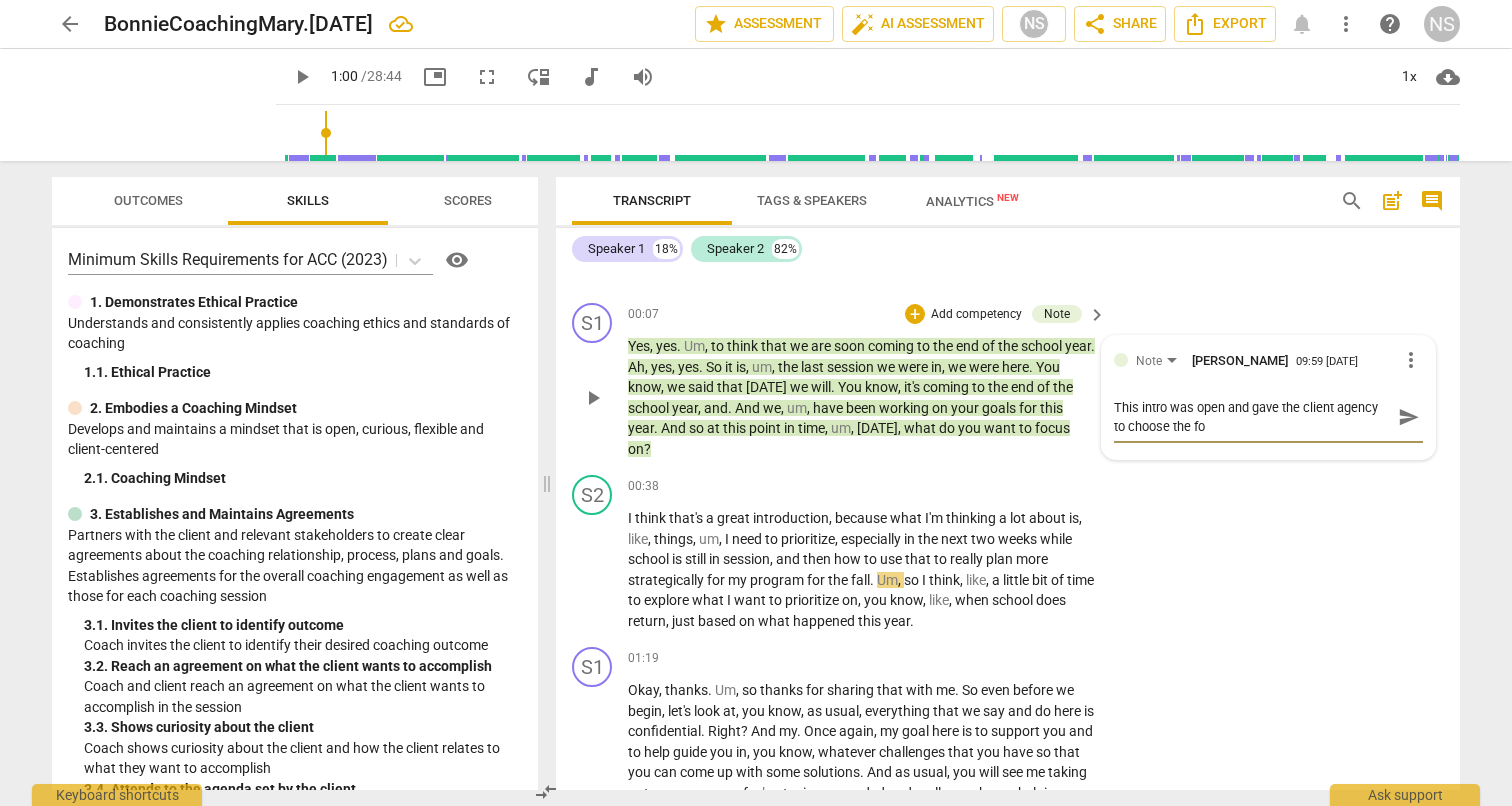 type on "This intro was open and gave the client agency to choose the foc" 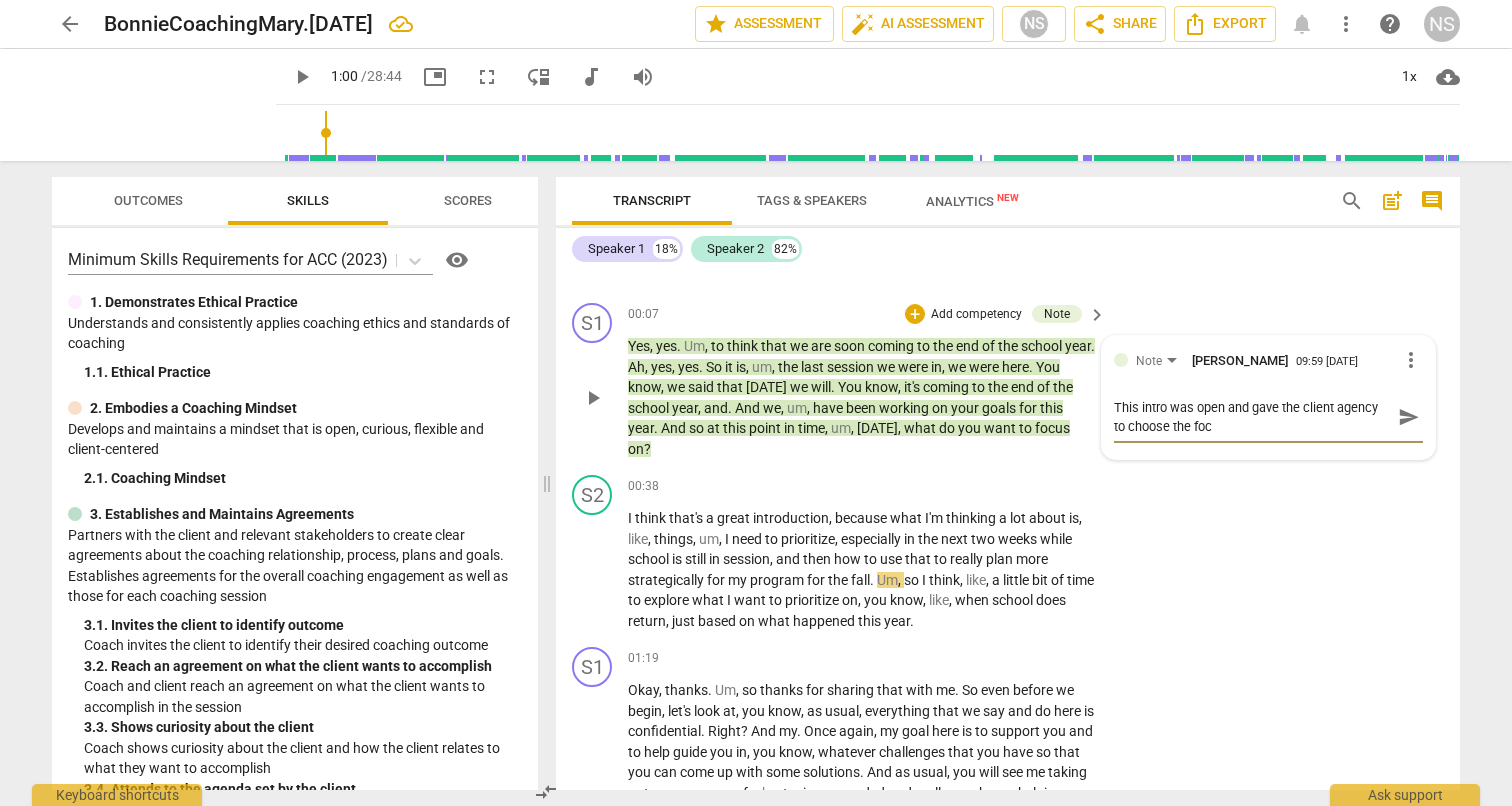 type on "This intro was open and gave the client agency to choose the focu" 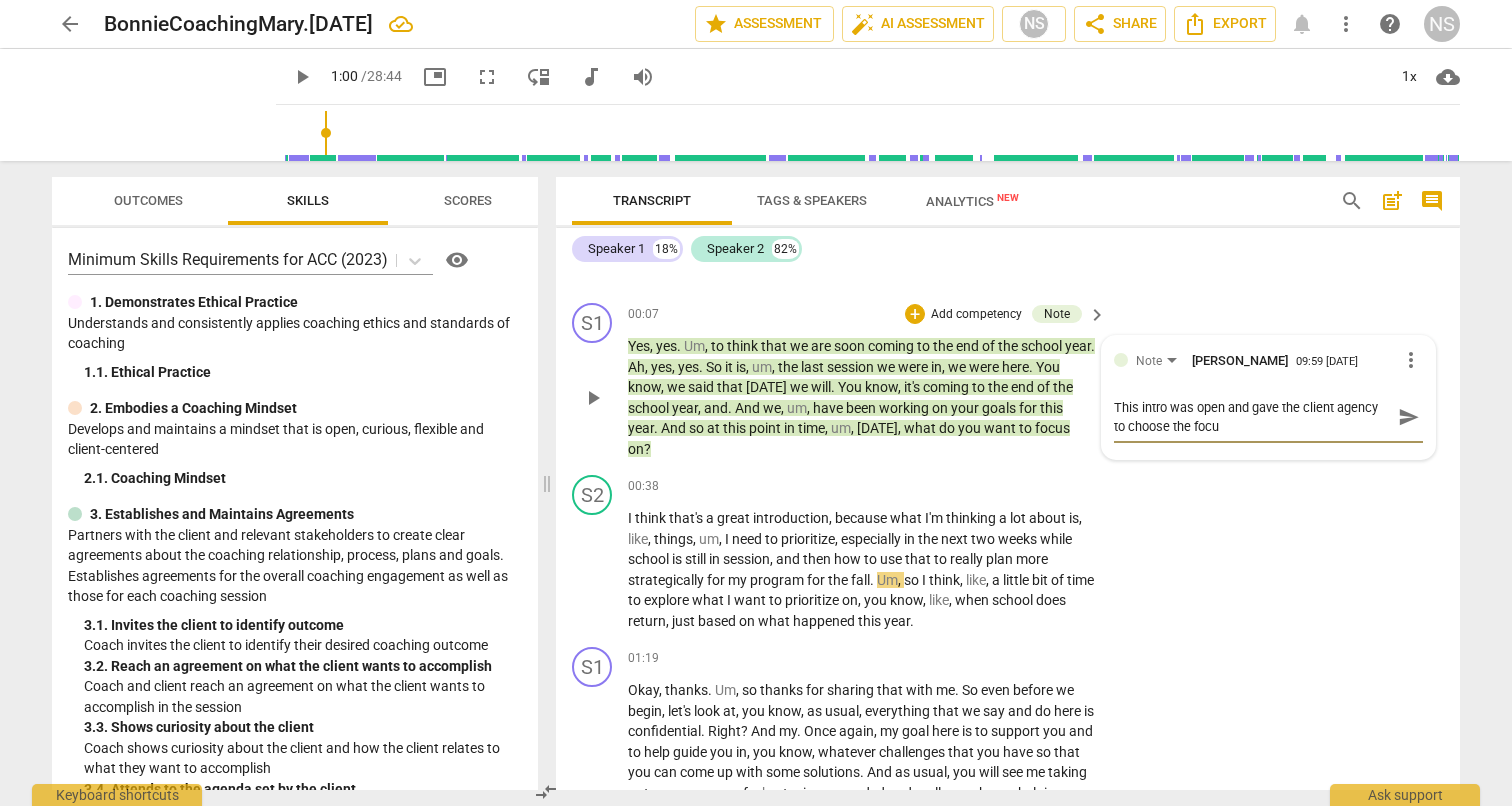 type on "This intro was open and gave the client agency to choose the focus" 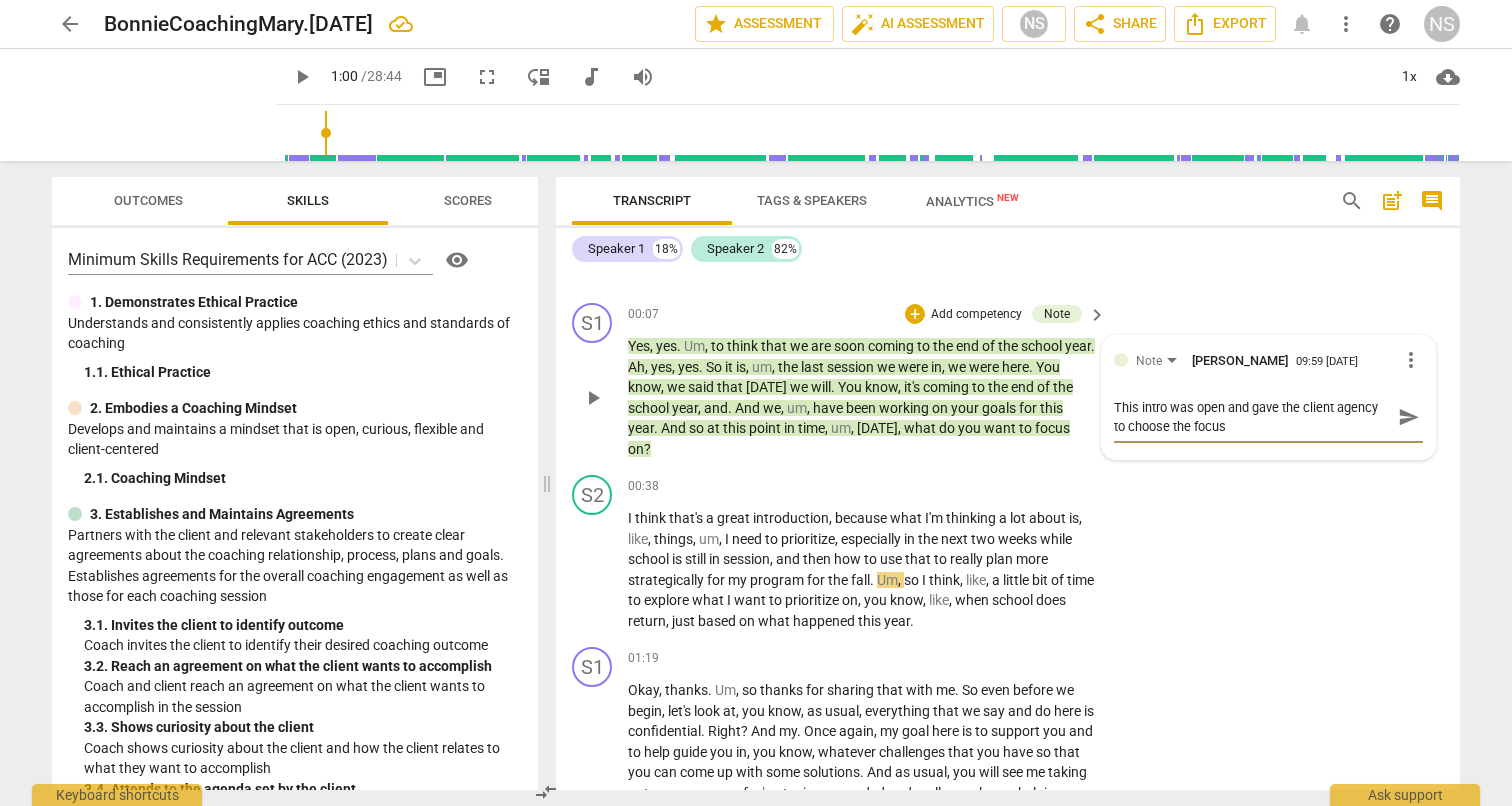type on "This intro was open and gave the client agency to choose the focus" 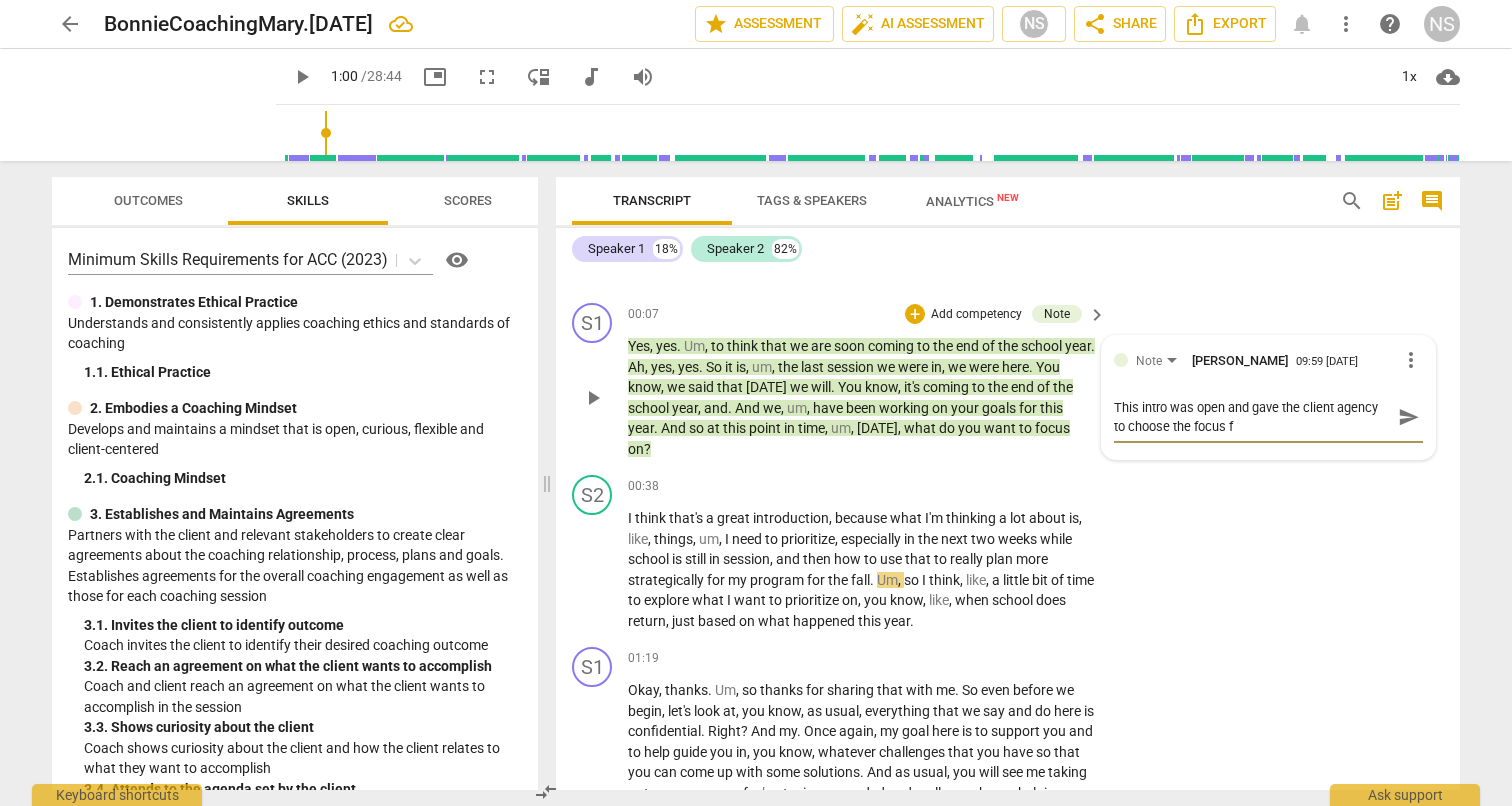 type on "This intro was open and gave the client agency to choose the focus fo" 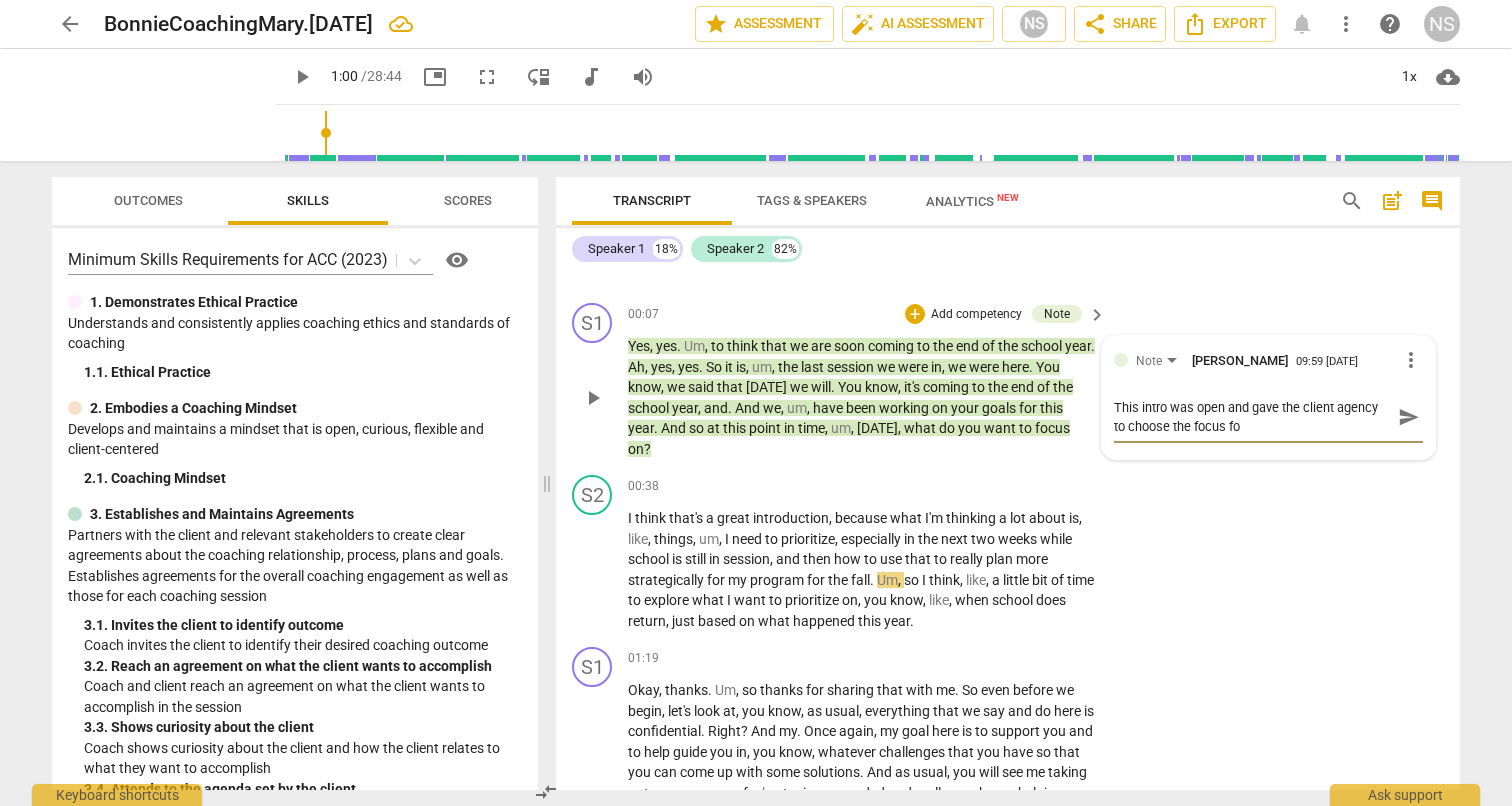 type on "This intro was open and gave the client agency to choose the focus for" 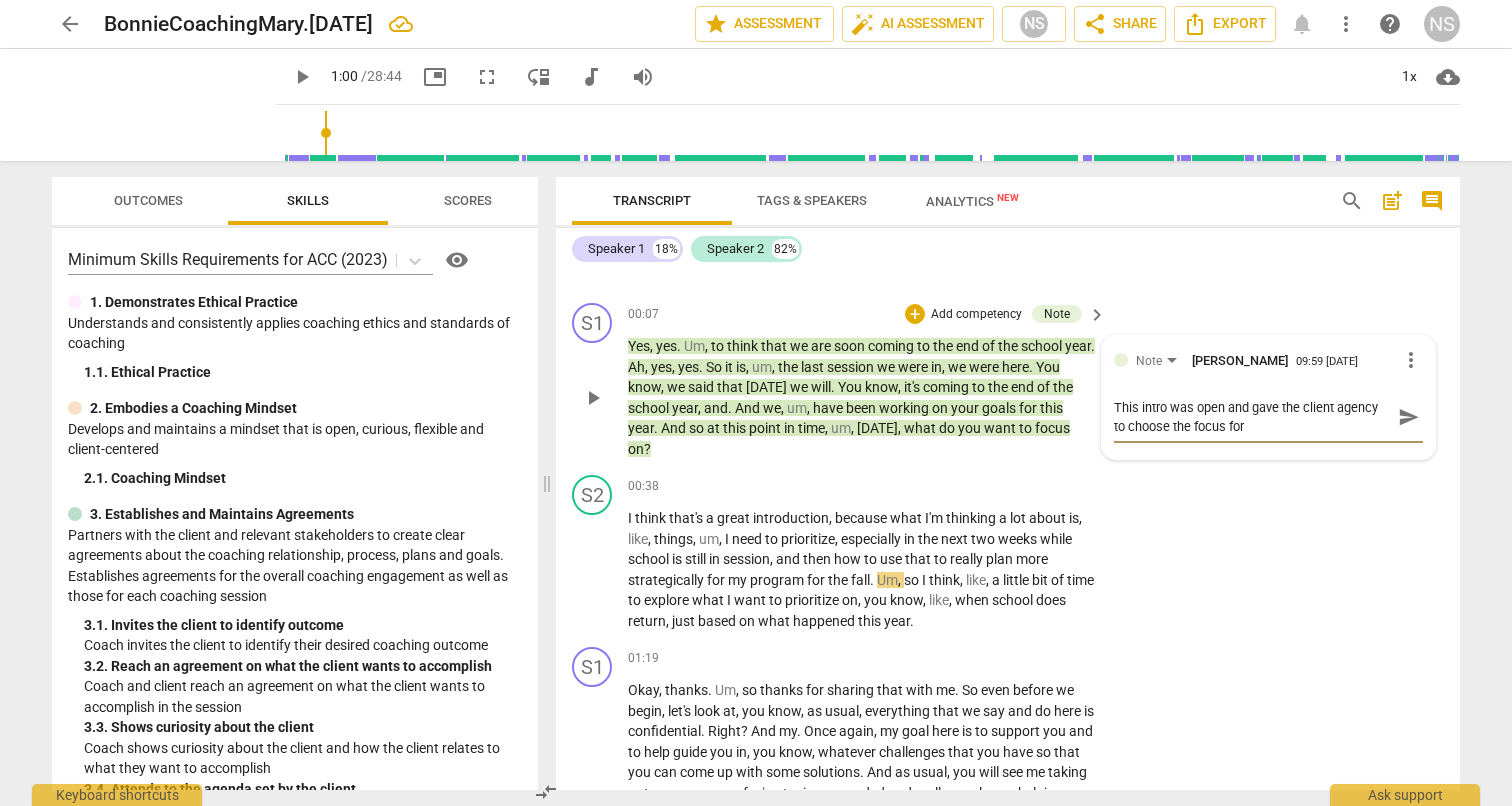 type on "This intro was open and gave the client agency to choose the focus for" 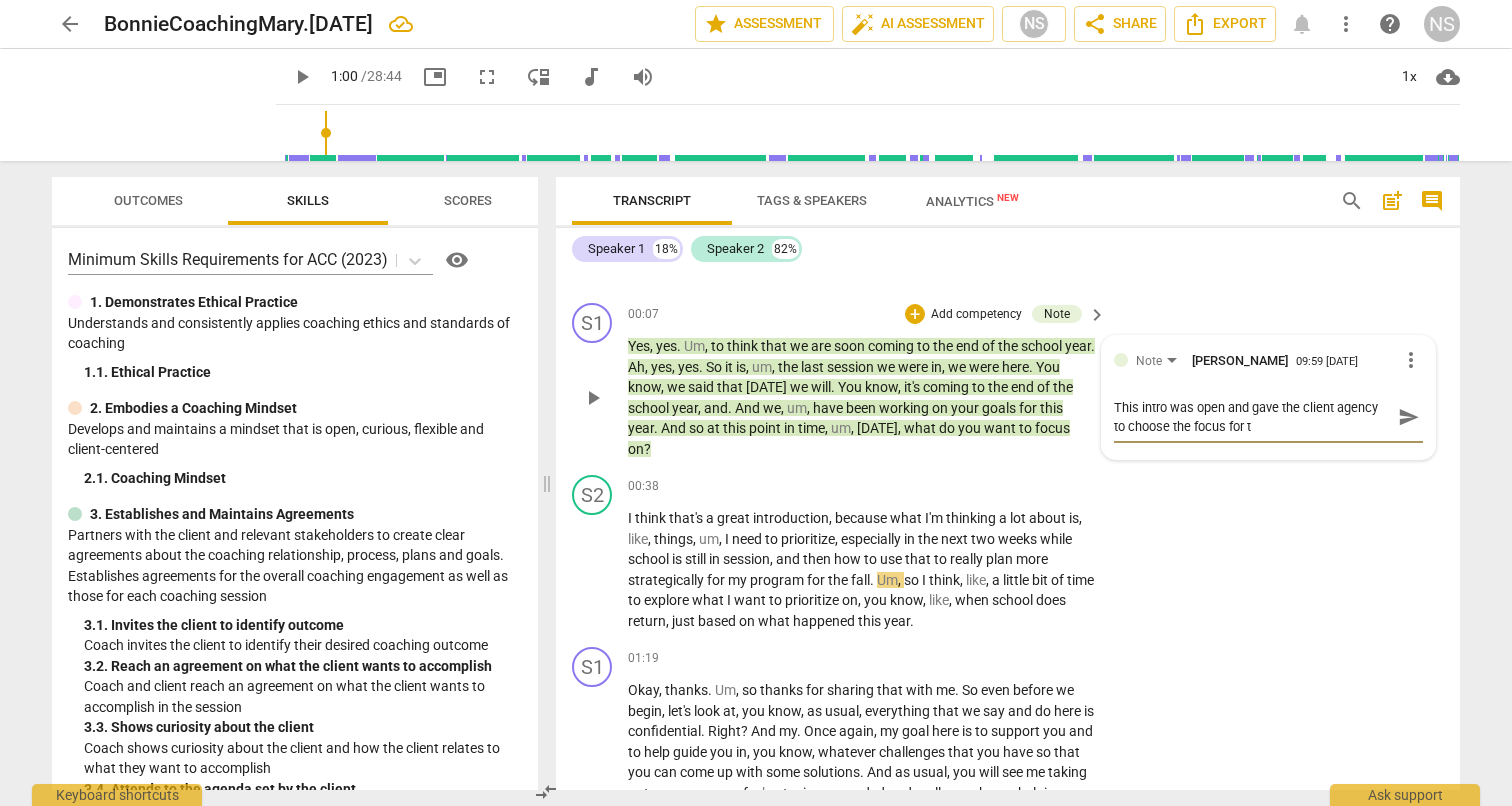 type on "This intro was open and gave the client agency to choose the focus for th" 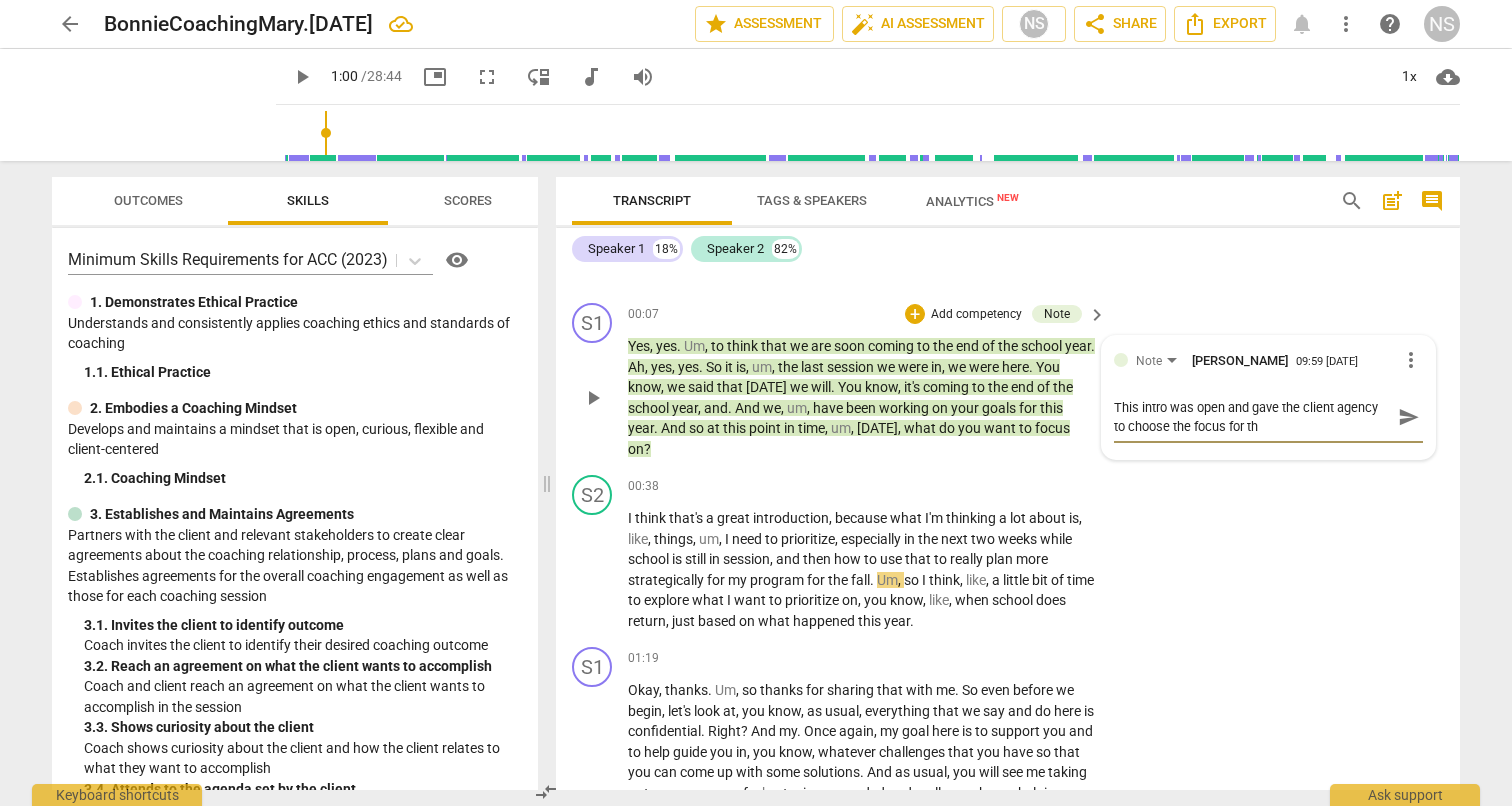 type on "This intro was open and gave the client agency to choose the focus for the" 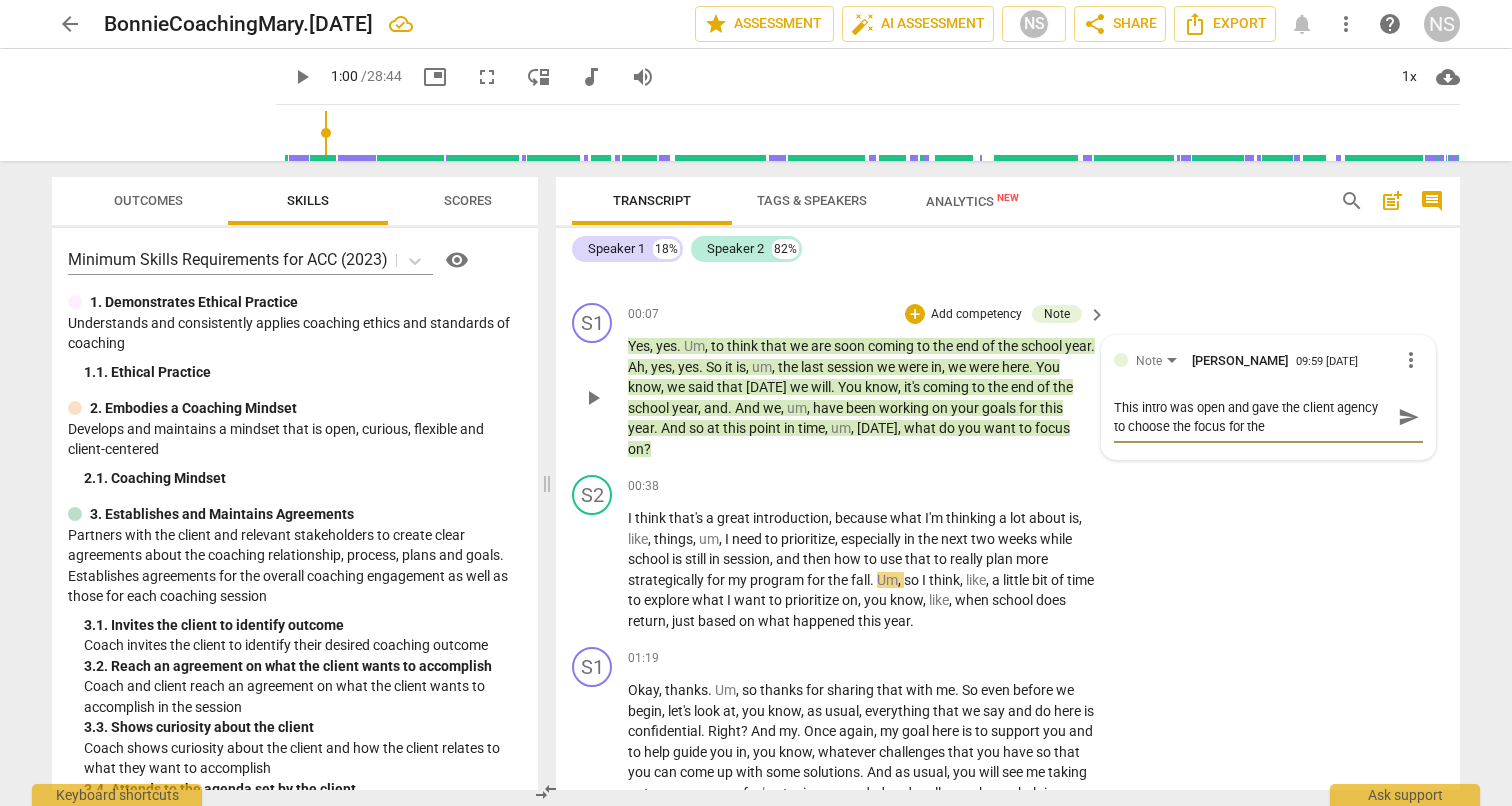 type on "This intro was open and gave the client agency to choose the focus for the" 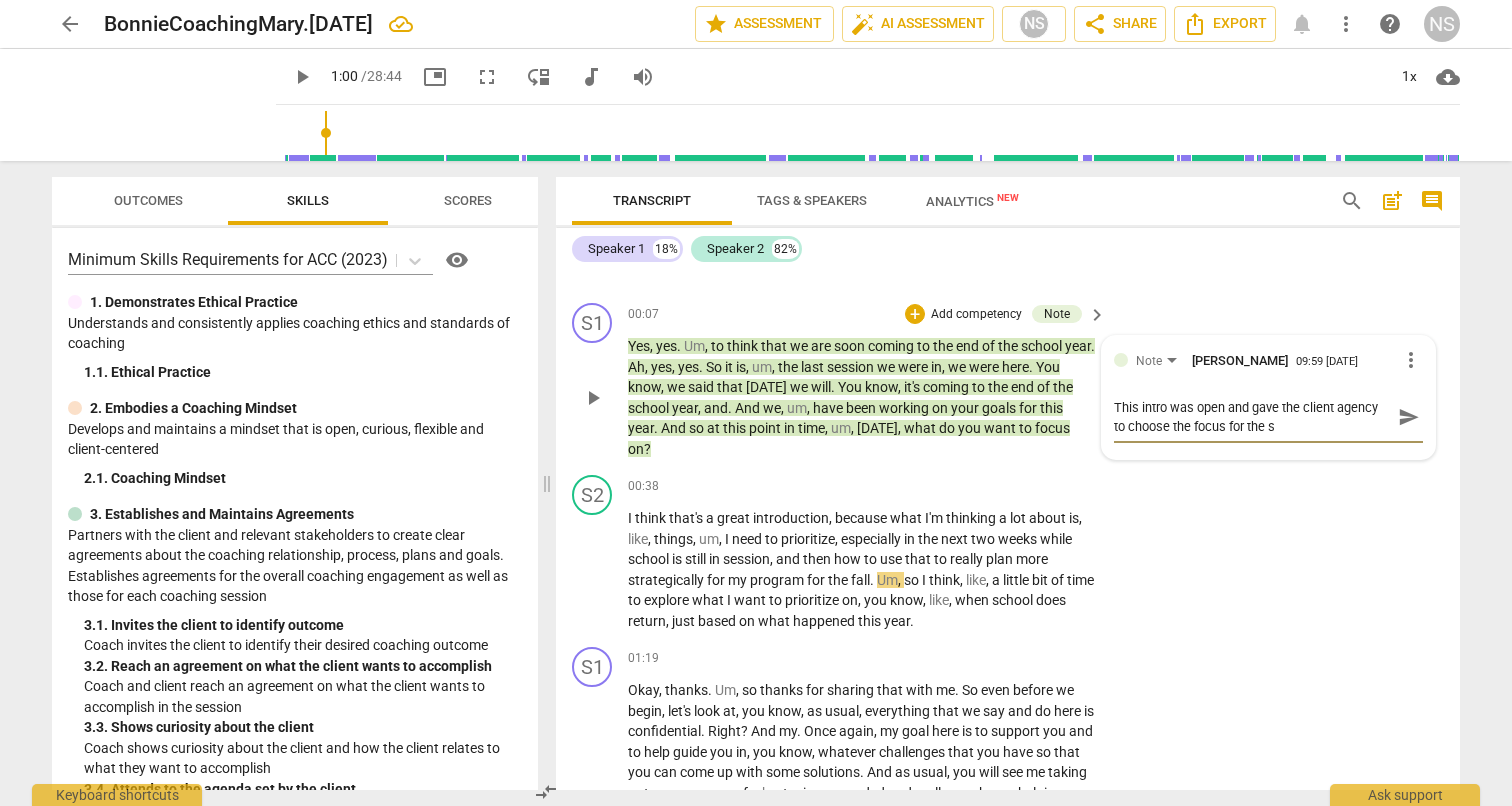 type on "This intro was open and gave the client agency to choose the focus for the se" 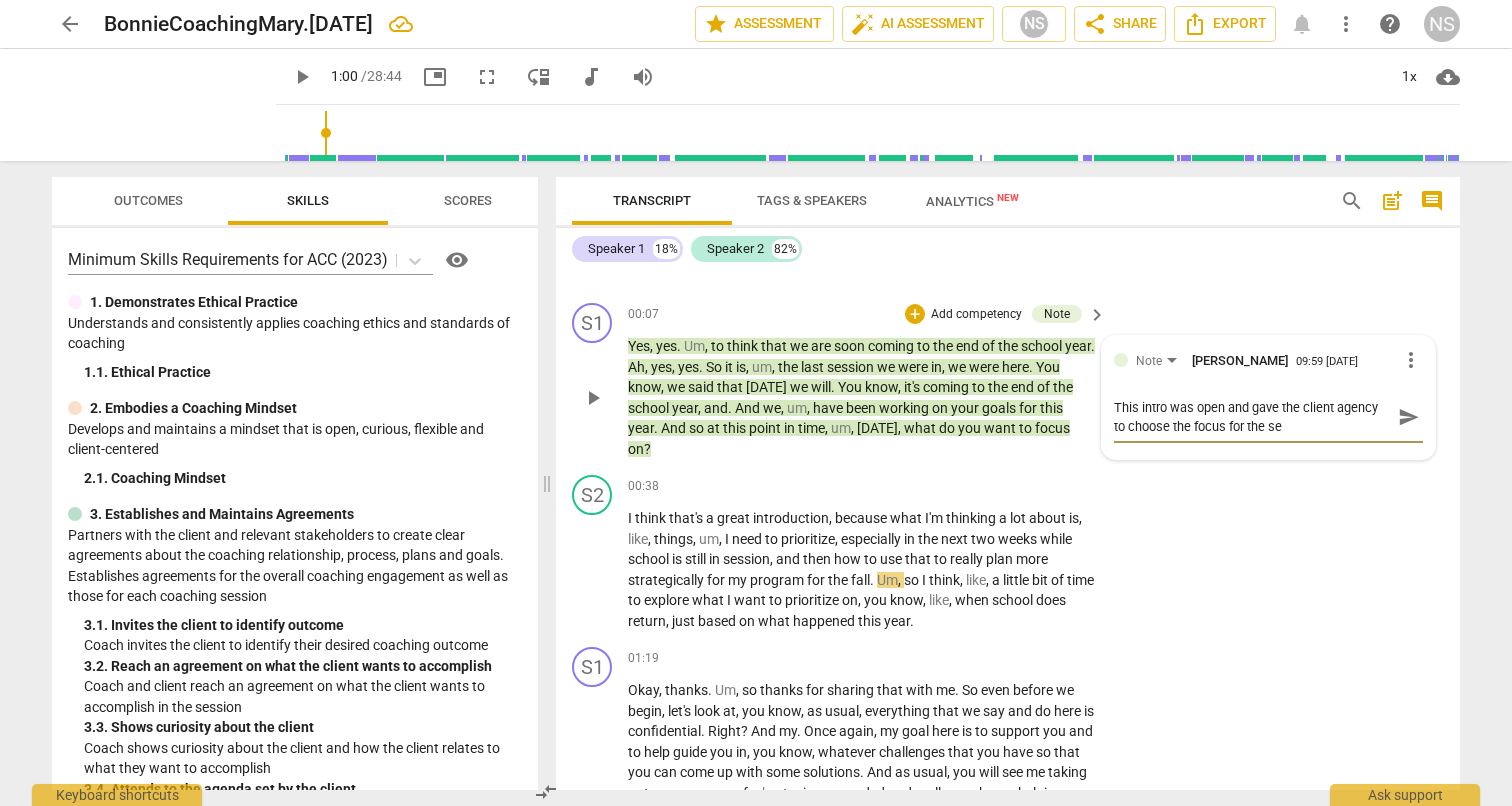 type on "This intro was open and gave the client agency to choose the focus for the ses" 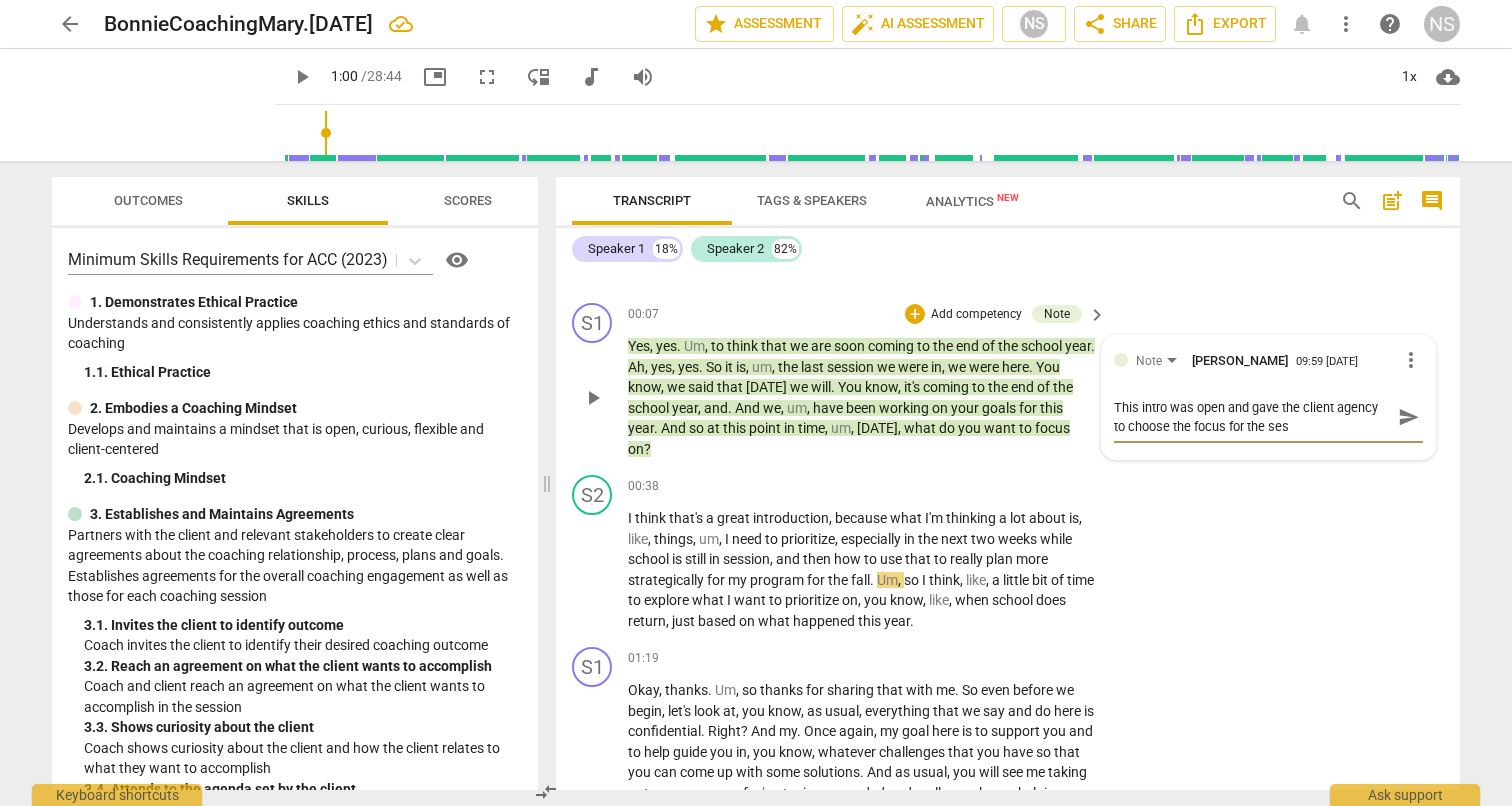type on "This intro was open and gave the client agency to choose the focus for the sess" 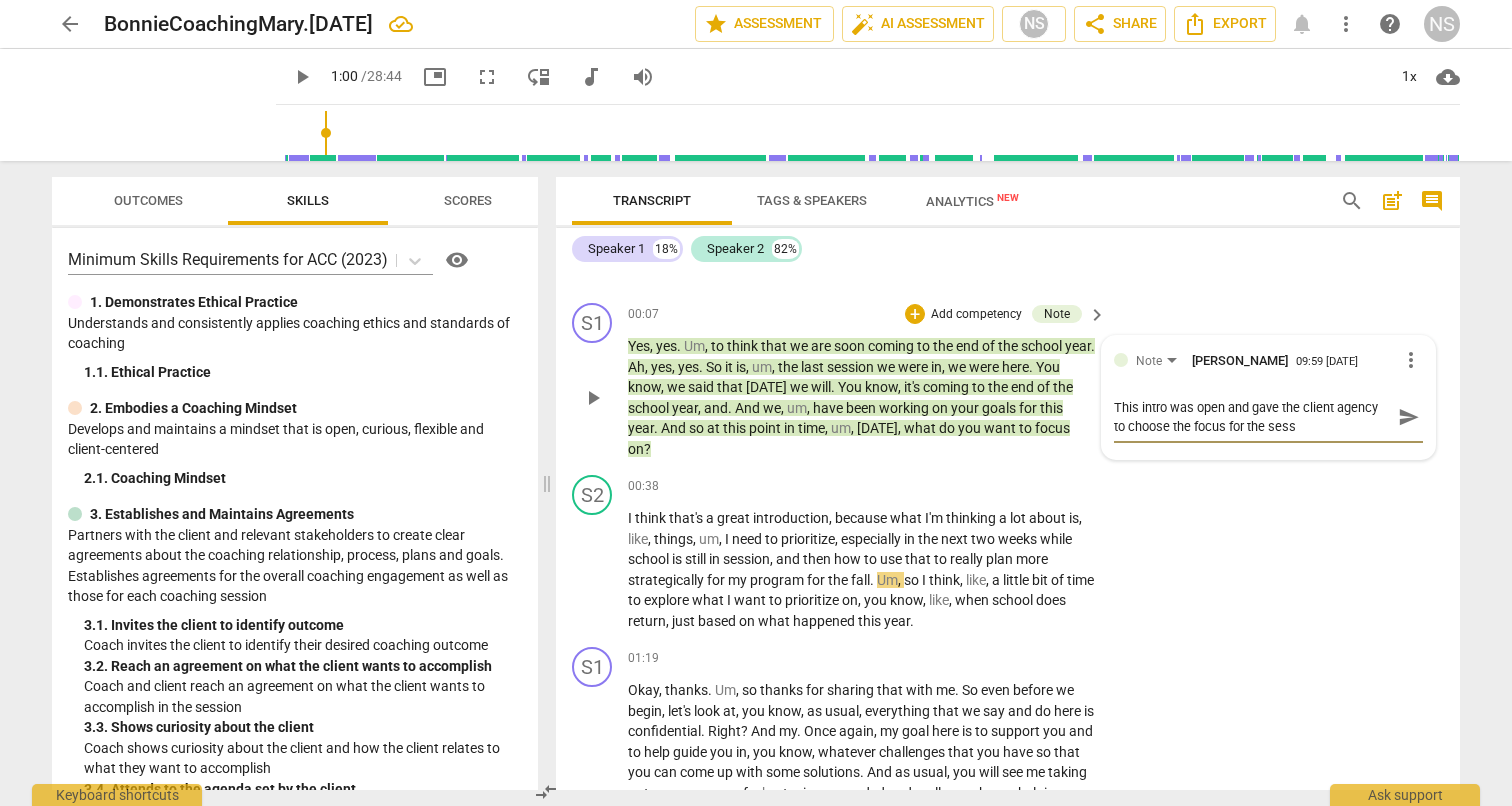 type on "This intro was open and gave the client agency to choose the focus for the sessi" 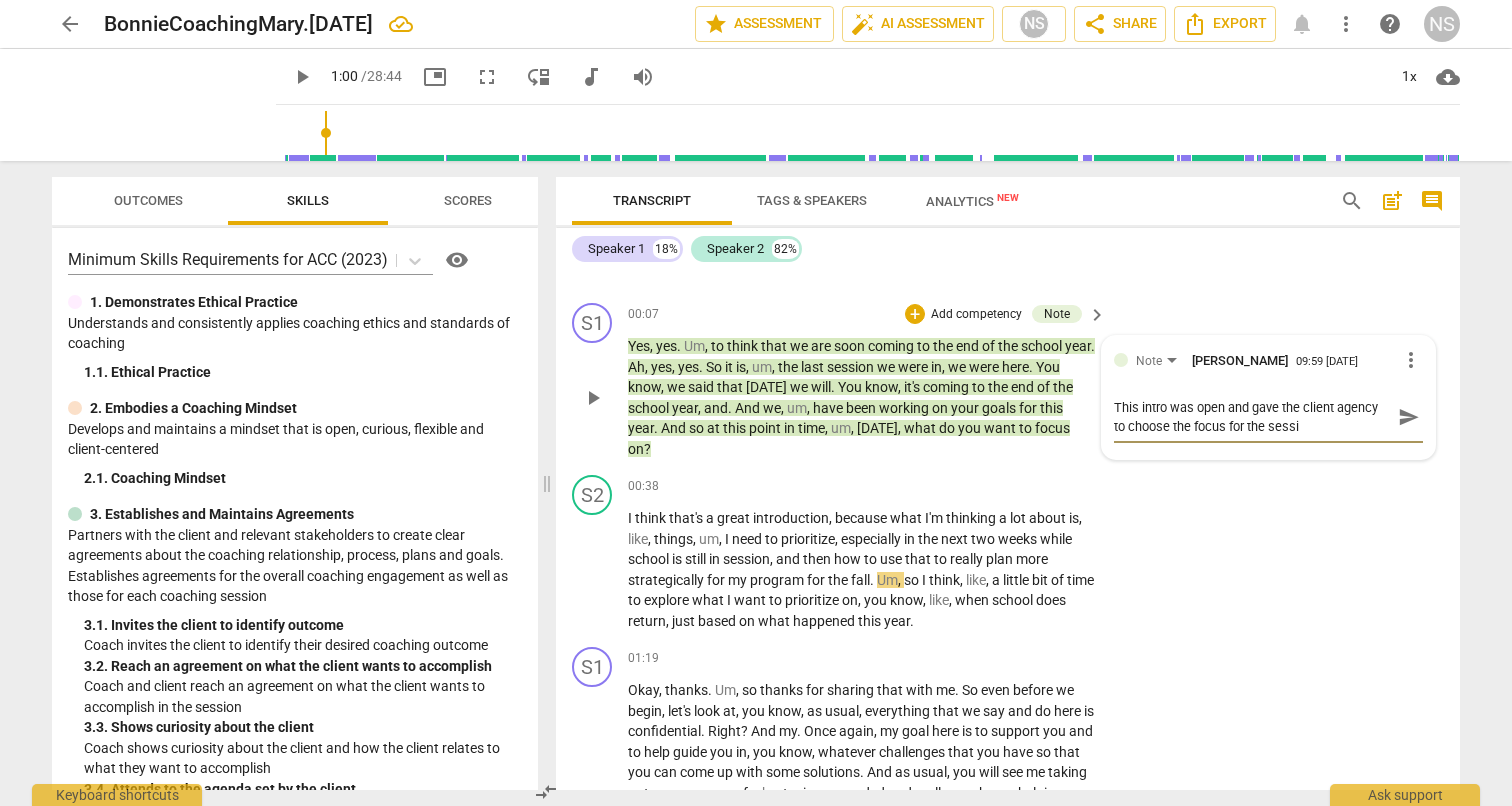 type on "This intro was open and gave the client agency to choose the focus for the sessio" 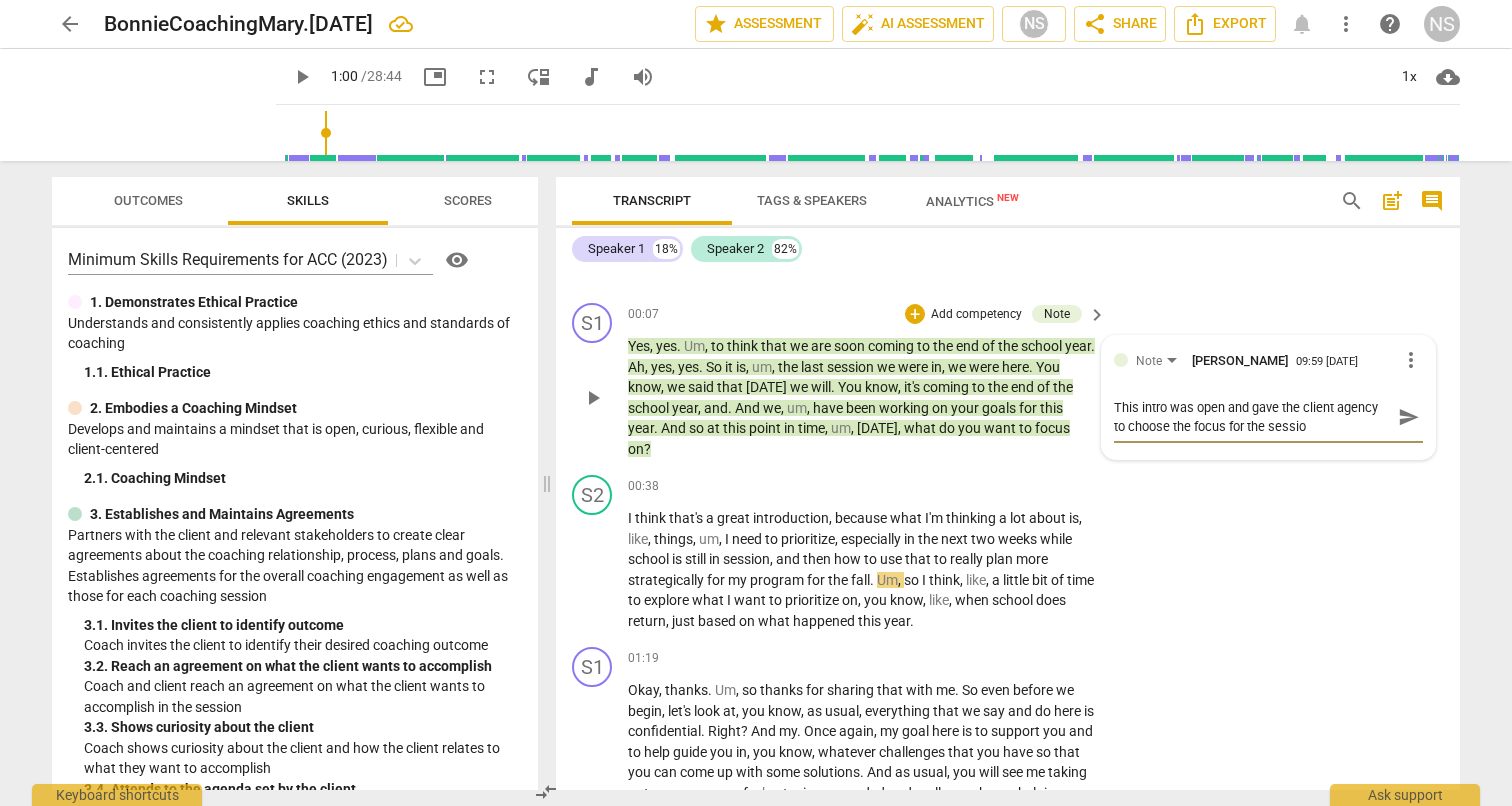 type on "This intro was open and gave the client agency to choose the focus for the session" 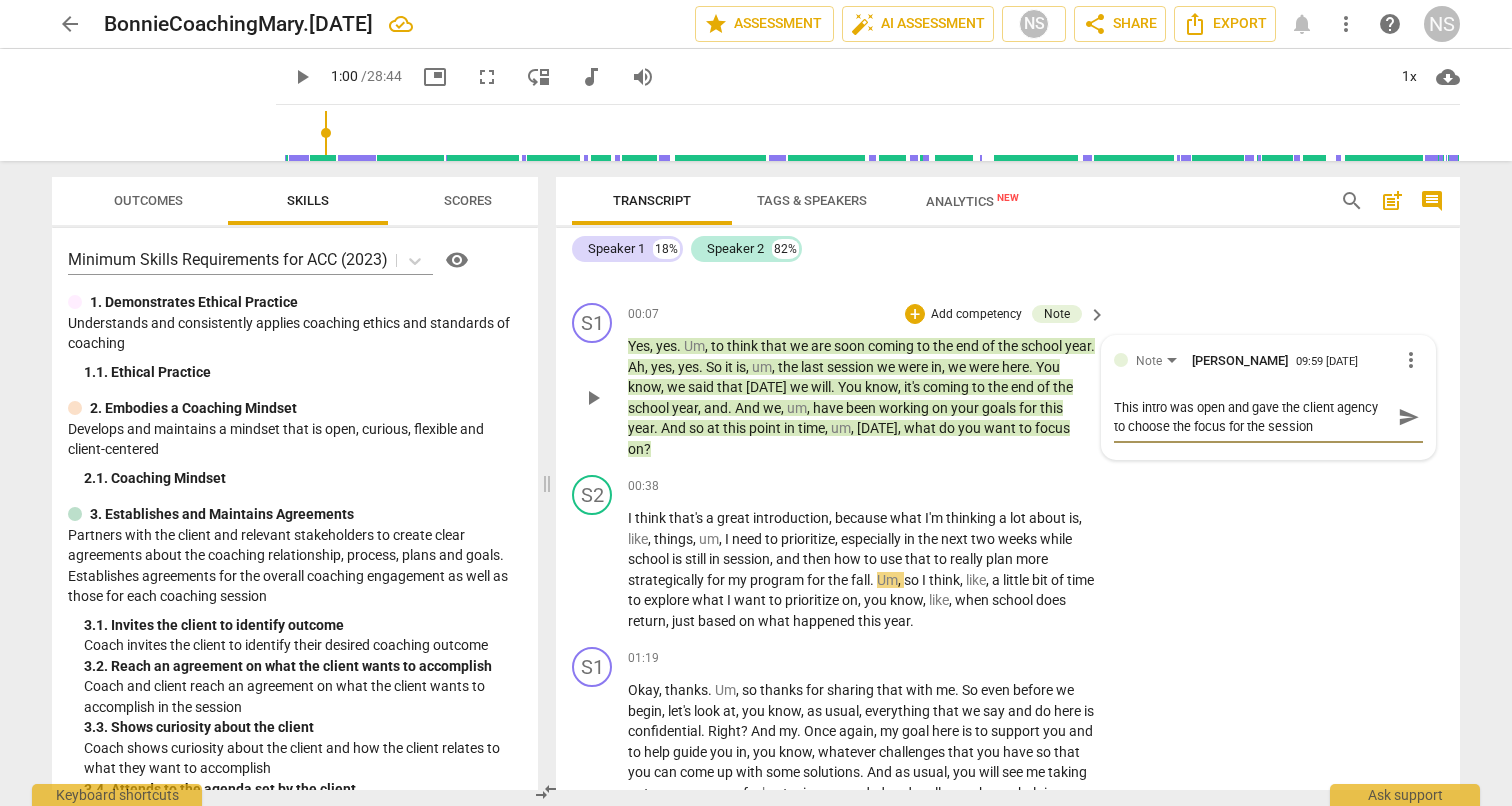click on "This intro was open and gave the client agency to choose the focus for the session" at bounding box center (1252, 417) 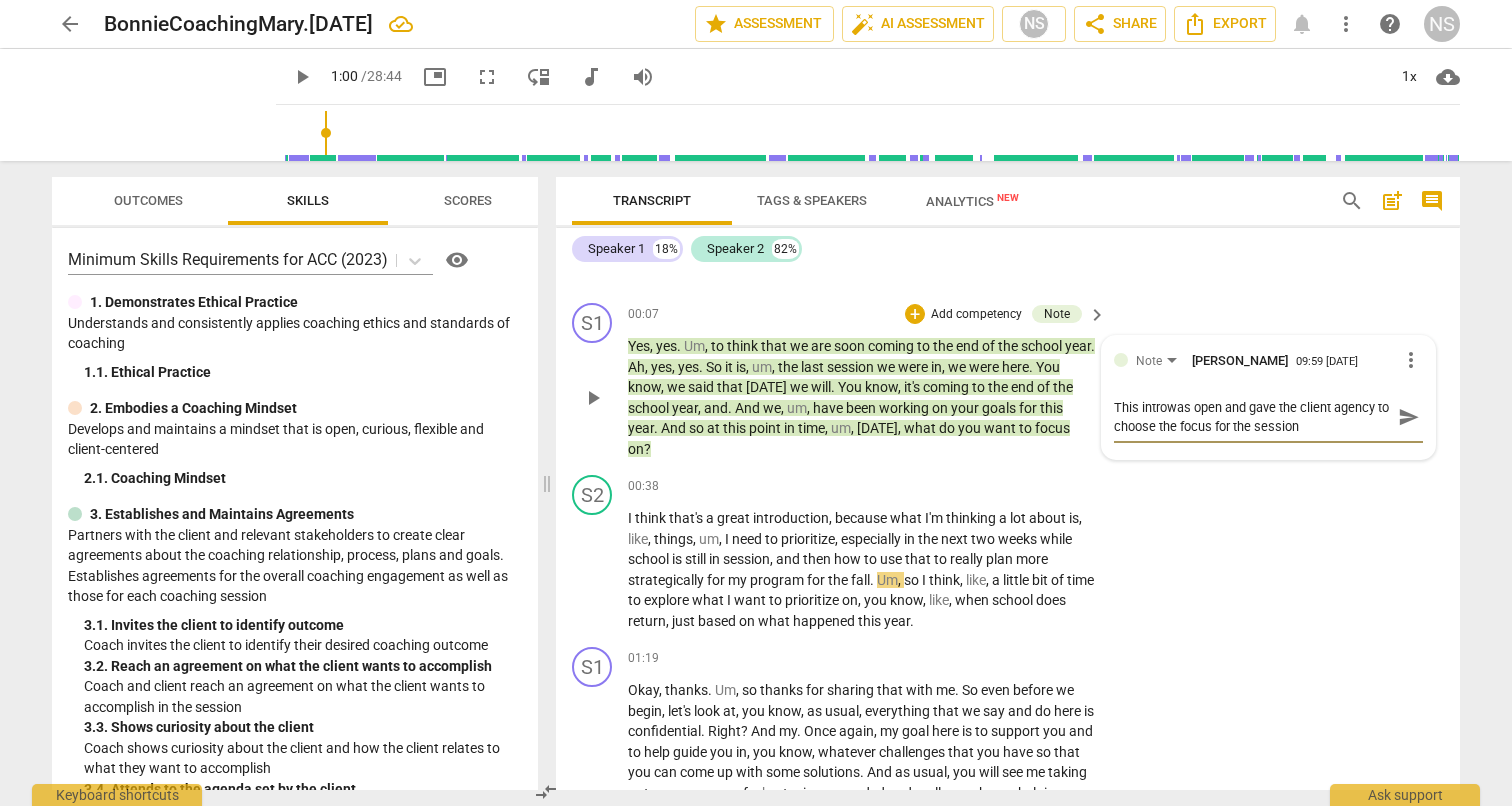 type on "This intrwas open and gave the client agency to choose the focus for the session" 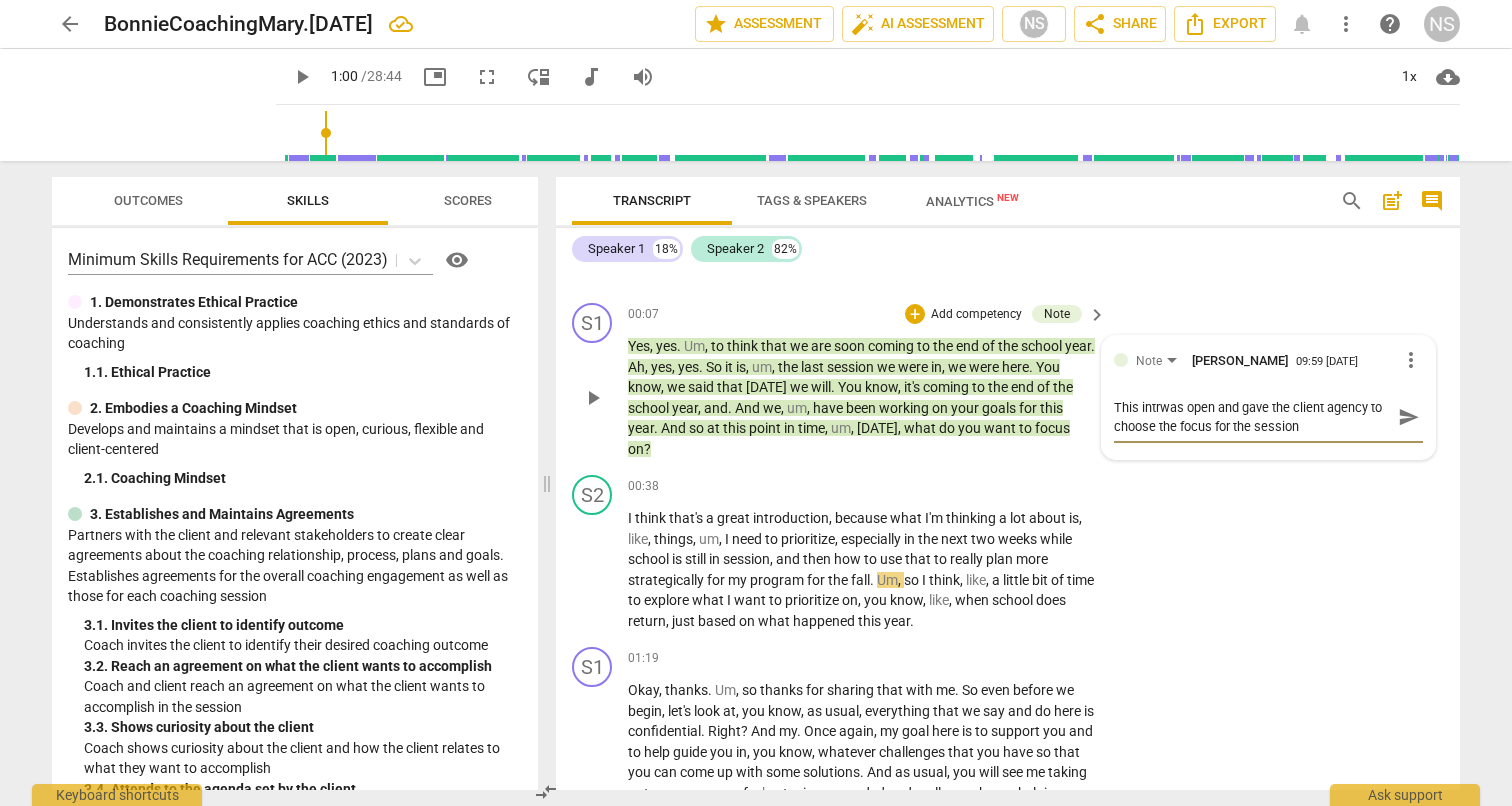 type on "This intwas open and gave the client agency to choose the focus for the session" 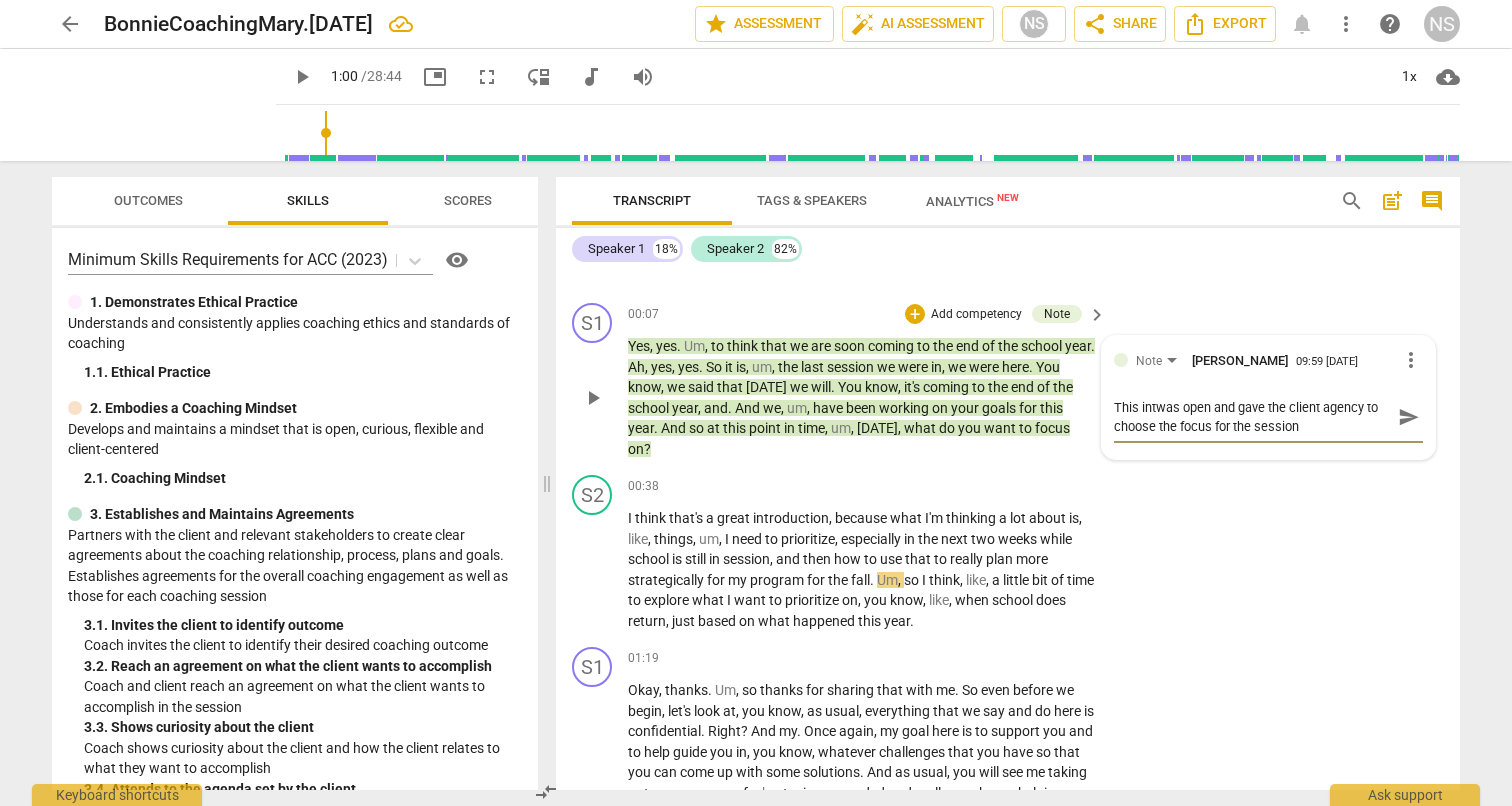 type on "This inwas open and gave the client agency to choose the focus for the session" 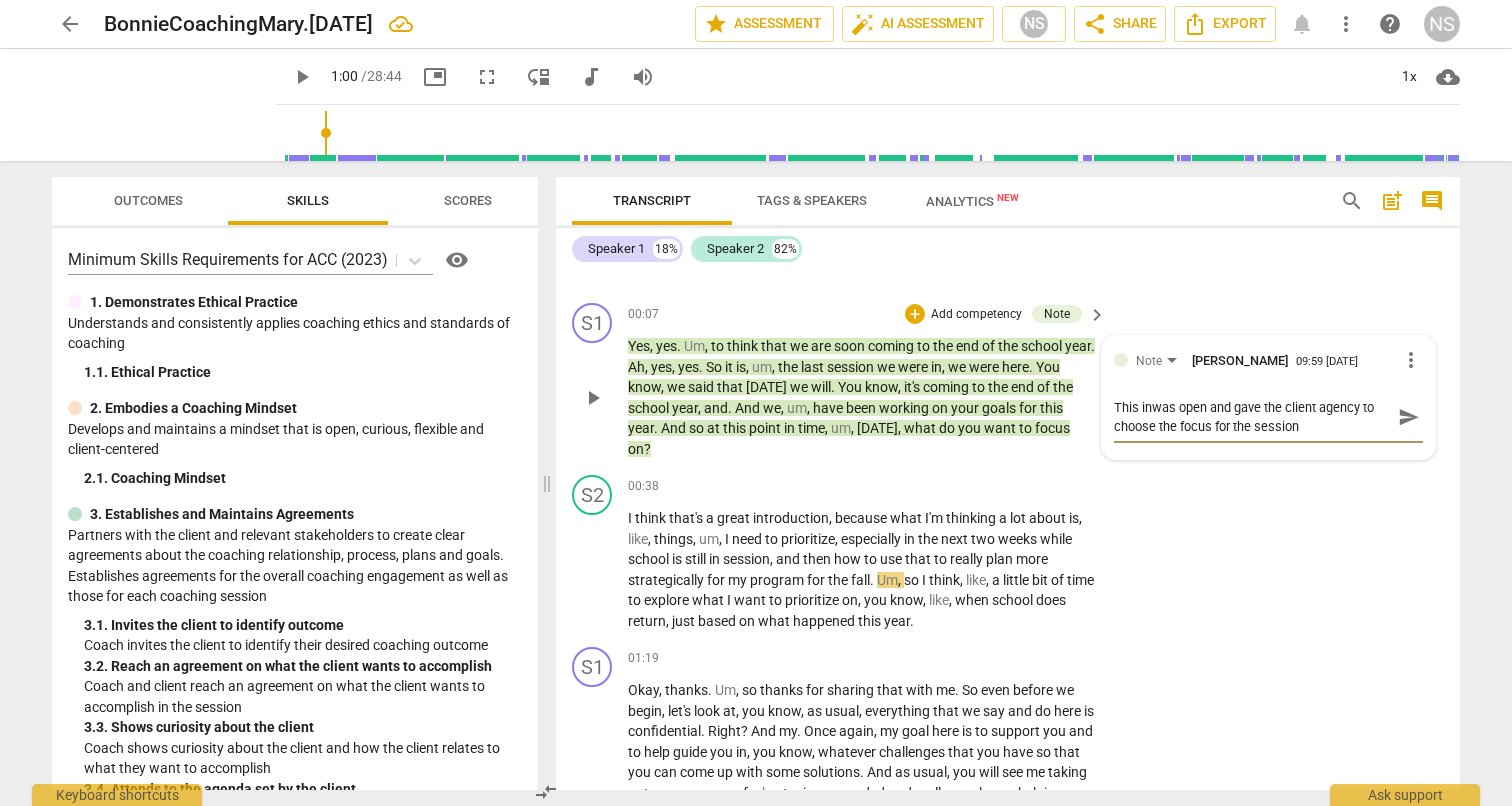 type on "This invwas open and gave the client agency to choose the focus for the session" 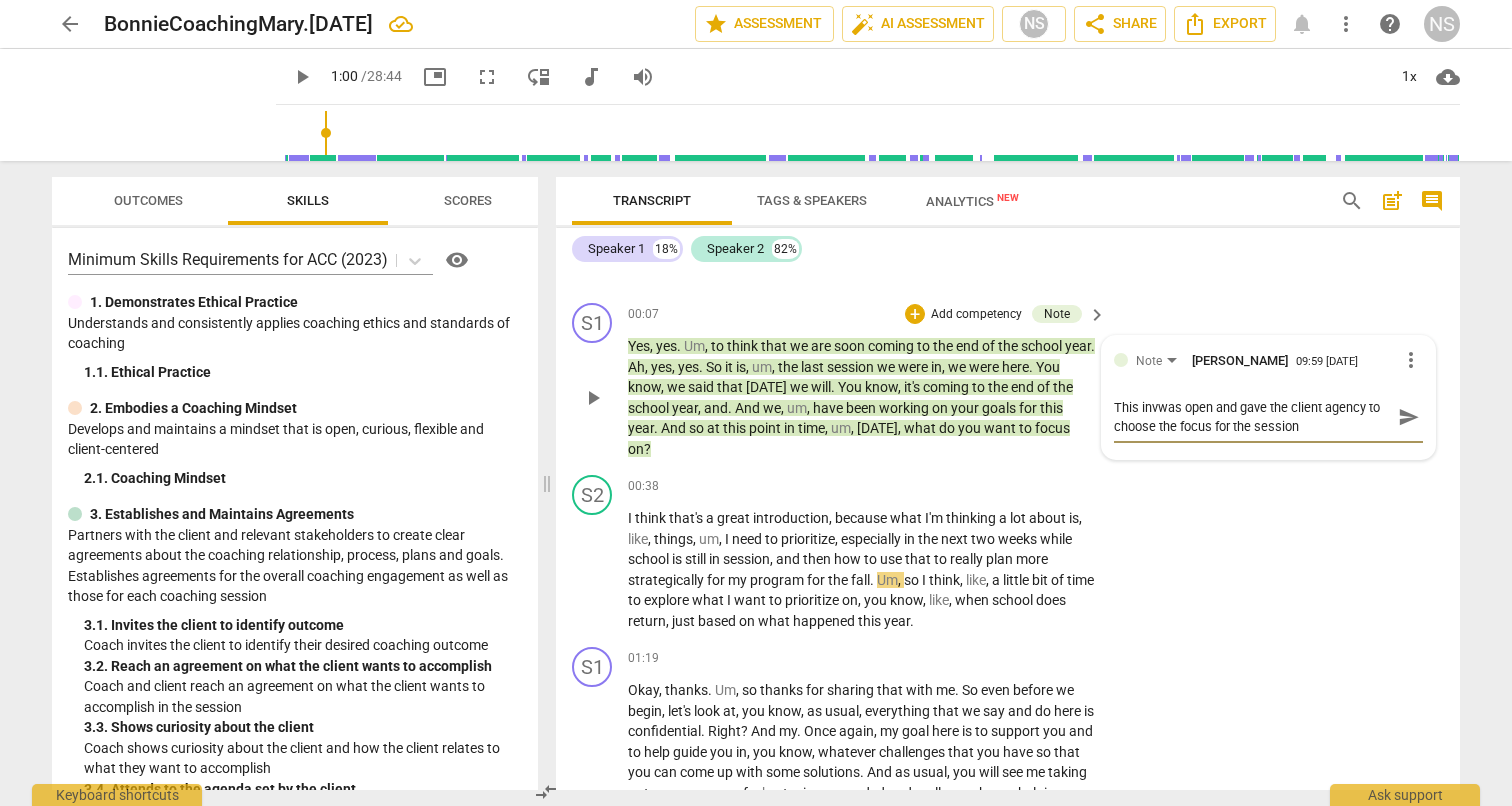 type on "This inviwas open and gave the client agency to choose the focus for the session" 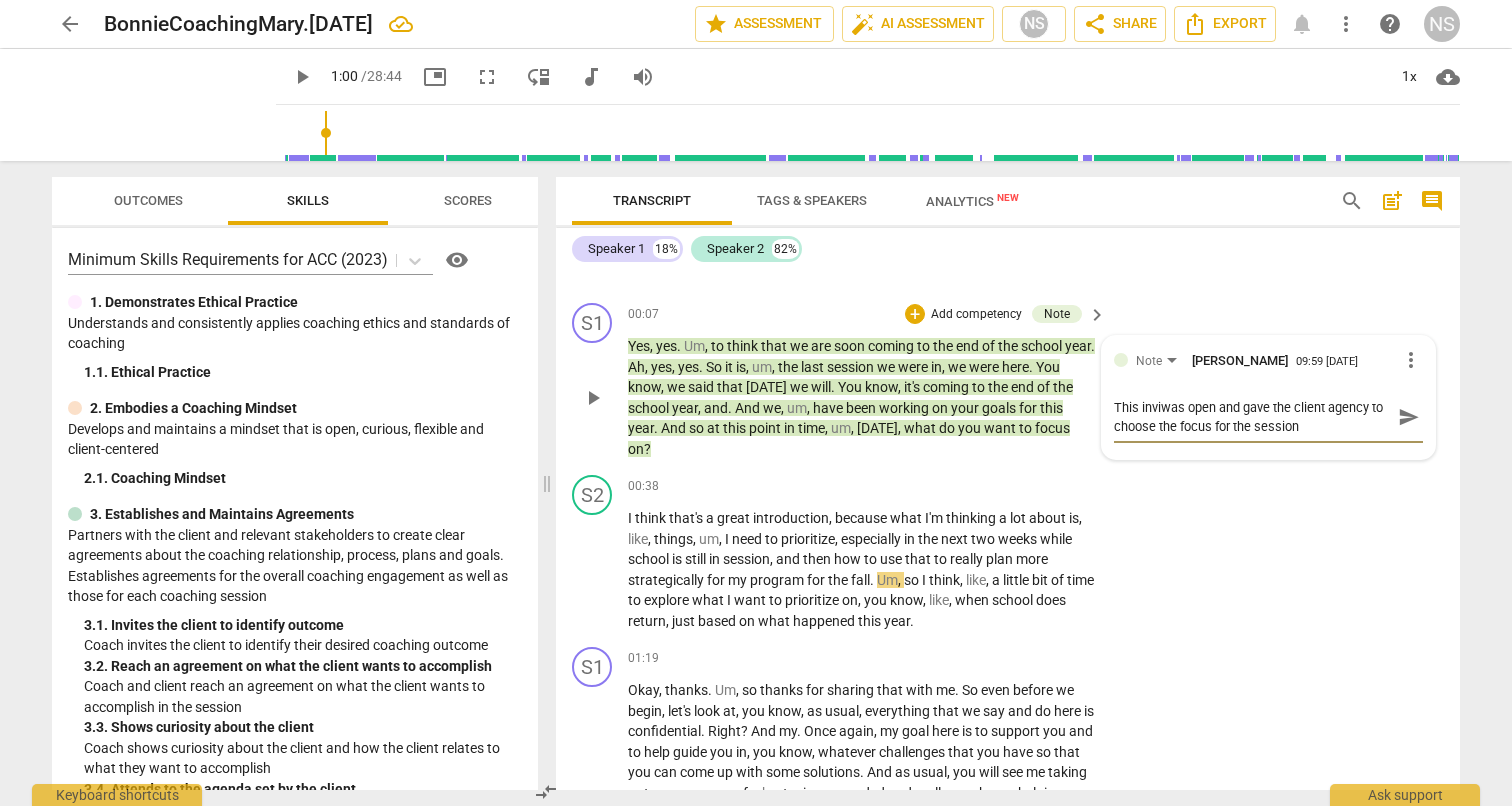 type on "This invitwas open and gave the client agency to choose the focus for the session" 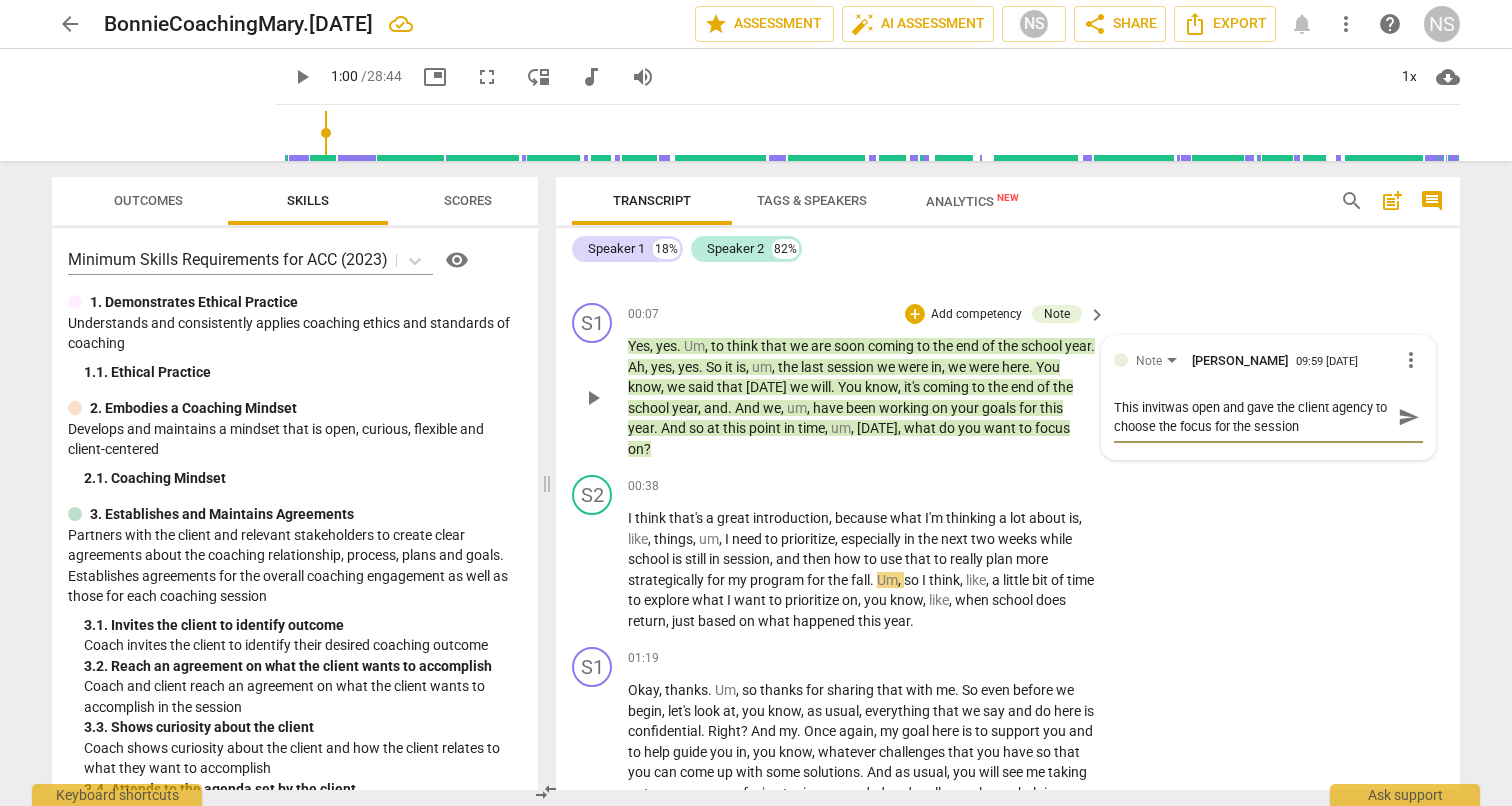 type on "This invitawas open and gave the client agency to choose the focus for the session" 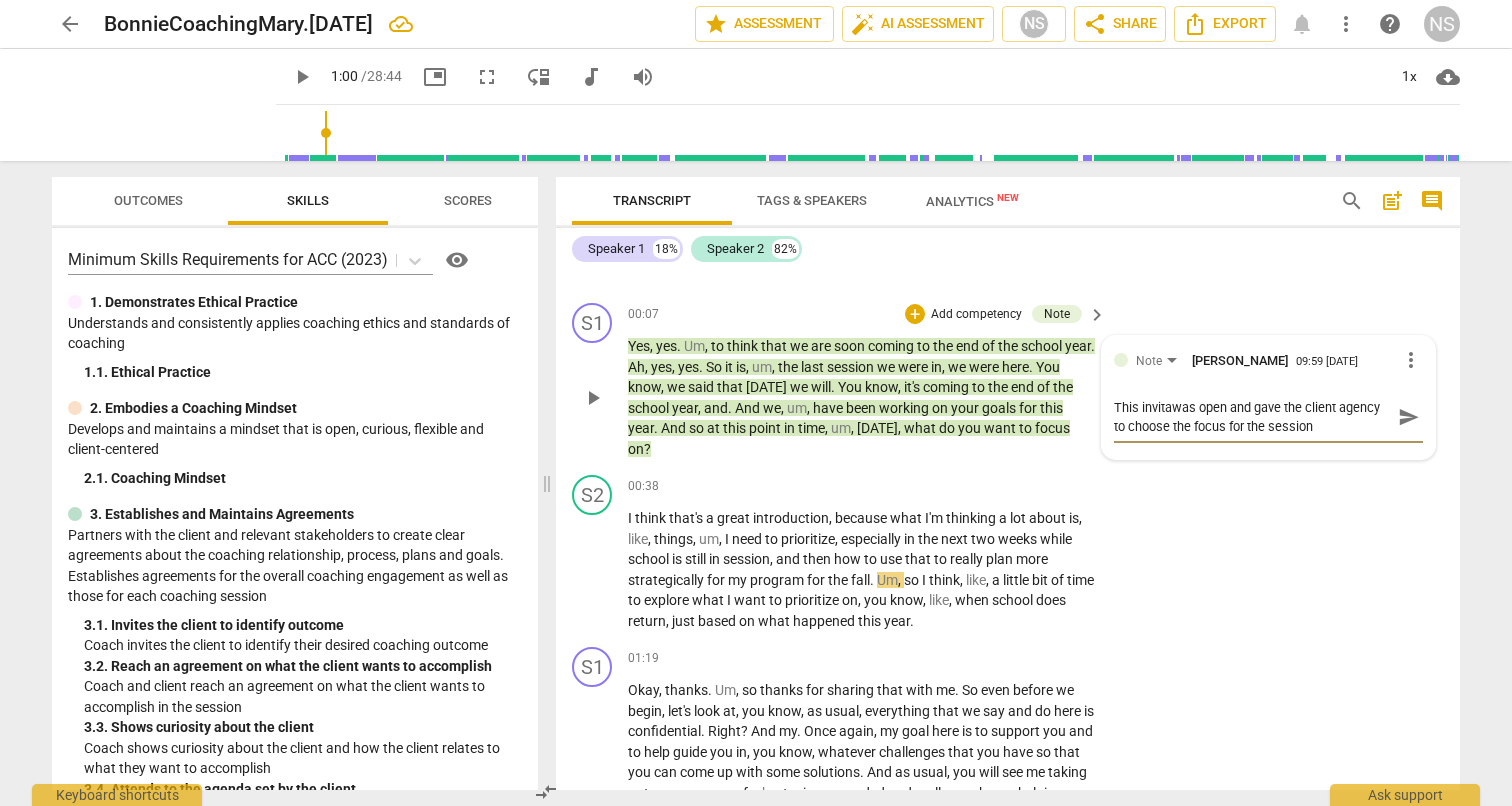 type on "This invitatwas open and gave the client agency to choose the focus for the session" 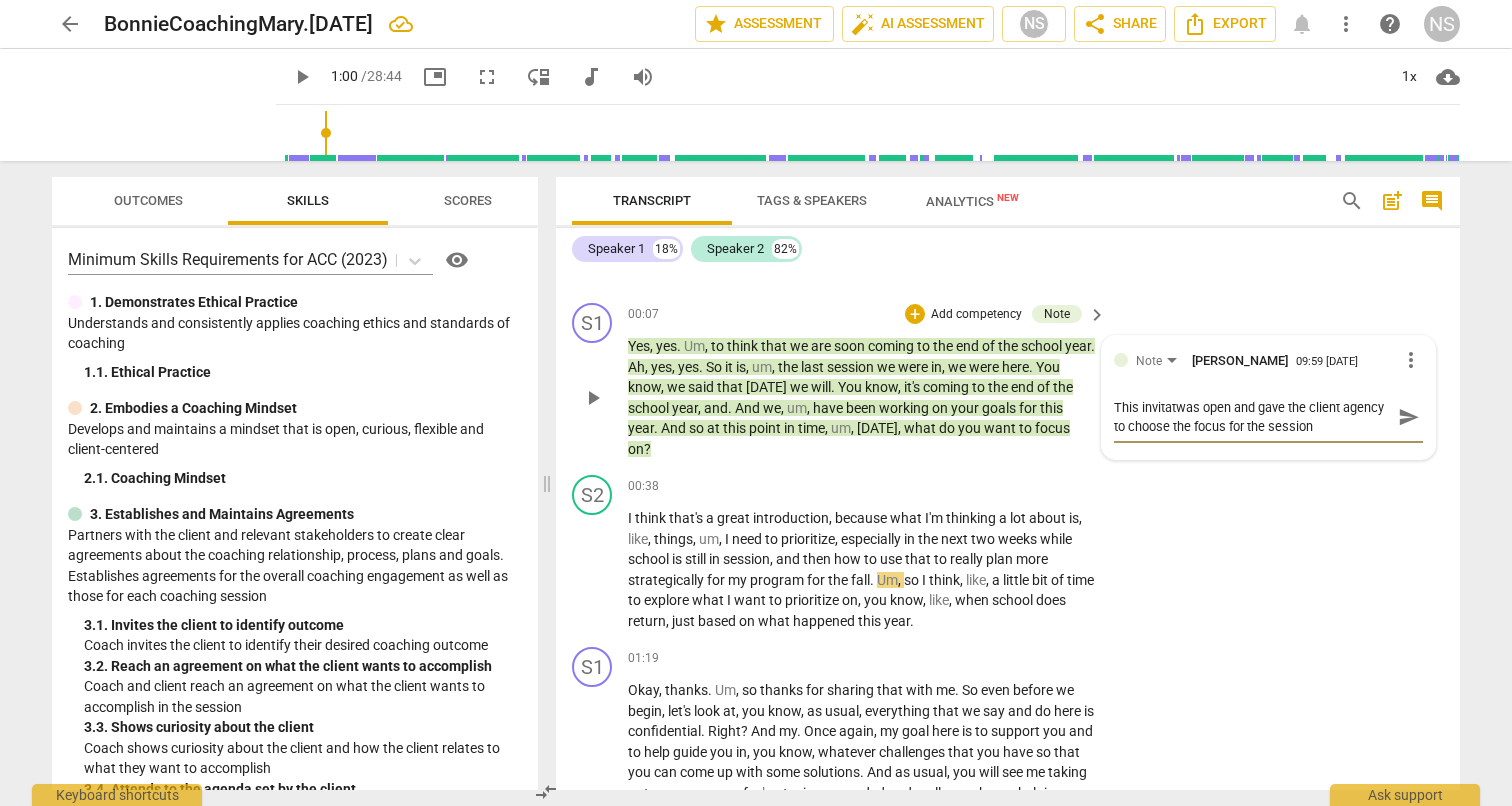 type on "This invitatiwas open and gave the client agency to choose the focus for the session" 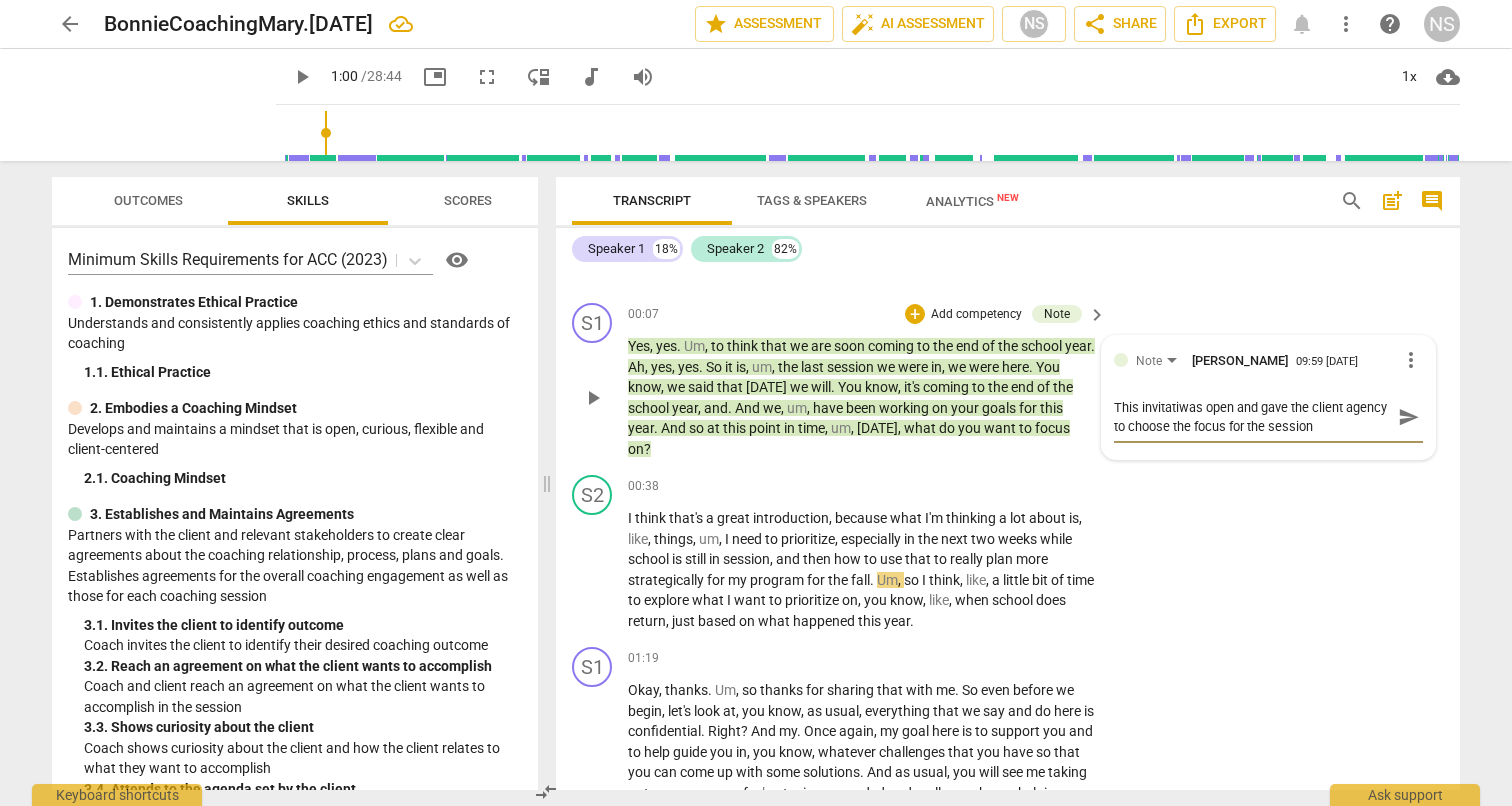 type on "This invitatiowas open and gave the client agency to choose the focus for the session" 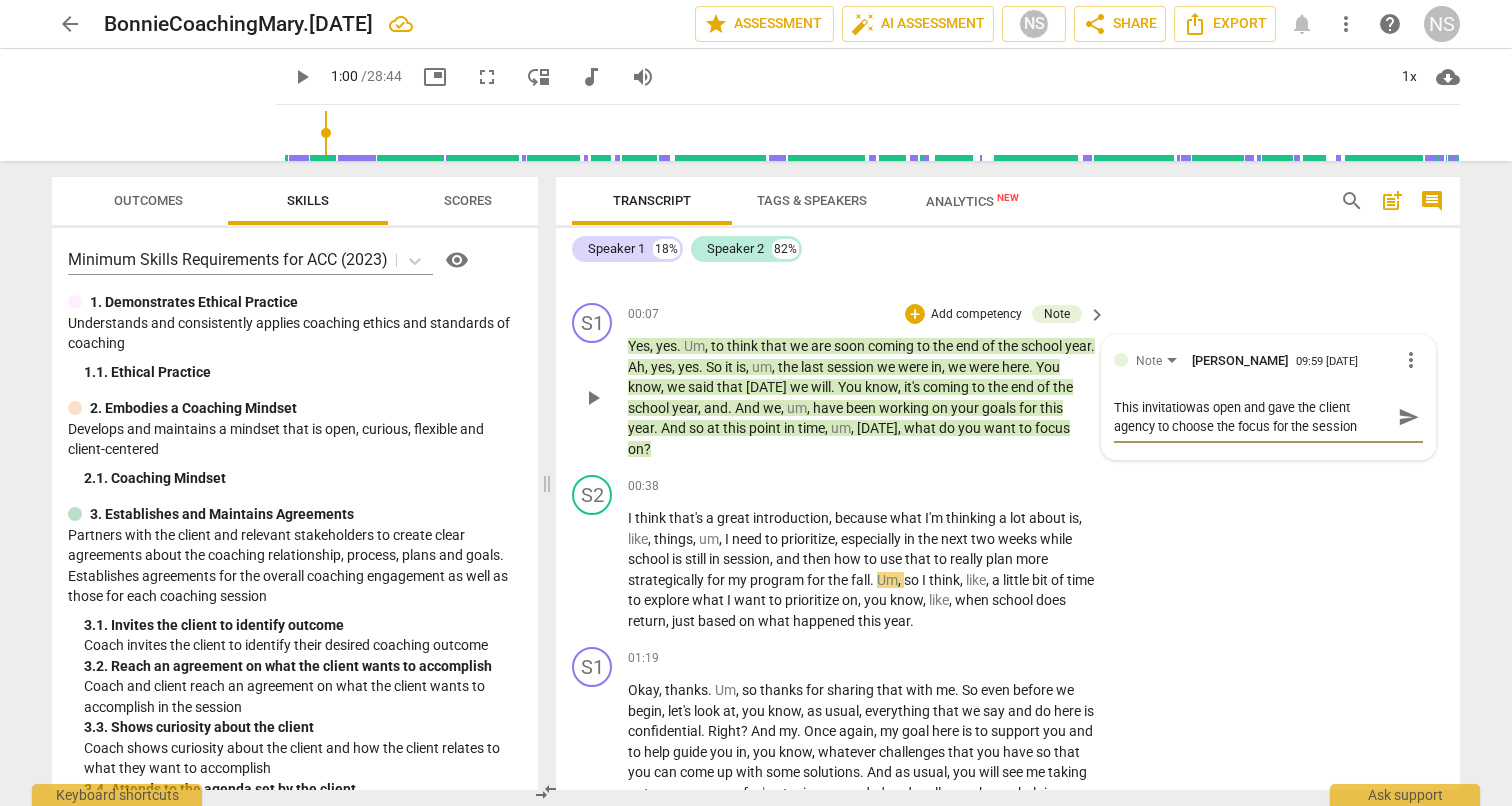 type on "This invitationwas open and gave the client agency to choose the focus for the session" 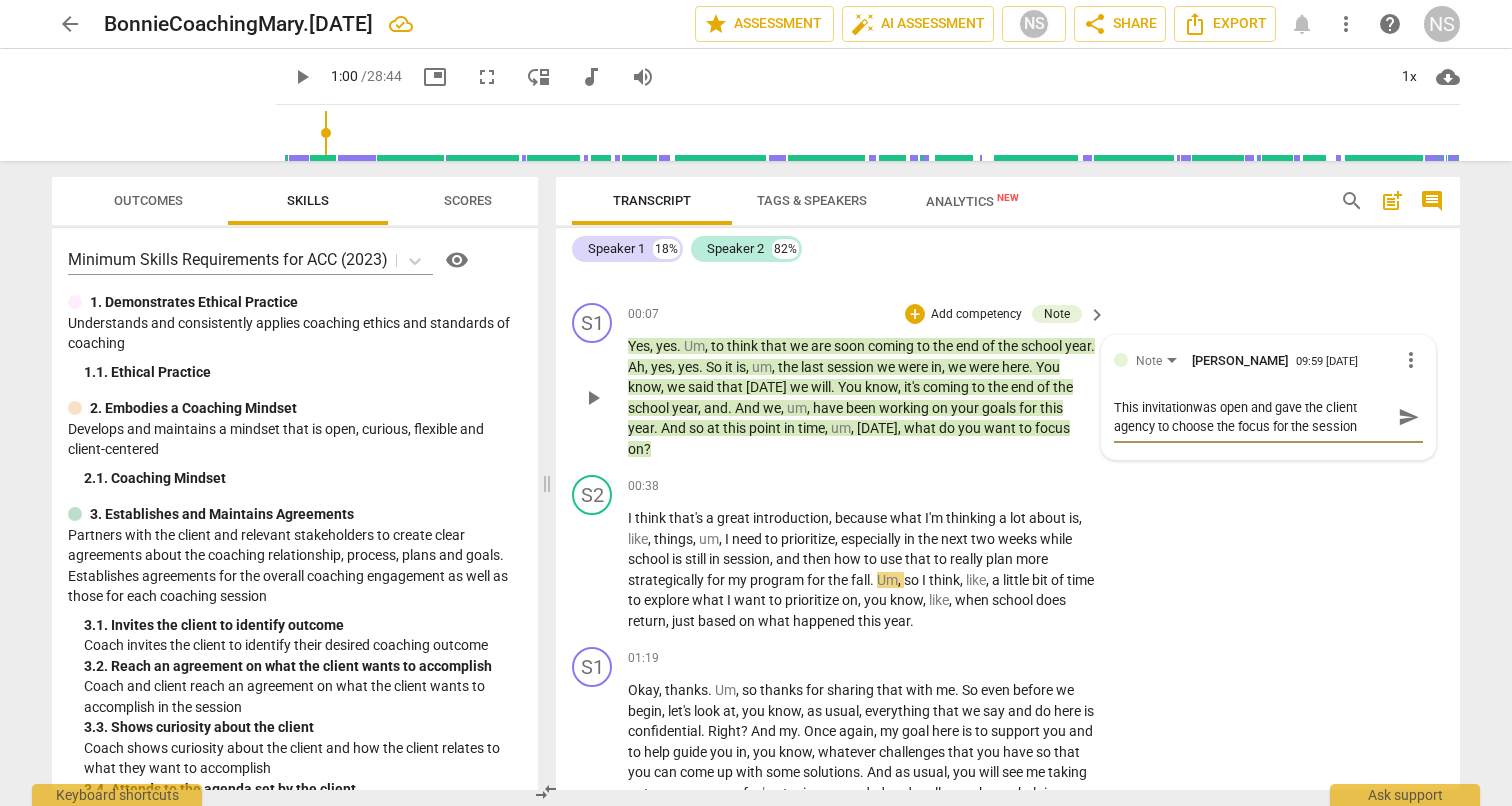 type on "This invitation was open and gave the client agency to choose the focus for the session" 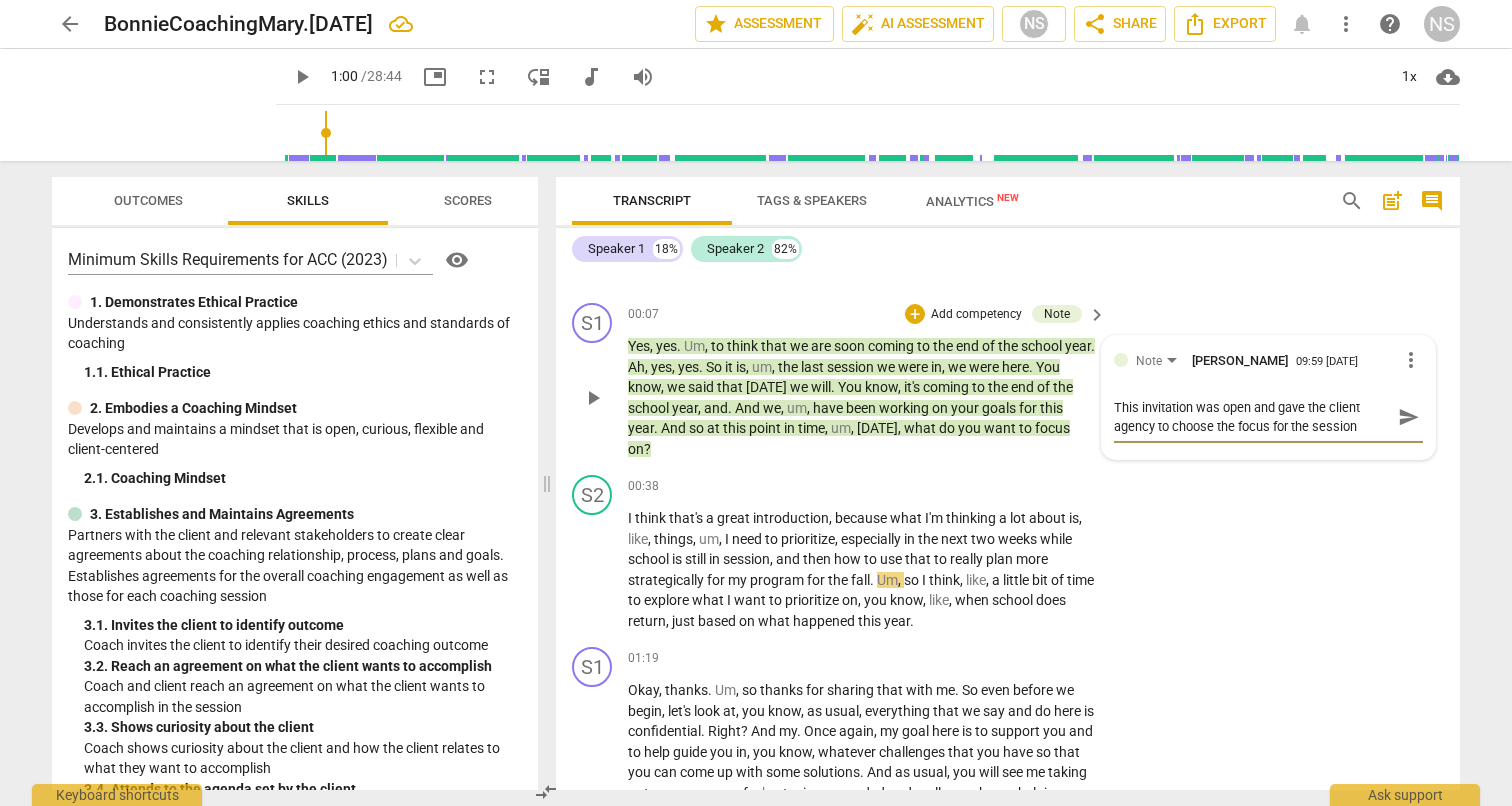 click on "This invitation was open and gave the client agency to choose the focus for the session" at bounding box center [1252, 417] 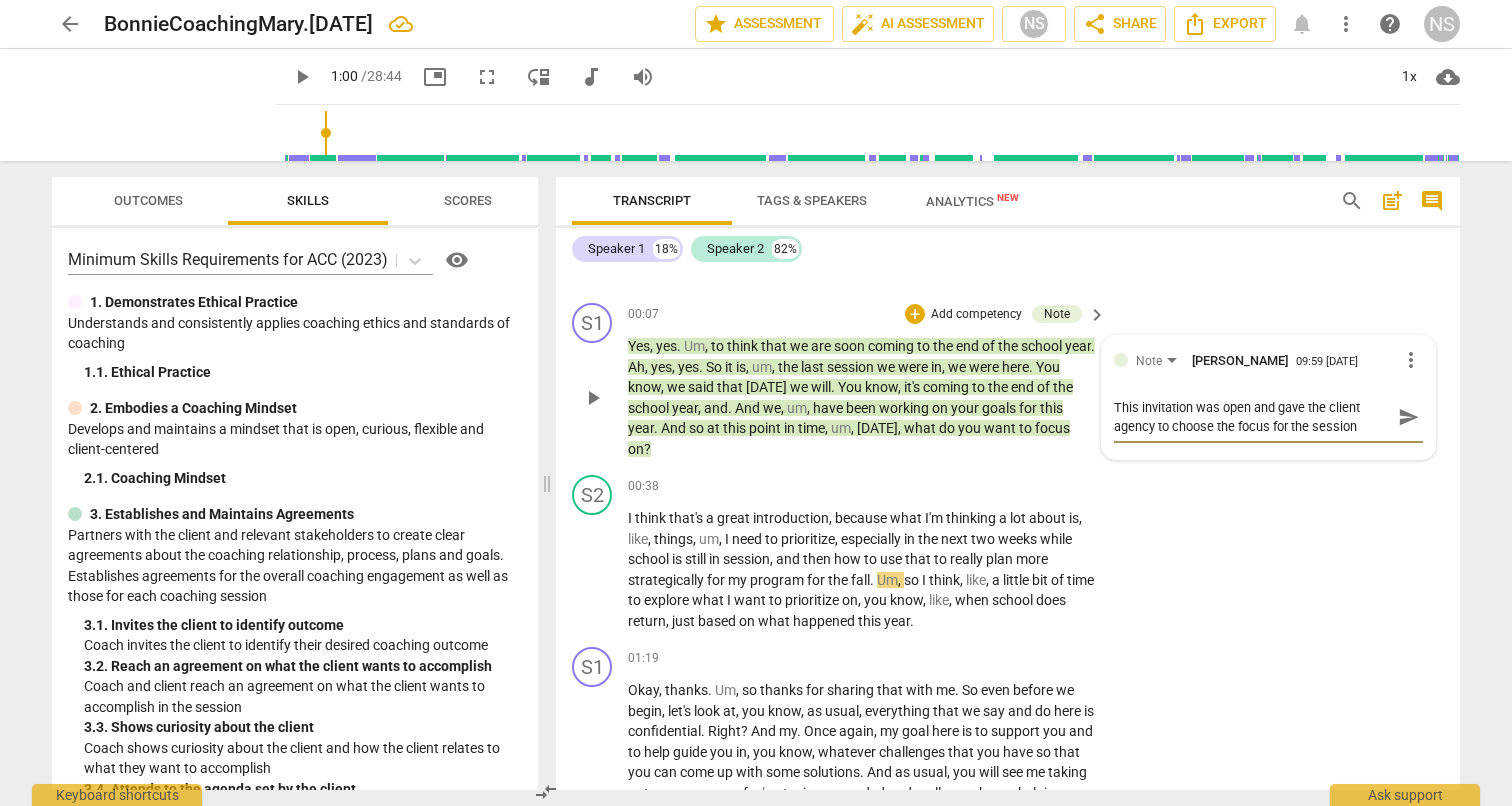 type on "This invitation was open and gave the client agency to choose the focus for the session." 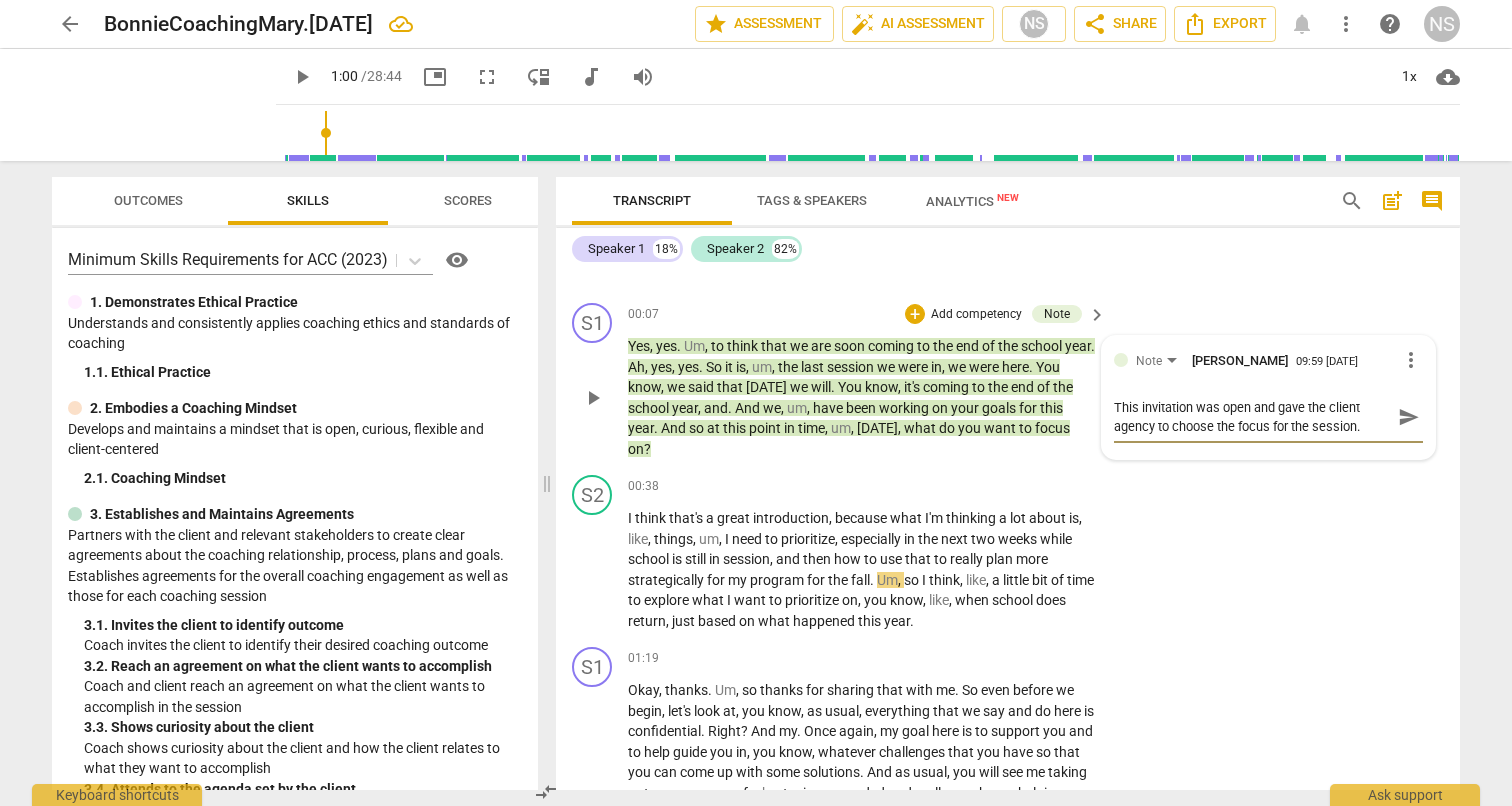 type on "This invitation was open and gave the client agency to choose the focus for the session." 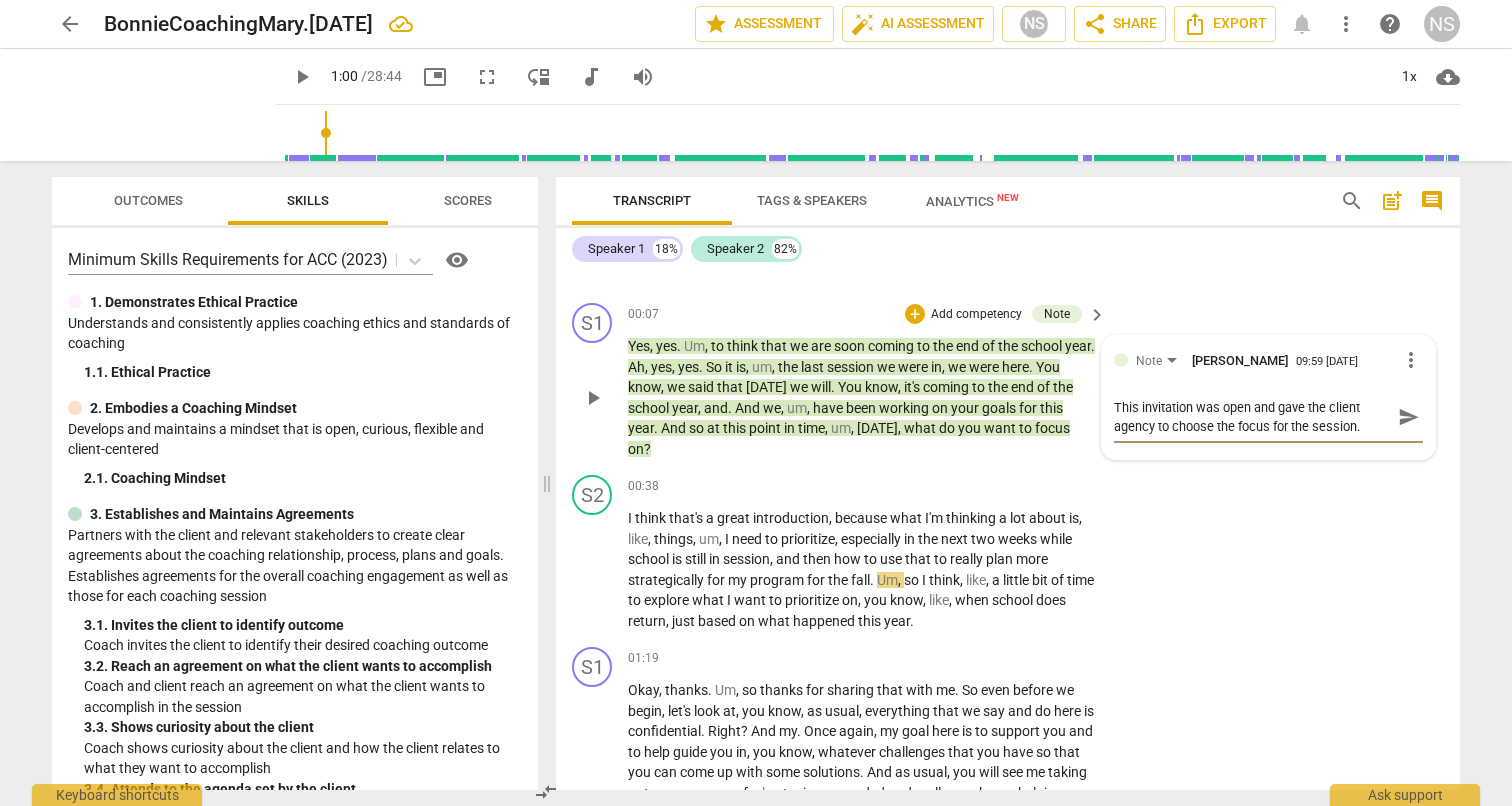 type on "This invitation was open and gave the client agency to choose the focus for the session. C" 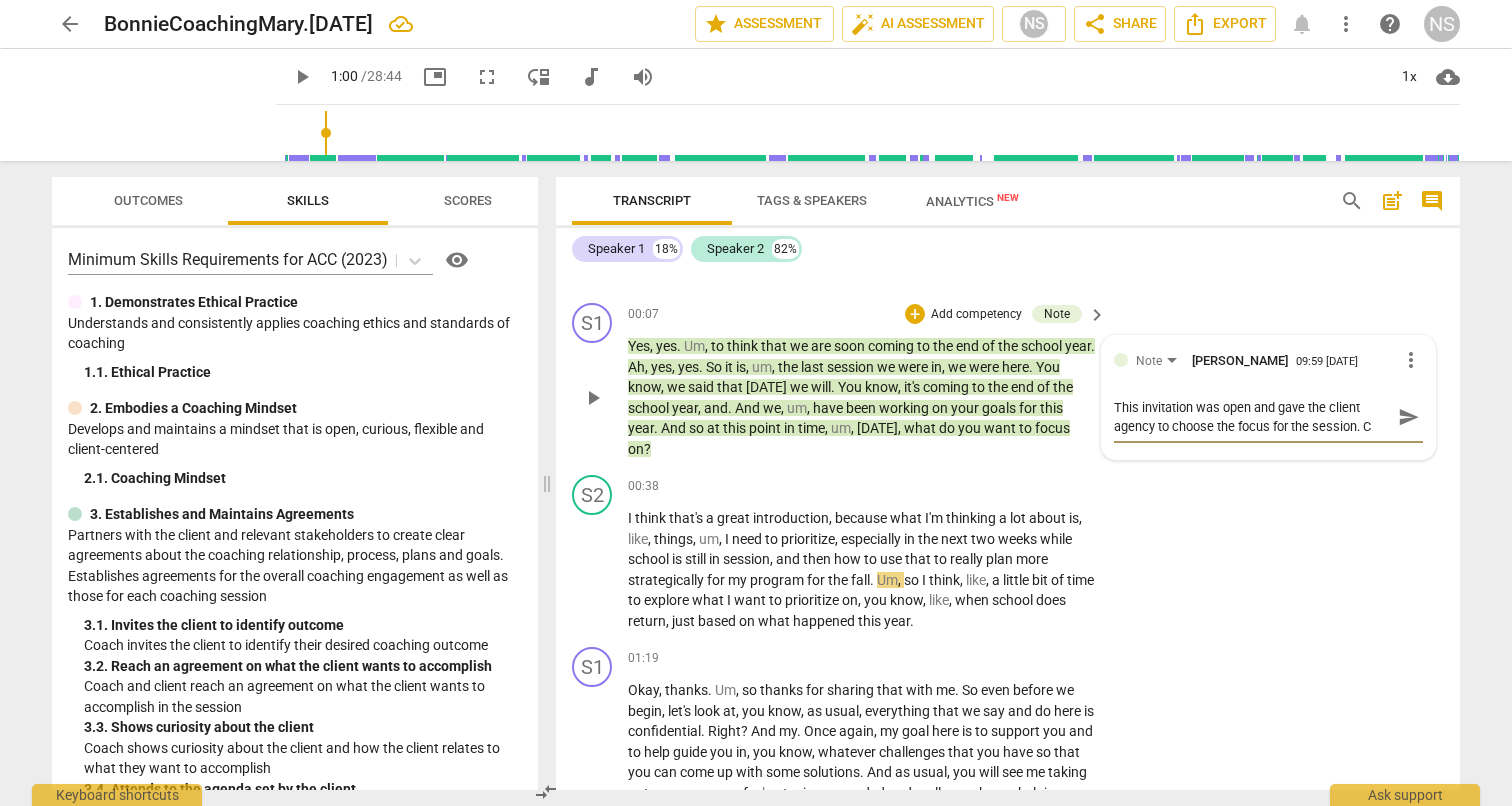 type on "This invitation was open and gave the client agency to choose the focus for the session. Co" 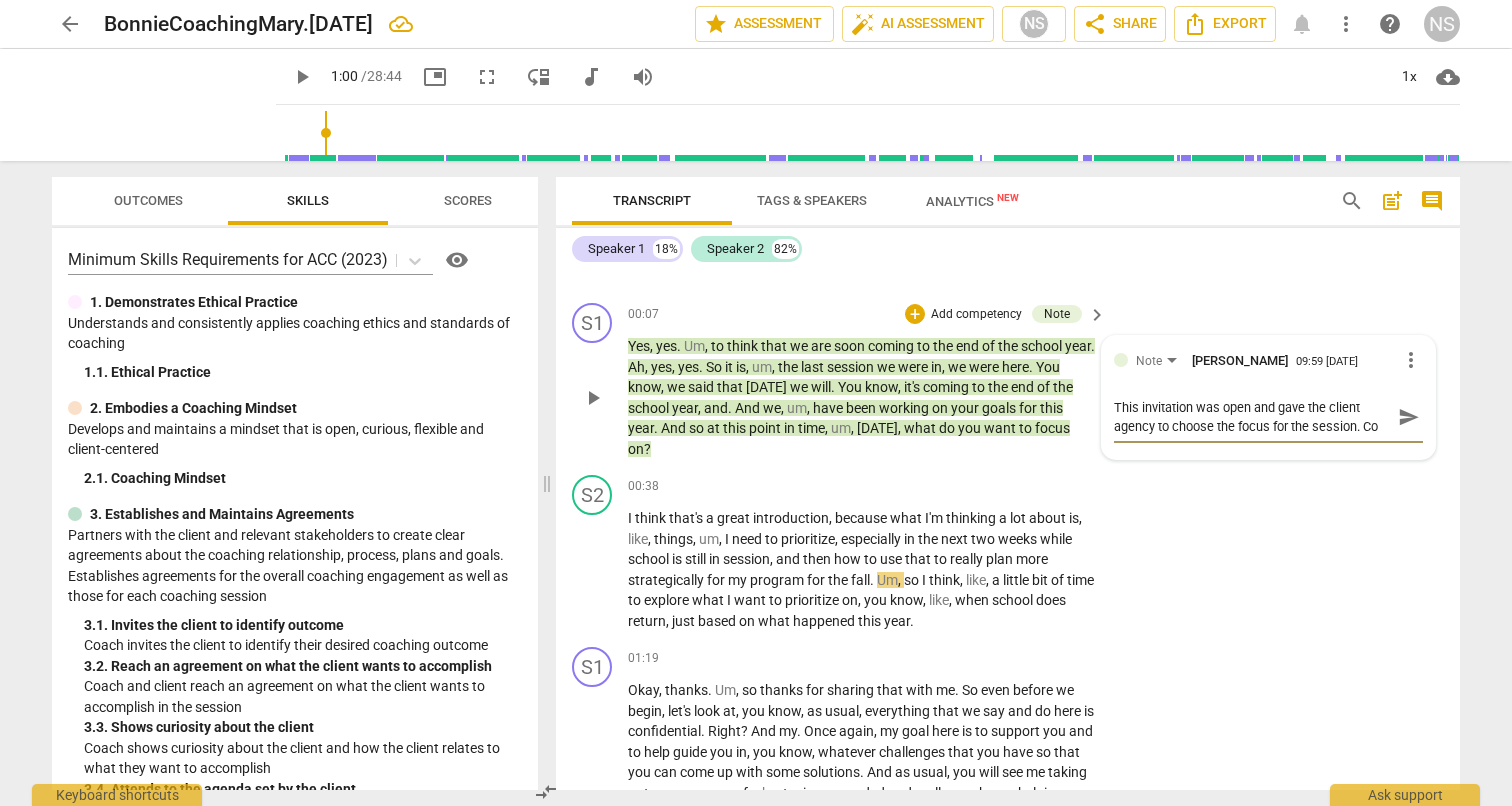 type on "This invitation was open and gave the client agency to choose the focus for the session. Con" 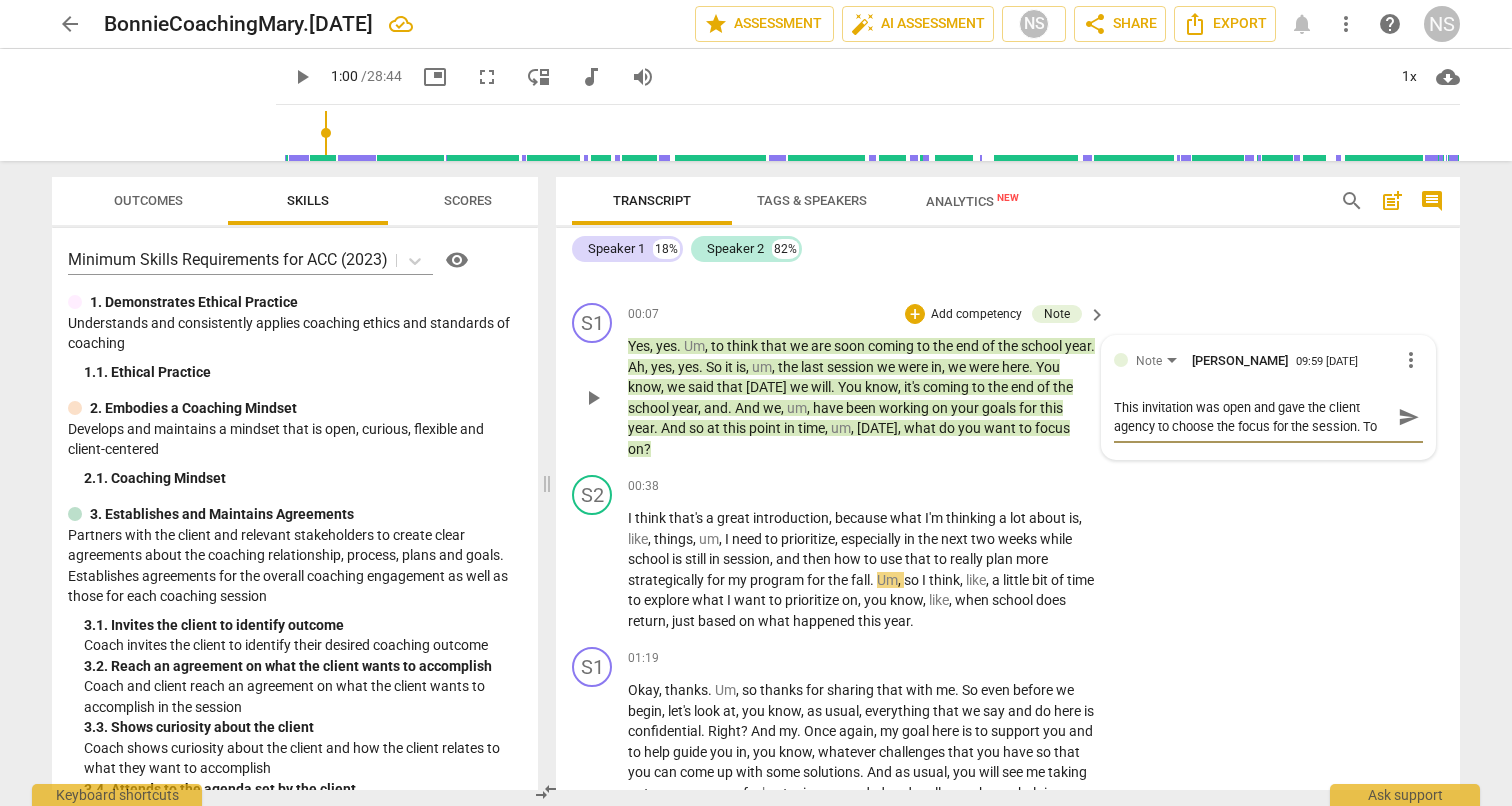 scroll, scrollTop: 17, scrollLeft: 0, axis: vertical 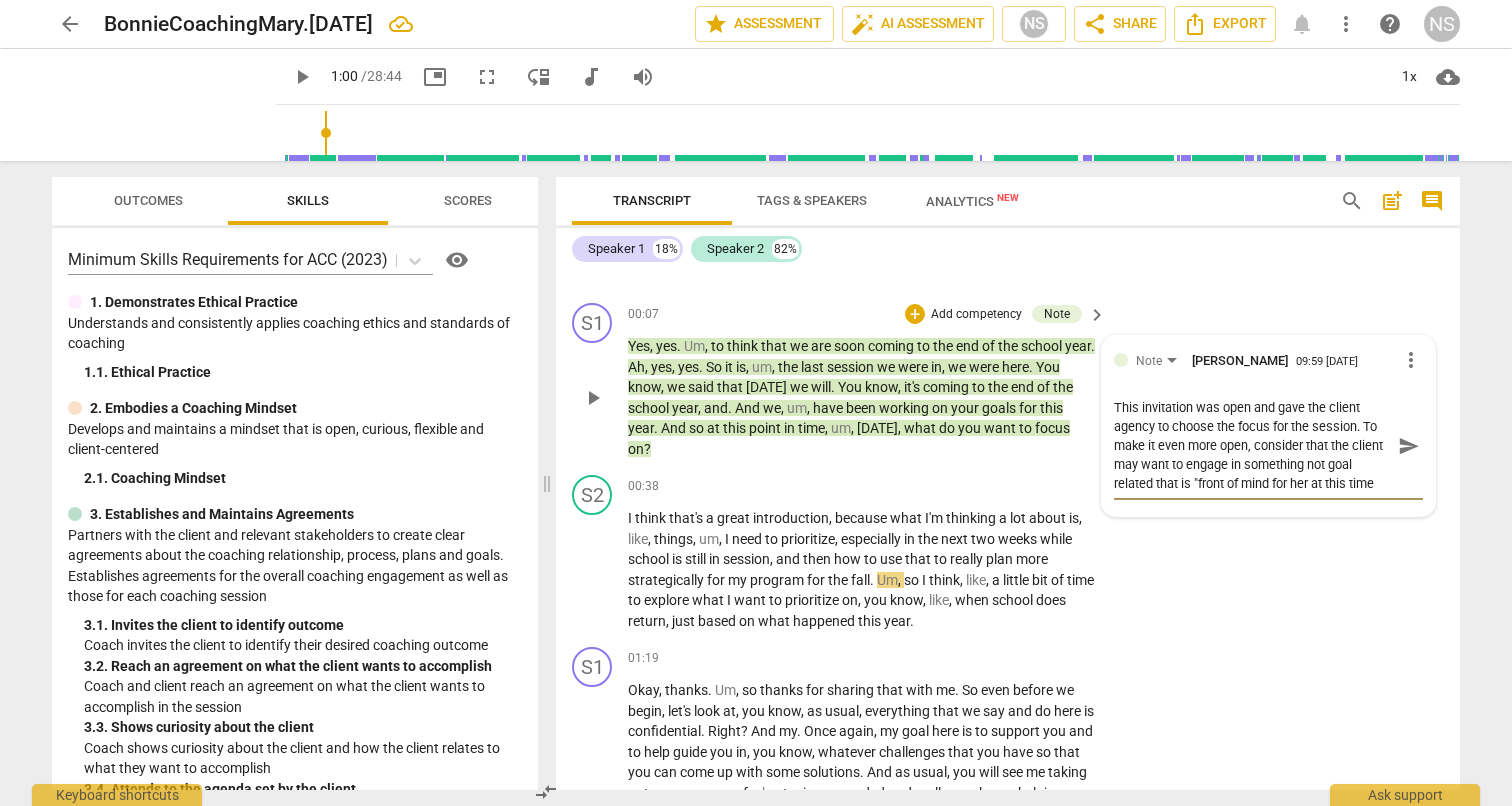 click on "This invitation was open and gave the client agency to choose the focus for the session. To make it even more open, consider that the client may want to engage in something not goal related that is "front of mind for her at this time" at bounding box center (1252, 445) 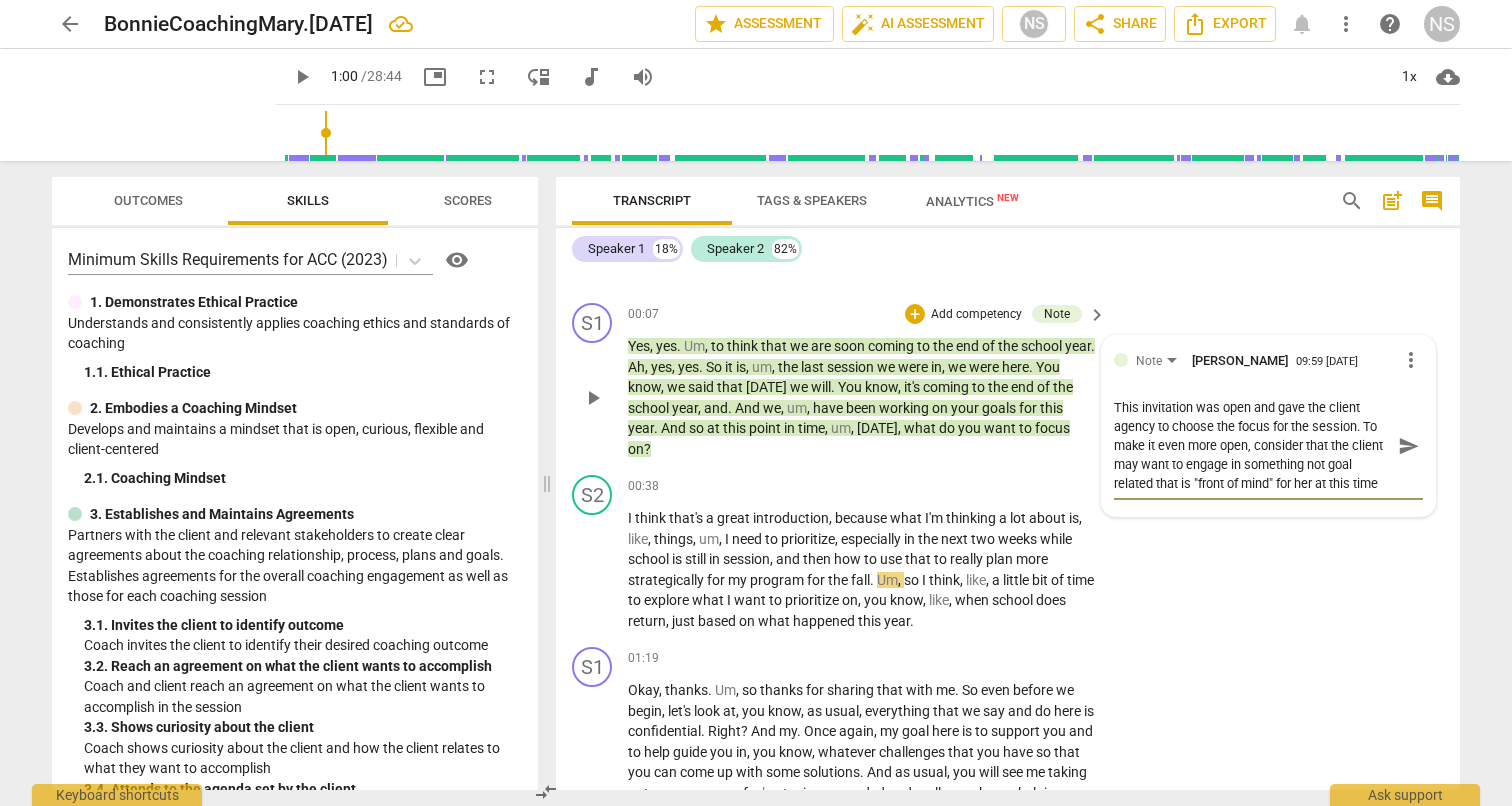 click on "This invitation was open and gave the client agency to choose the focus for the session. To make it even more open, consider that the client may want to engage in something not goal related that is "front of mind" for her at this time" at bounding box center [1252, 445] 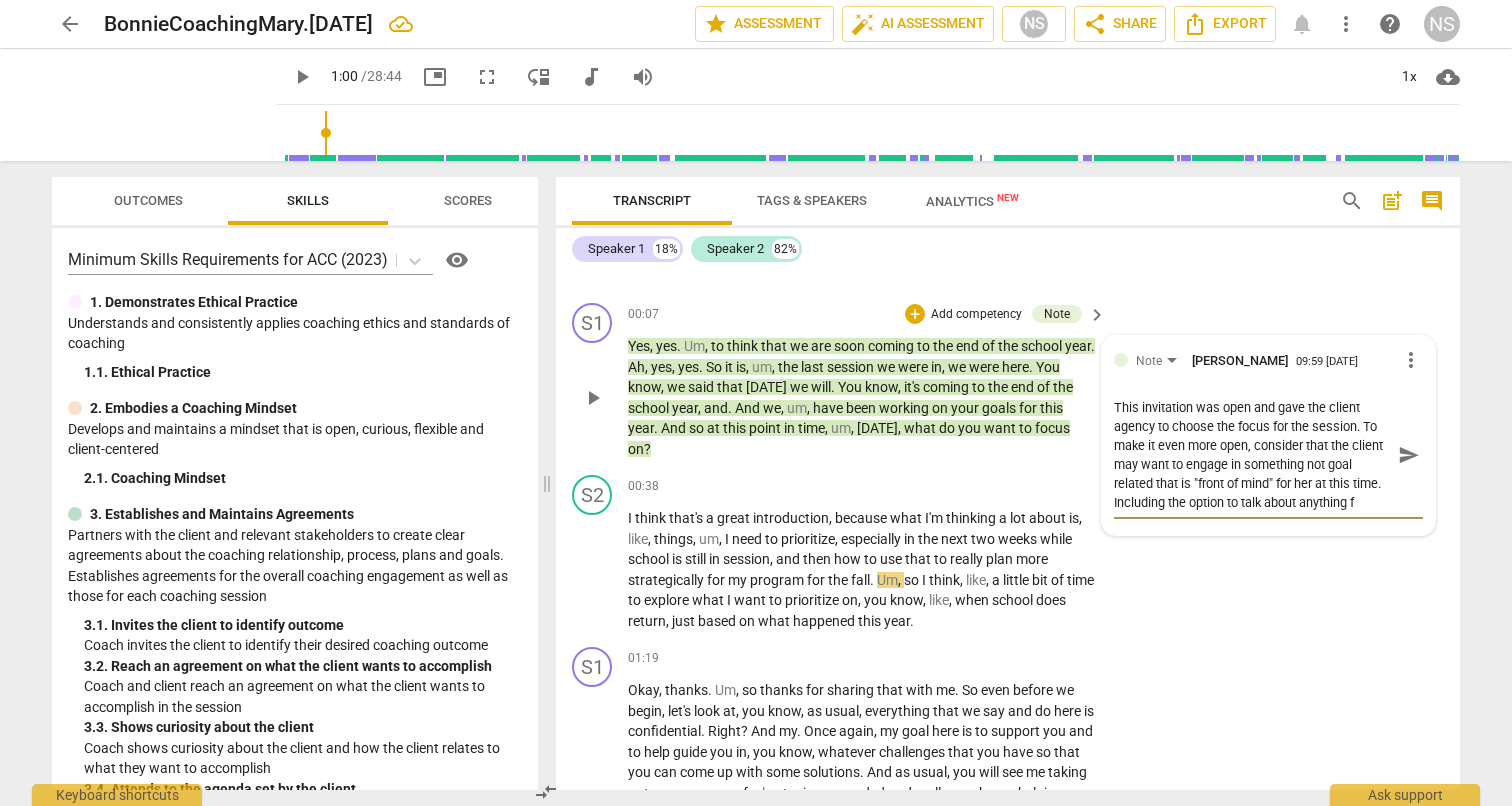 scroll, scrollTop: 17, scrollLeft: 0, axis: vertical 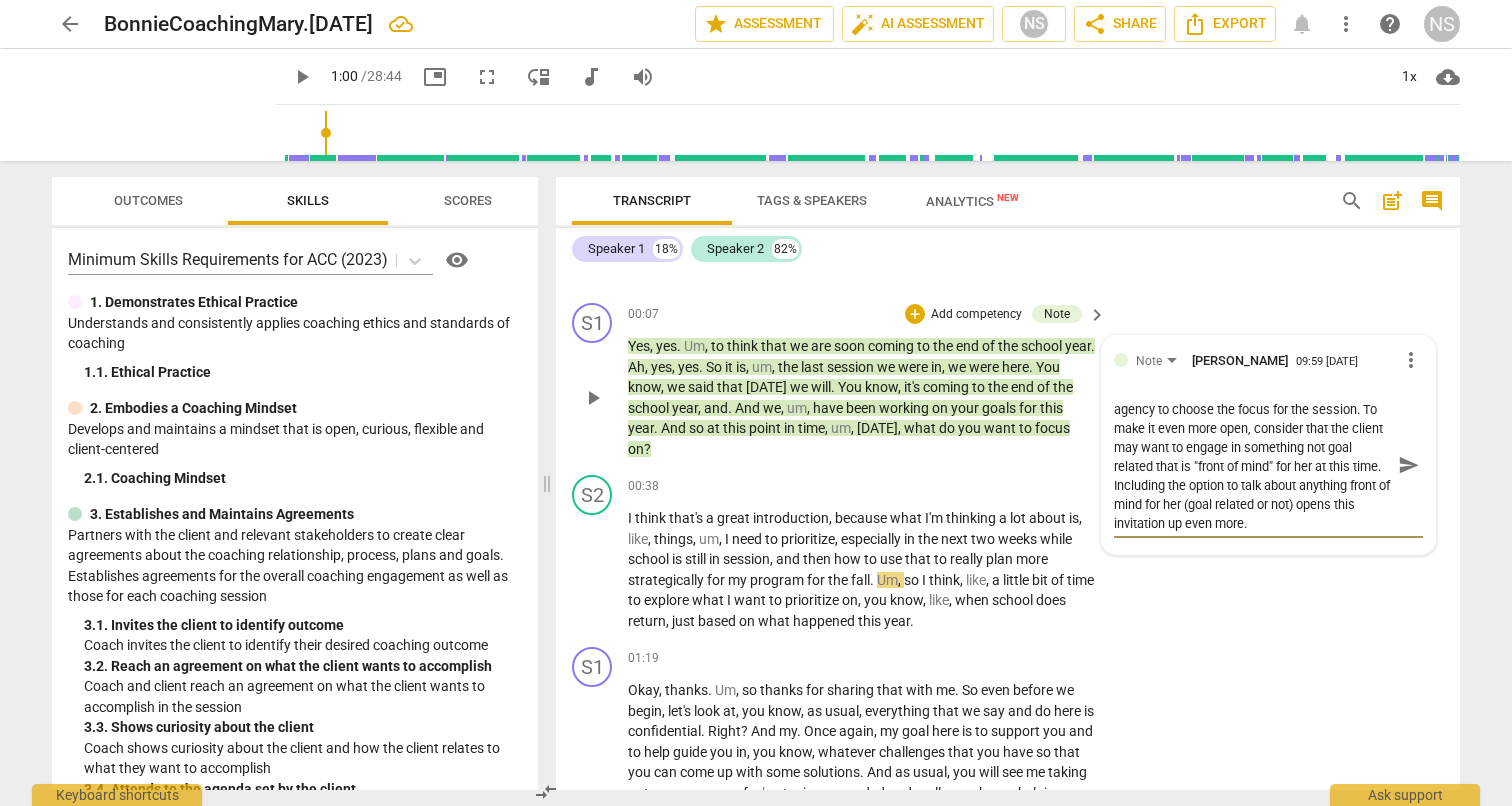 click on "send" at bounding box center [1409, 465] 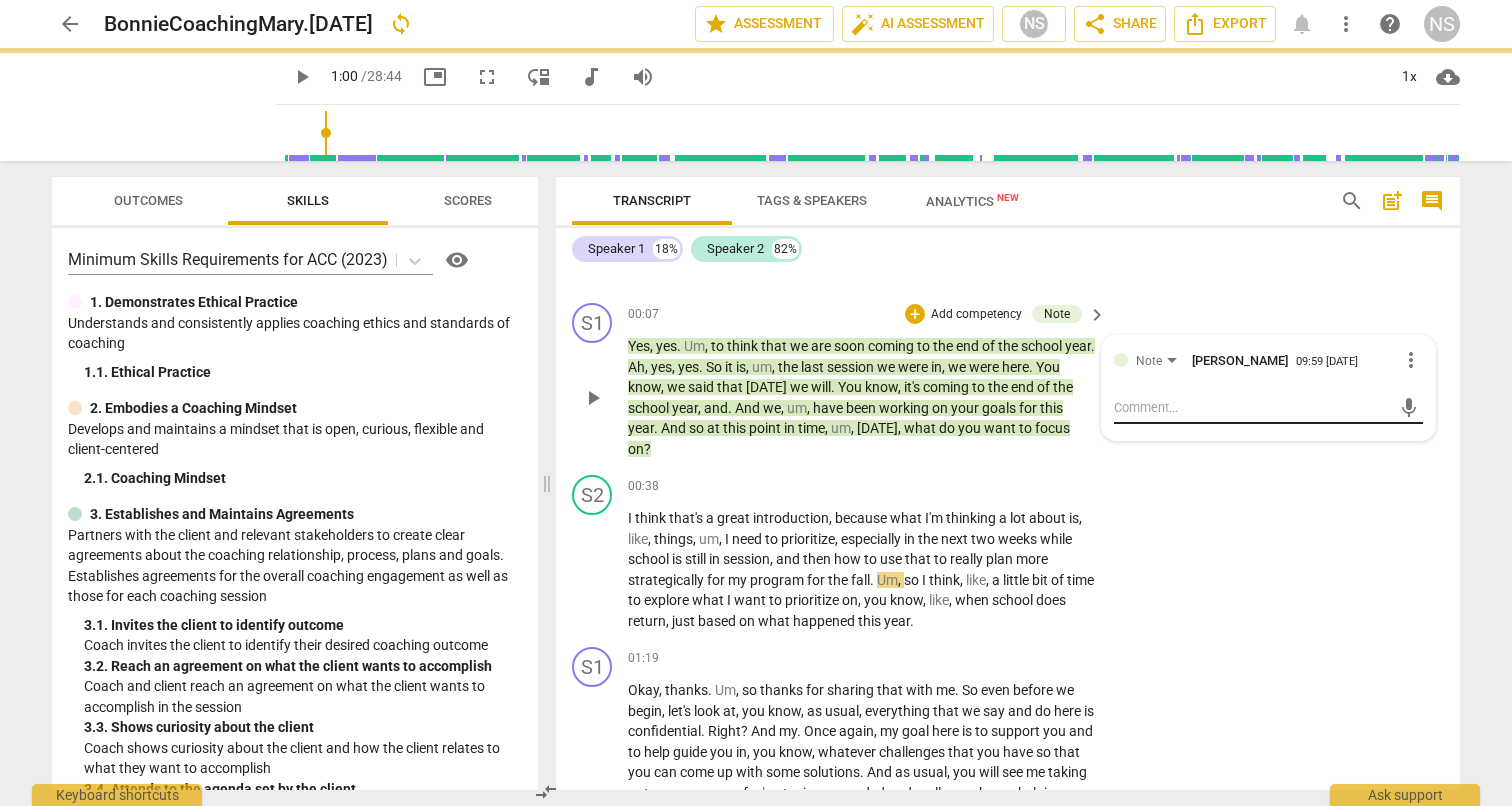 scroll, scrollTop: 0, scrollLeft: 0, axis: both 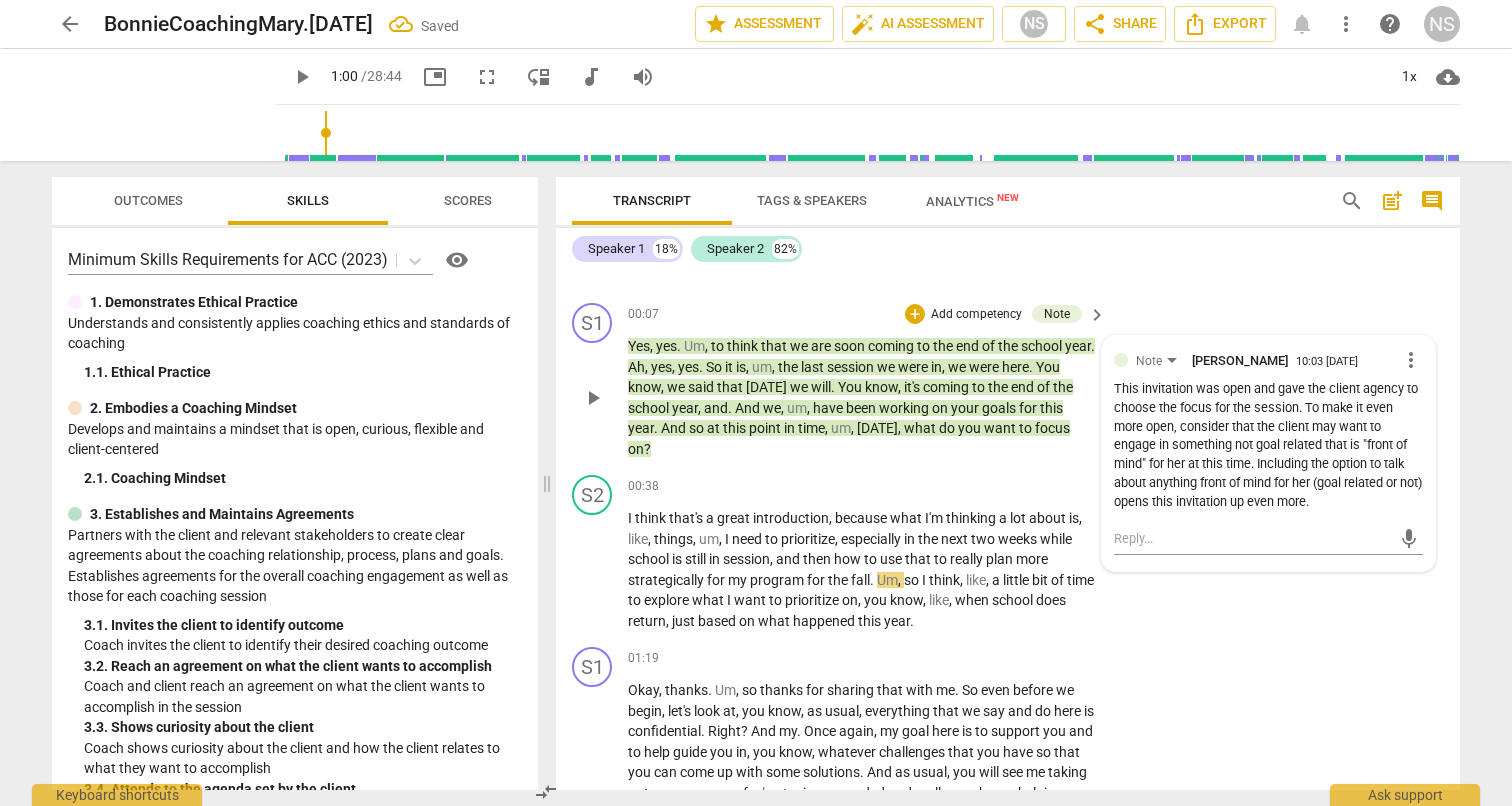 click on "Add competency" at bounding box center (976, 315) 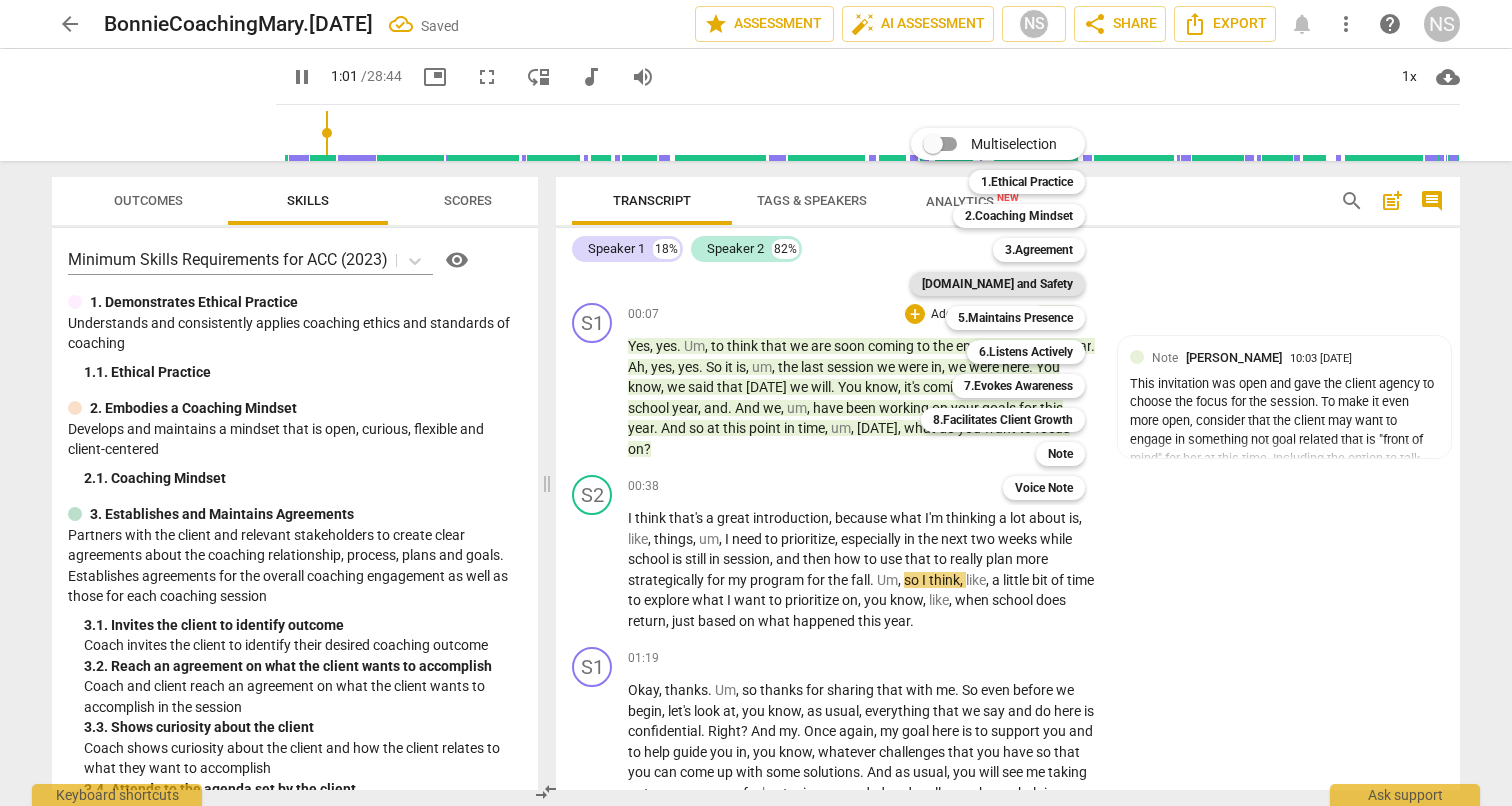 click on "[DOMAIN_NAME] and Safety" at bounding box center (997, 284) 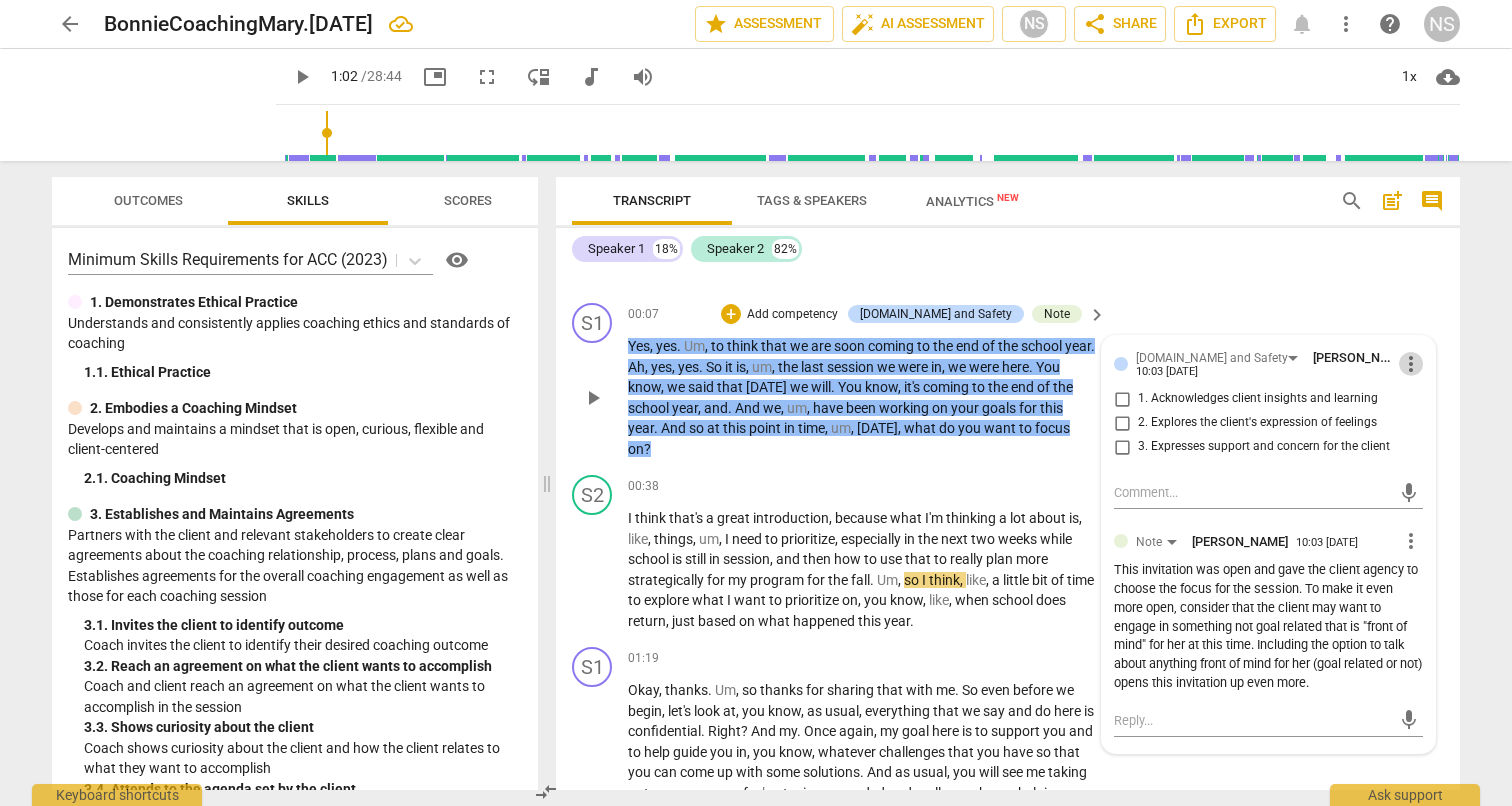 click on "more_vert" at bounding box center (1411, 364) 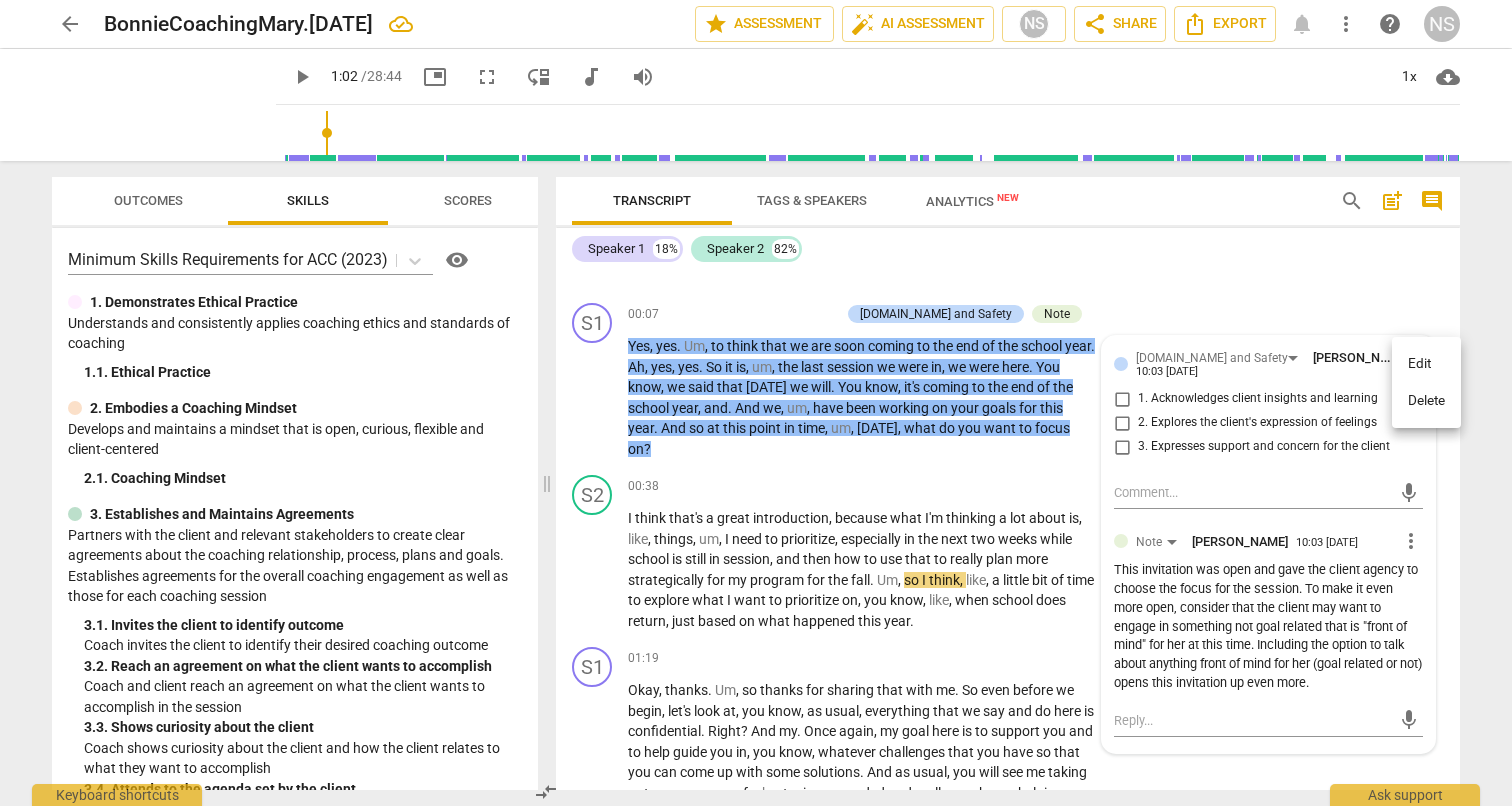 click on "Delete" at bounding box center [1426, 401] 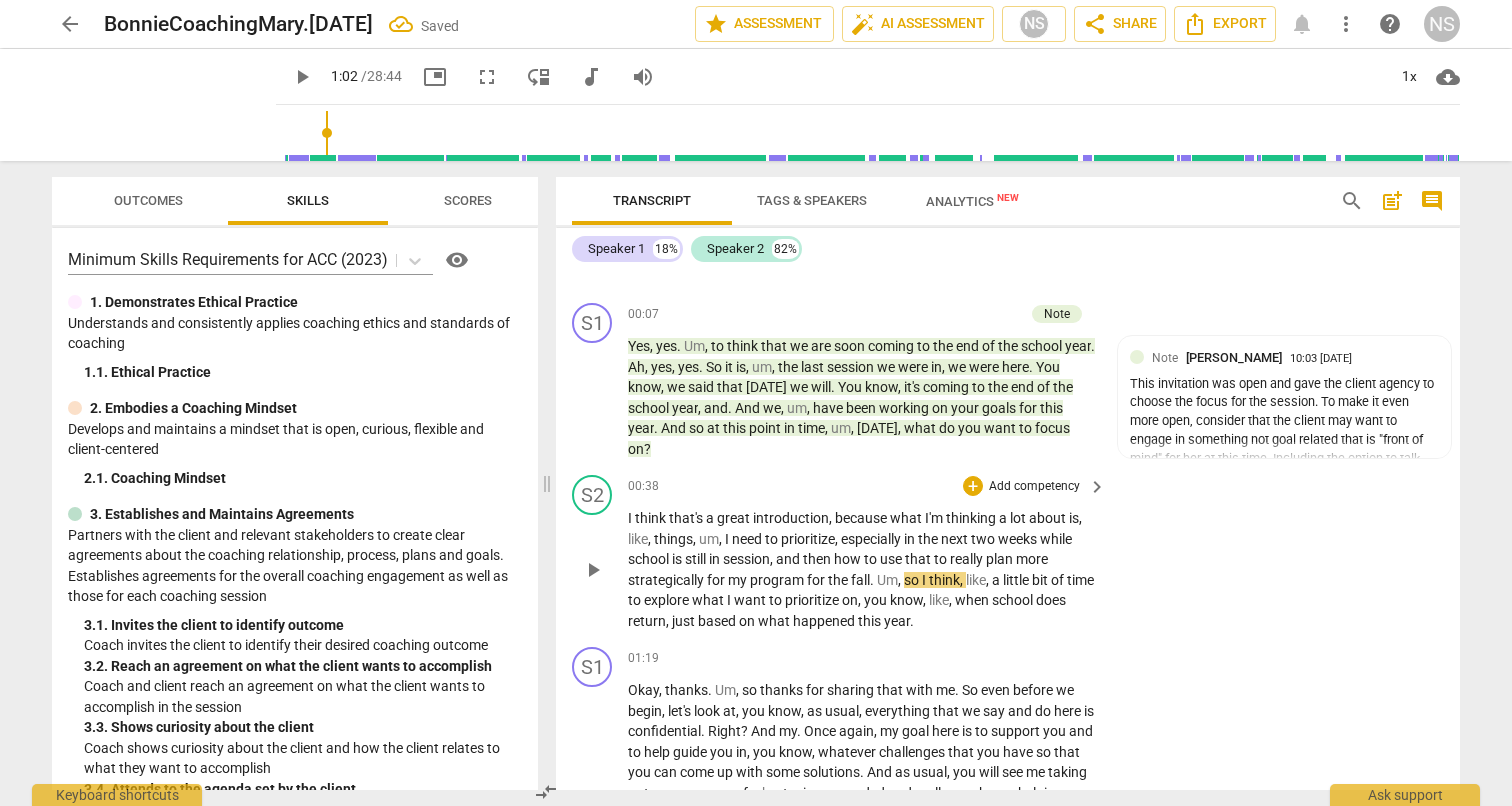 click on "play_arrow" at bounding box center (593, 570) 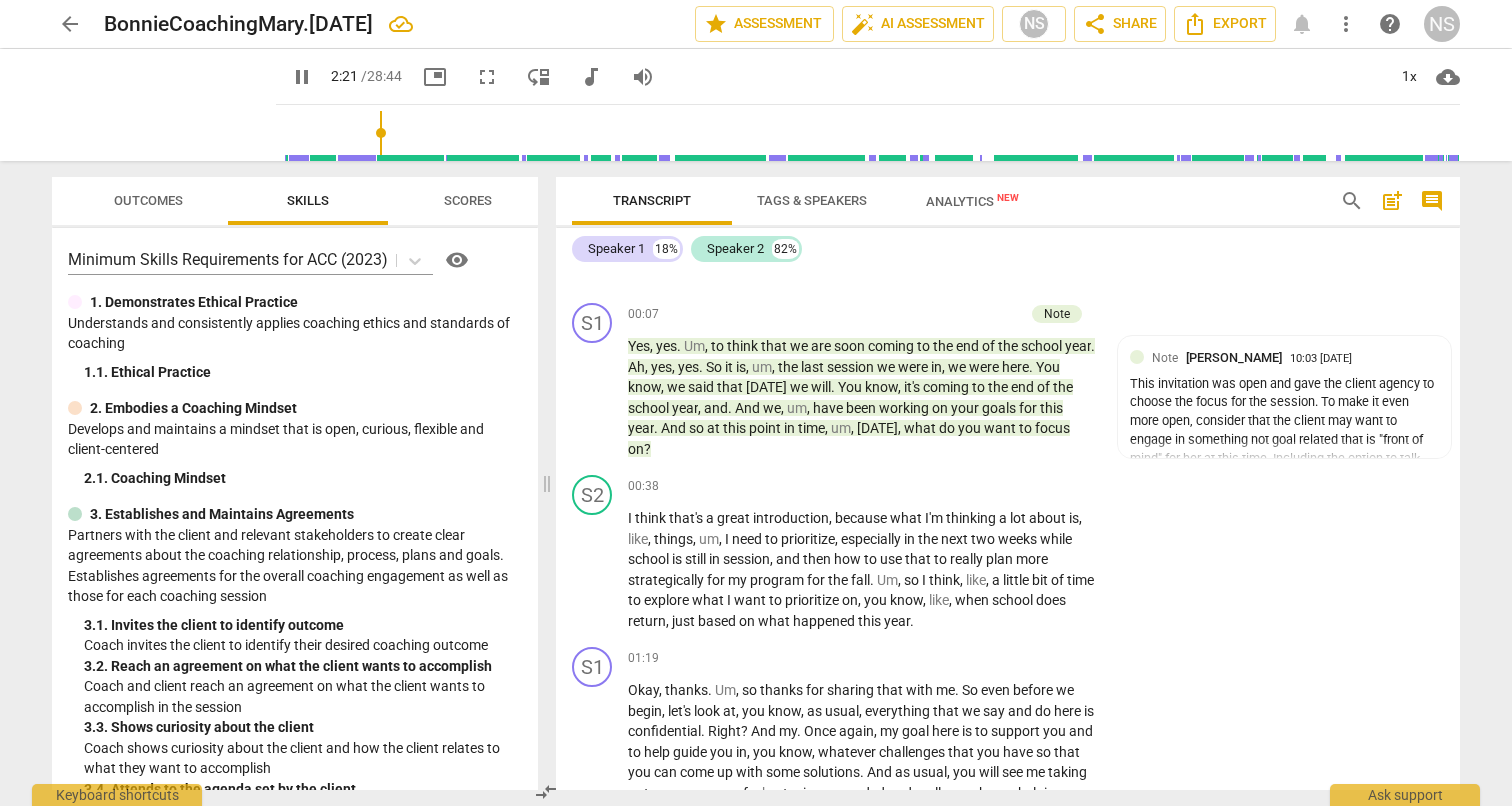scroll, scrollTop: 677, scrollLeft: 0, axis: vertical 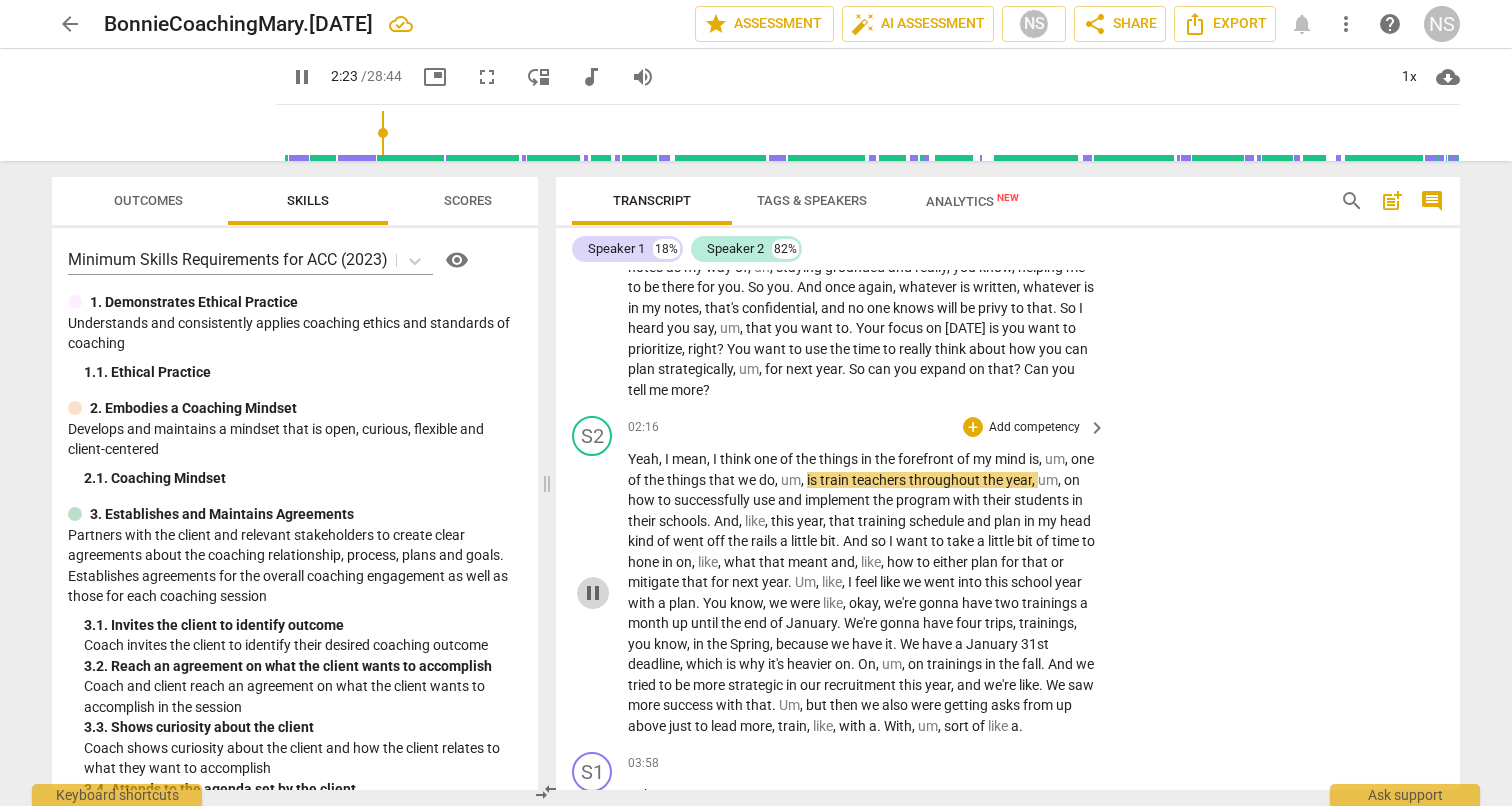click on "pause" at bounding box center (593, 593) 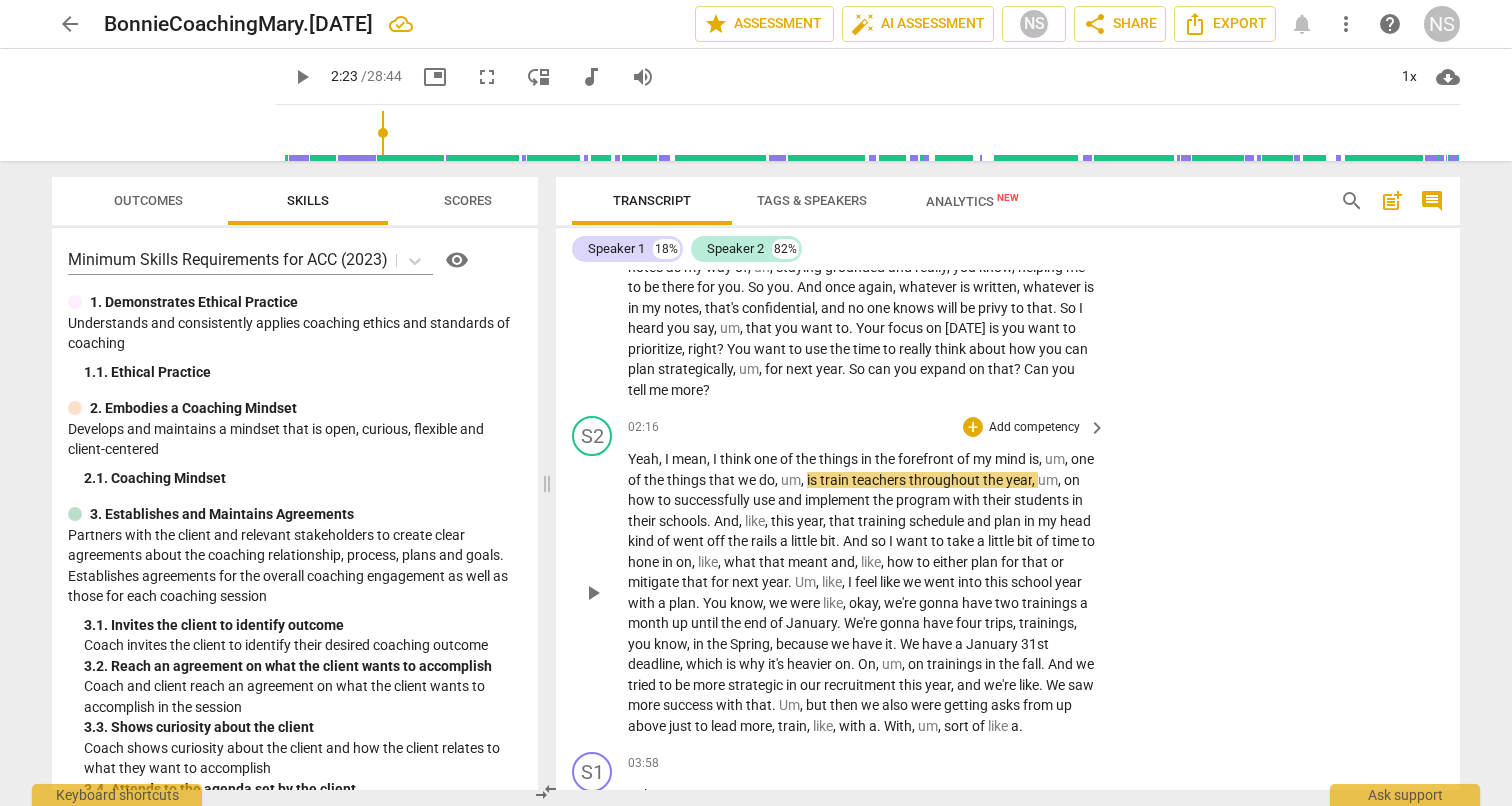 click on "play_arrow" at bounding box center [593, 593] 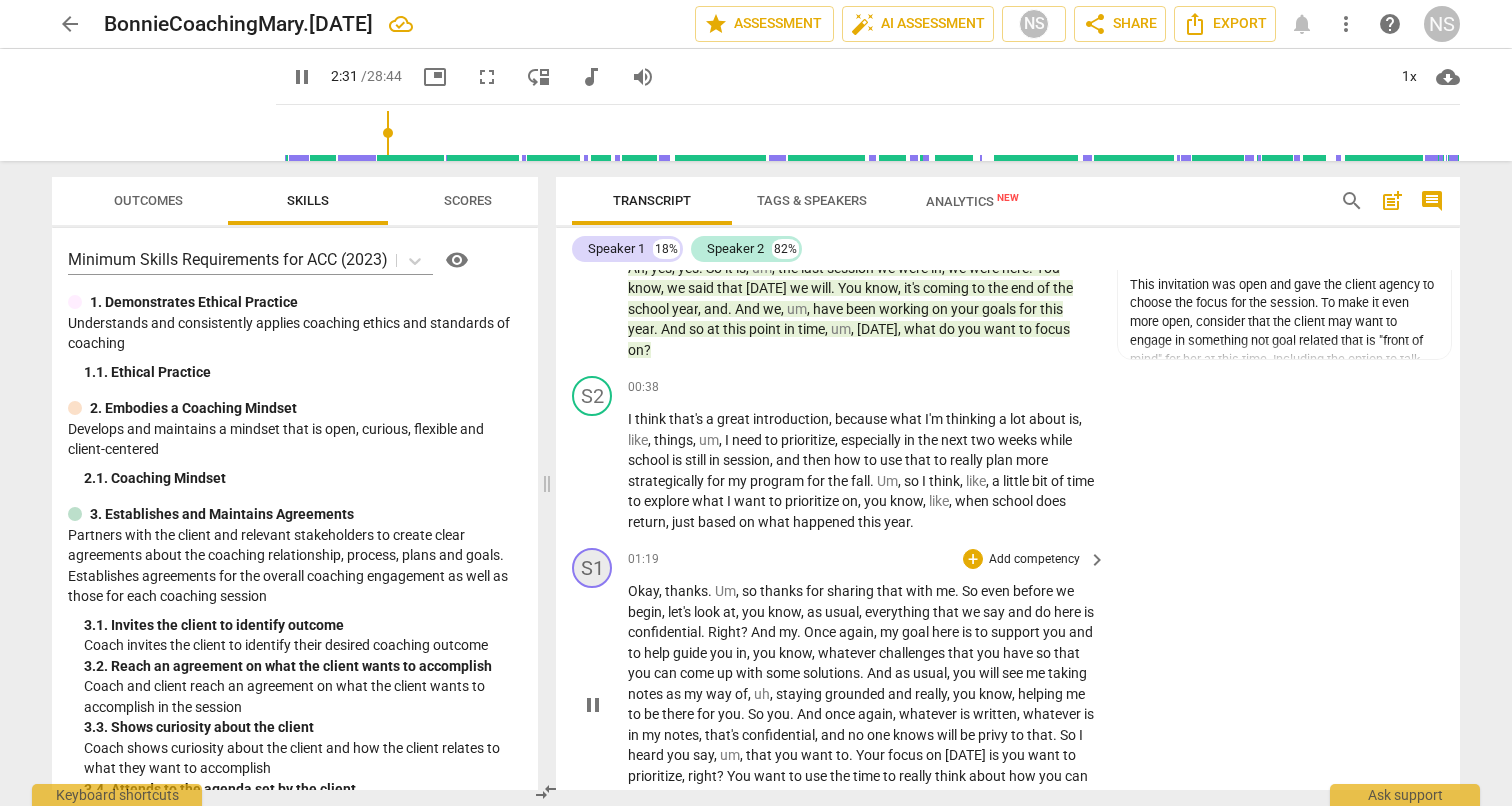 scroll, scrollTop: 253, scrollLeft: 0, axis: vertical 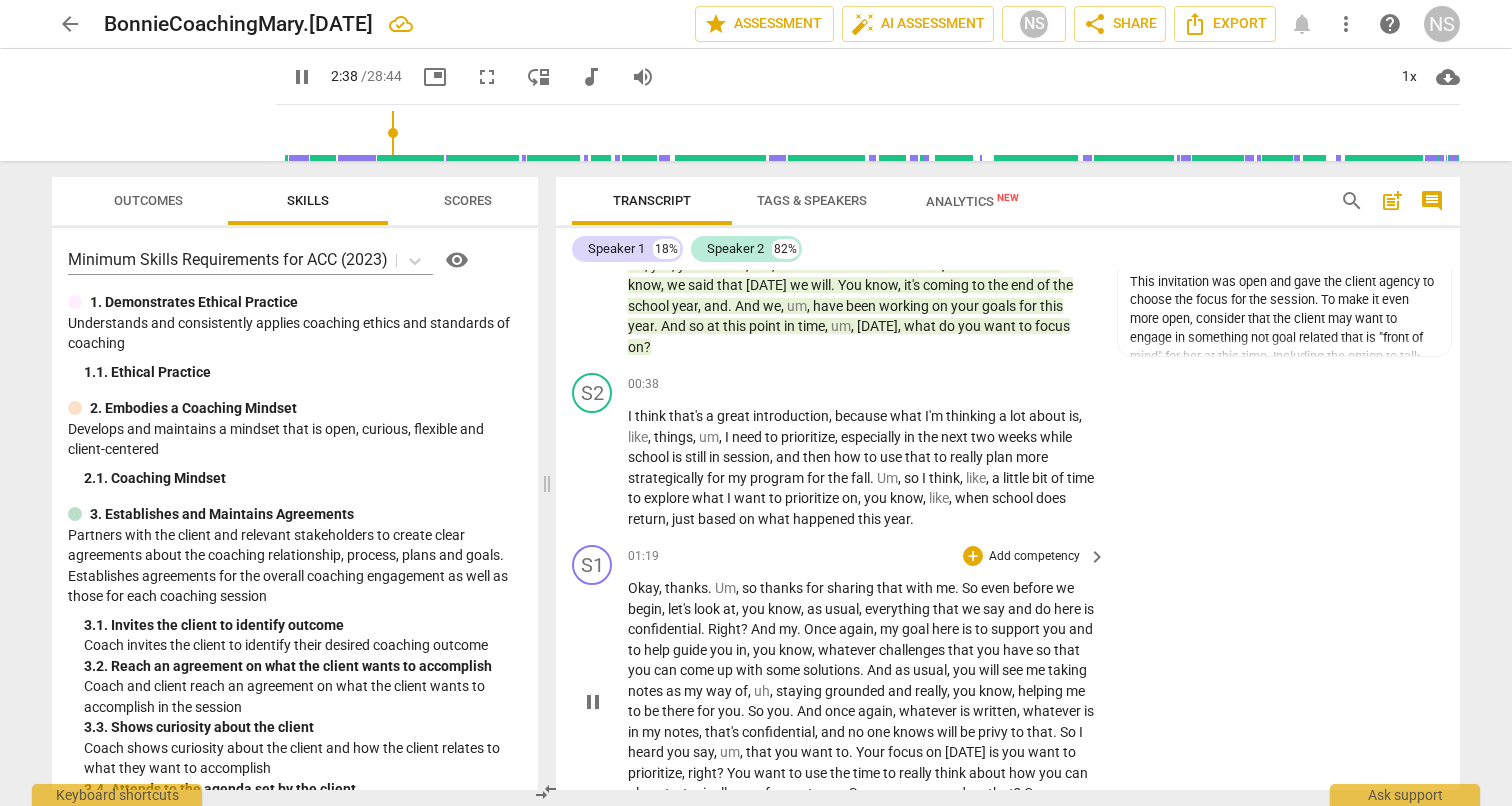click on "pause" at bounding box center (593, 702) 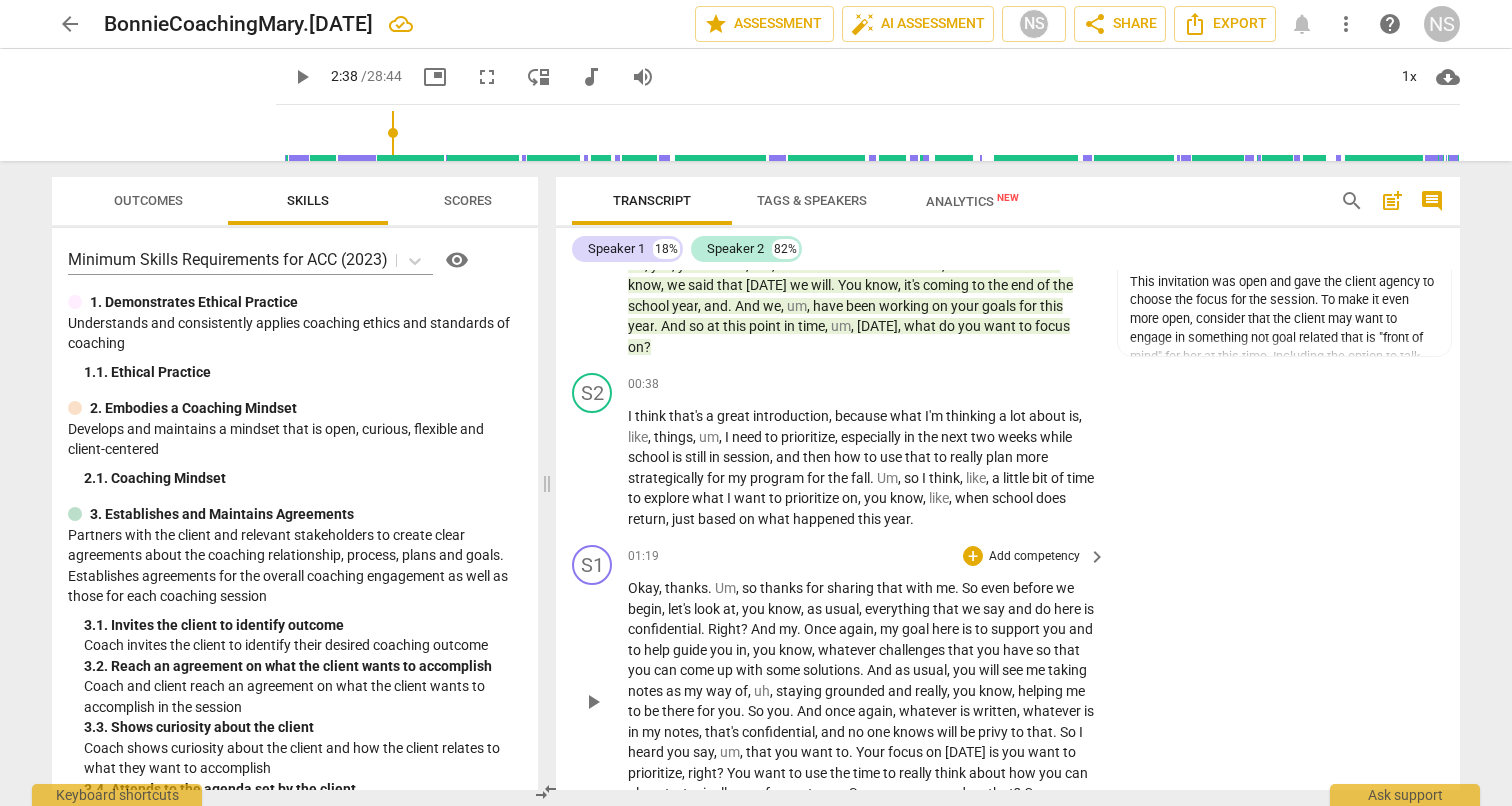 click on "play_arrow" at bounding box center (593, 702) 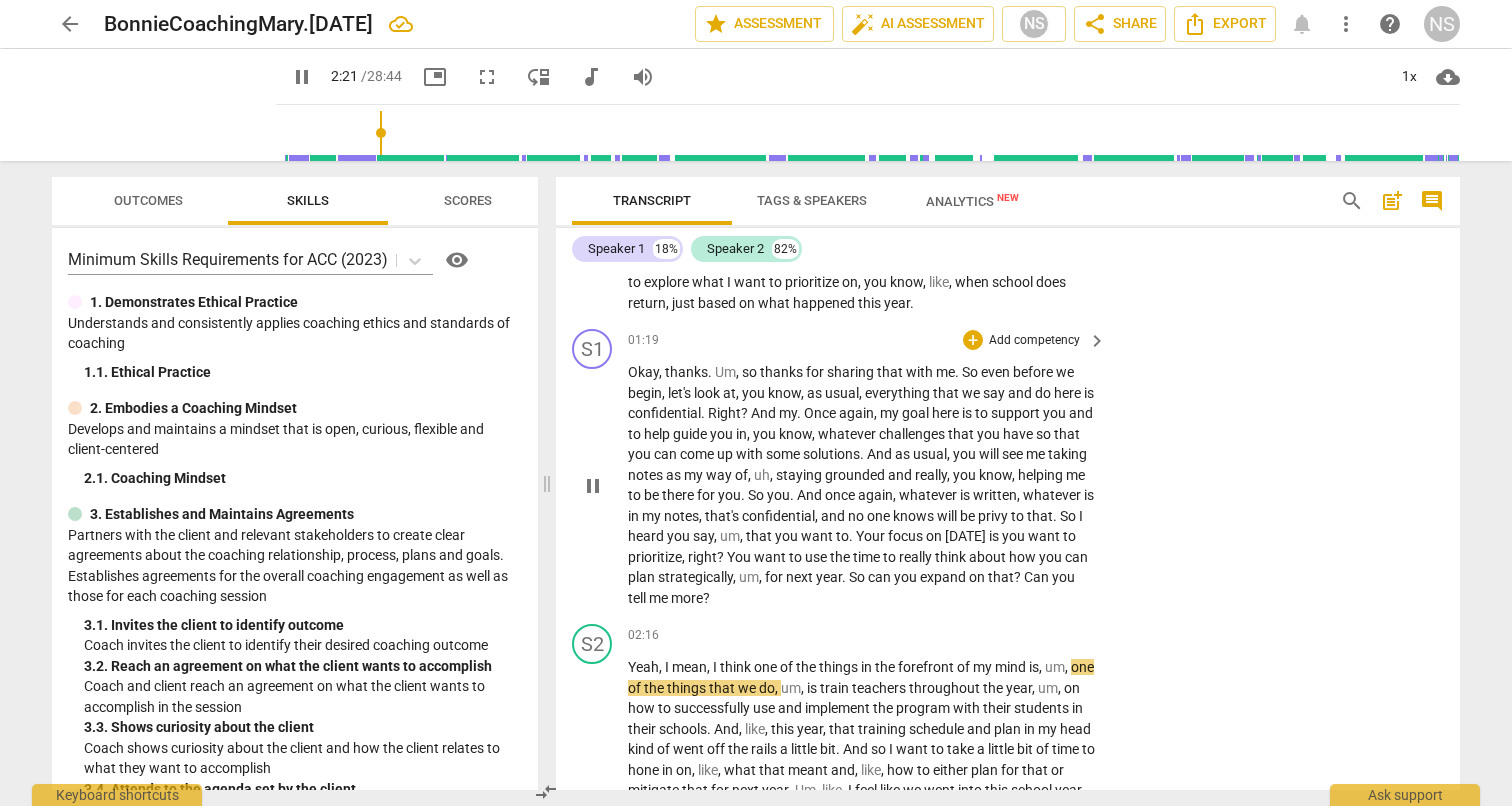 scroll, scrollTop: 463, scrollLeft: 0, axis: vertical 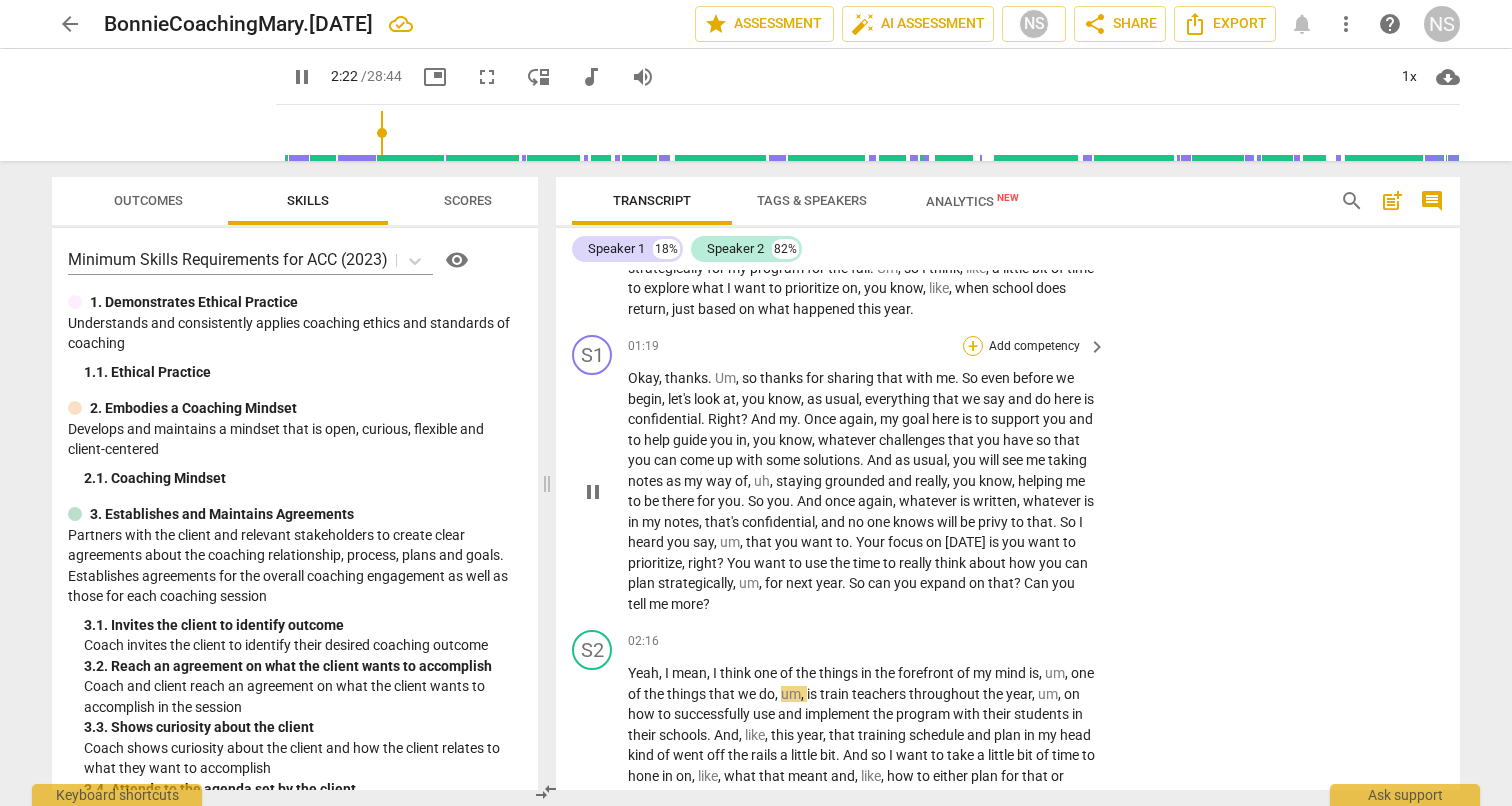 click on "+" at bounding box center (973, 346) 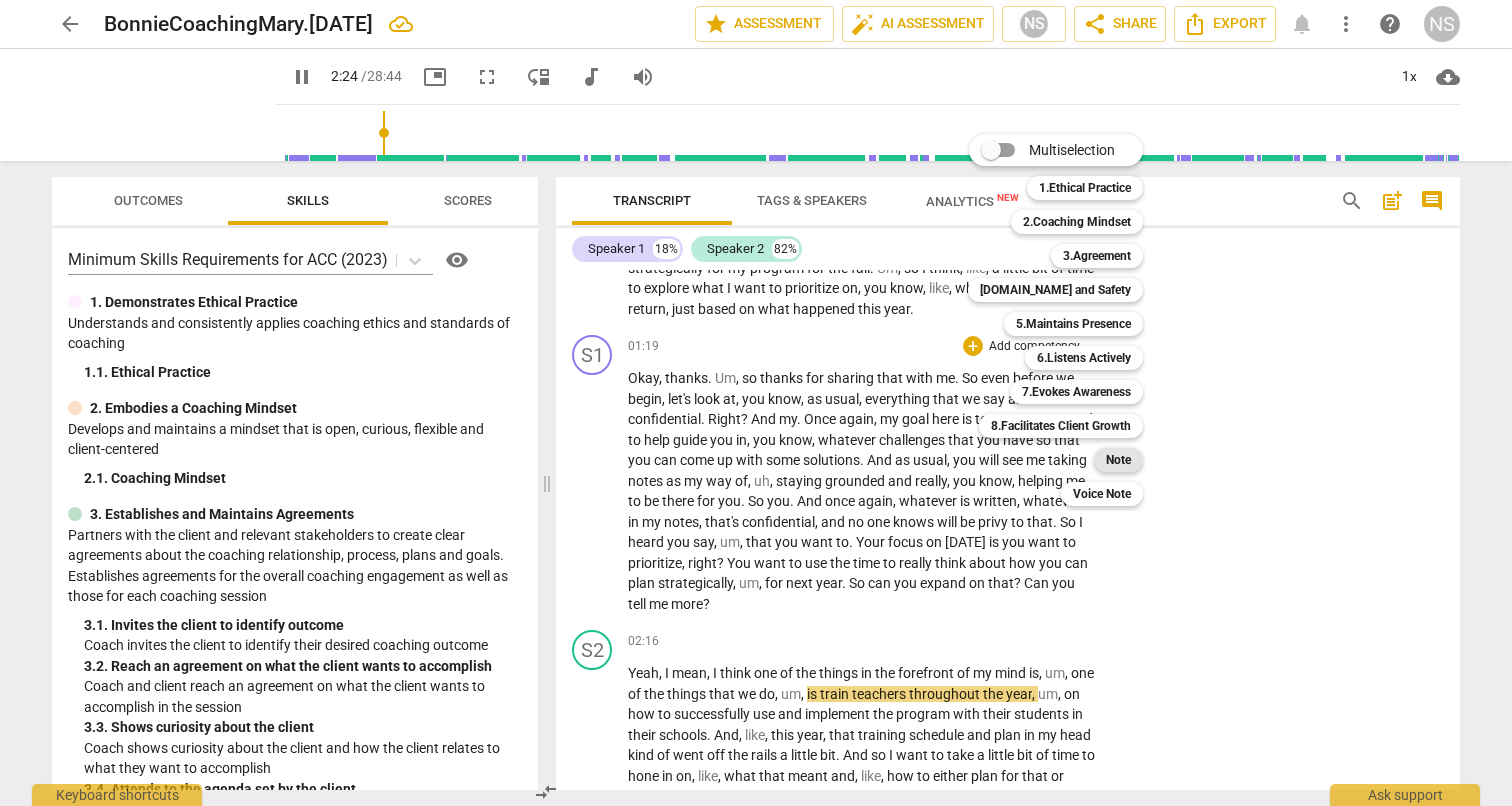 click on "Note" at bounding box center [1118, 460] 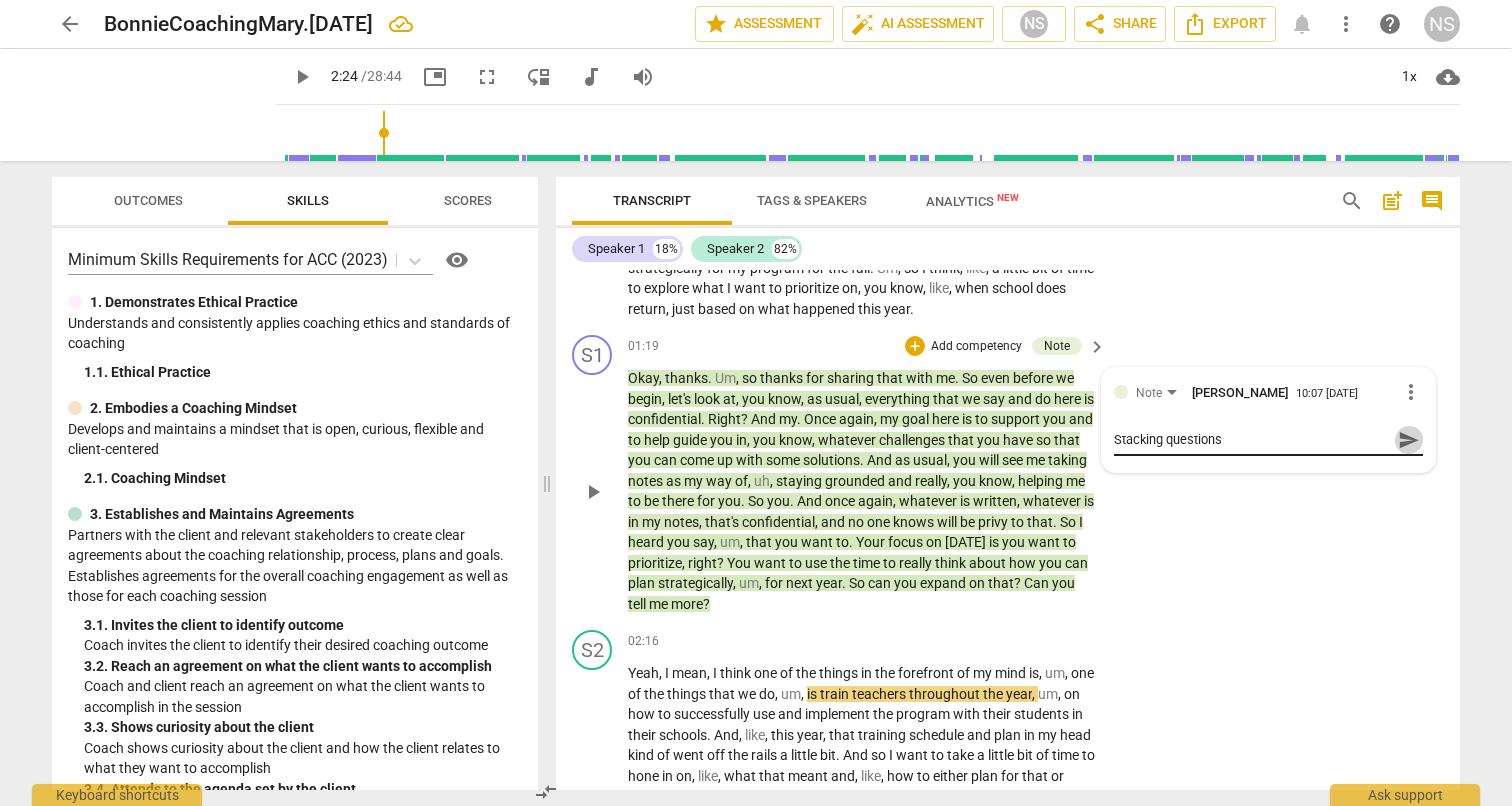 click on "send" at bounding box center [1409, 440] 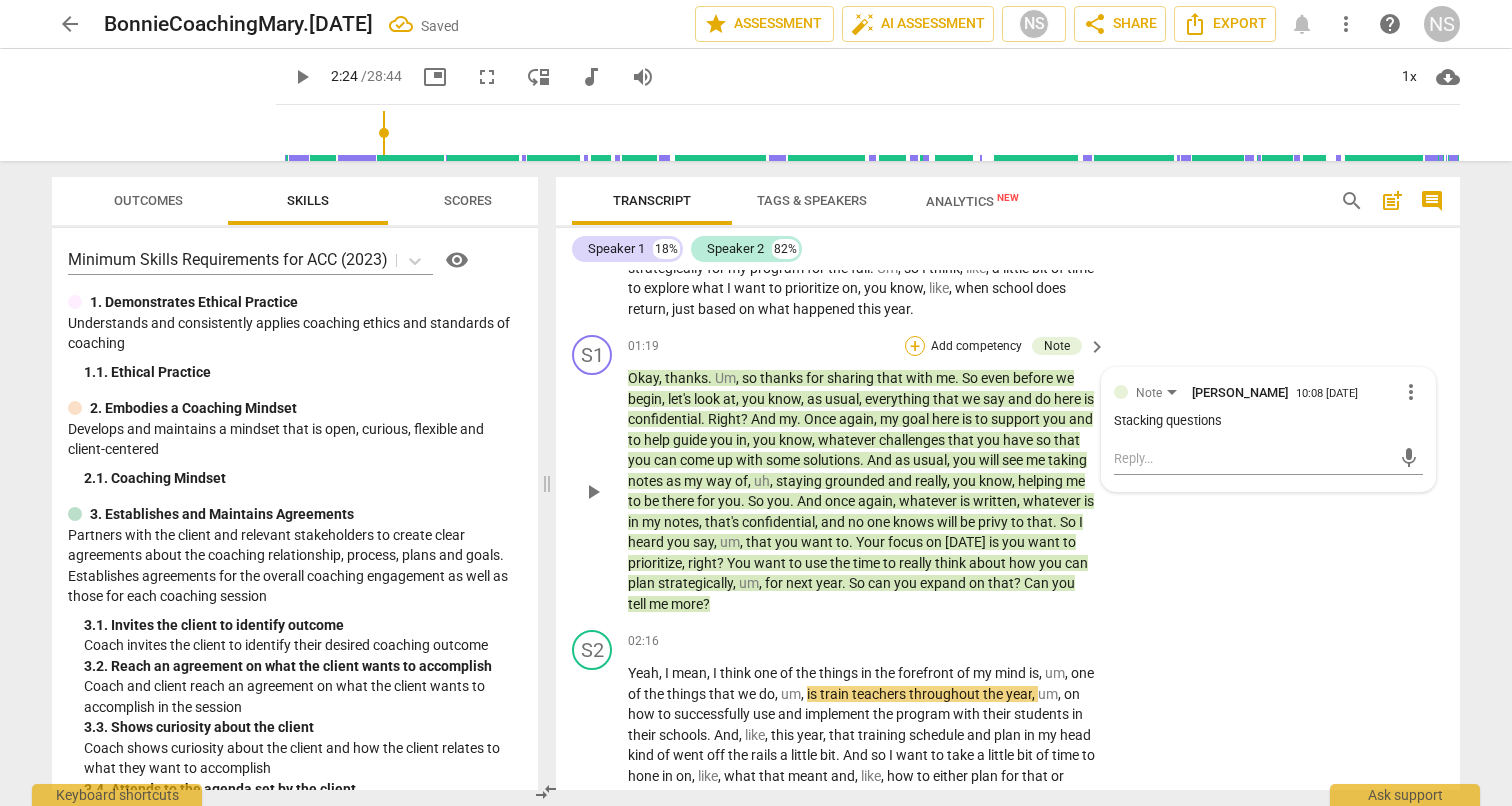 click on "+" at bounding box center (915, 346) 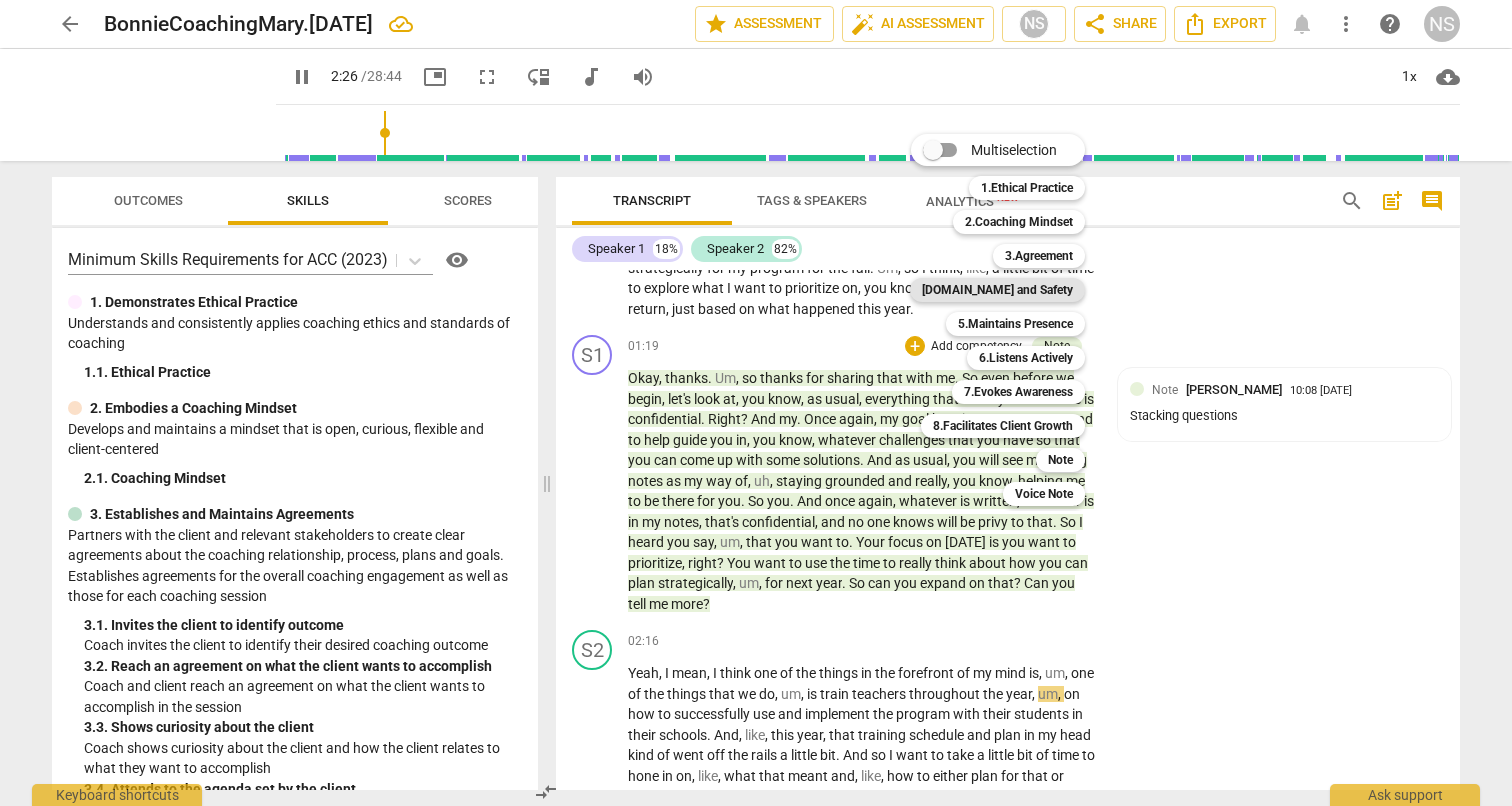 click on "[DOMAIN_NAME] and Safety" at bounding box center (997, 290) 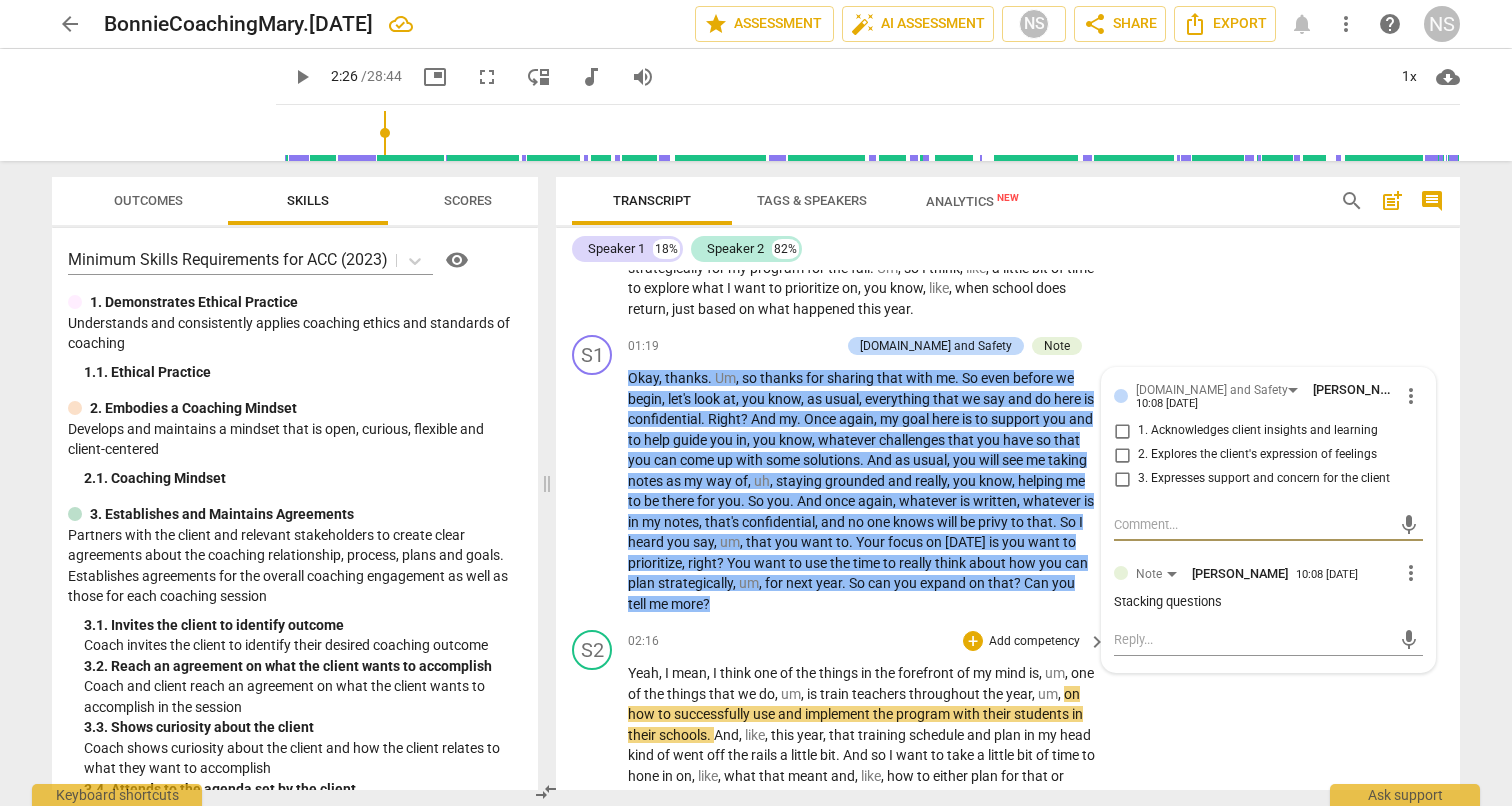 click on "S2 play_arrow pause 02:16 + Add competency keyboard_arrow_right Yeah ,   I   mean ,   I   think   one   of   the   things   in   the   forefront   of   my   mind   is ,   um ,   one   of   the   things   that   we   do ,   um ,   is   train   teachers   throughout   the   year ,   um ,   on   how   to   successfully   use   and   implement   the   program   with   their   students   in   their   schools .   And ,   like ,   this   year ,   that   training   schedule   and   plan   in   my   head   kind   of   went   off   the   rails   a   little   bit .   And   so   I   want   to   take   a   little   bit   of   time   to   hone   in   on ,   like ,   what   that   meant   and ,   like ,   how   to   either   plan   for   that   or   mitigate   that   for   next   year .   Um ,   like ,   I   feel   like   we   went   into   this   school   year   with   a   plan .   You   know ,   we   were   like ,   okay ,   we're   gonna   have   two   trainings   a   month   up   until   the   end   of   January ." at bounding box center [1008, 790] 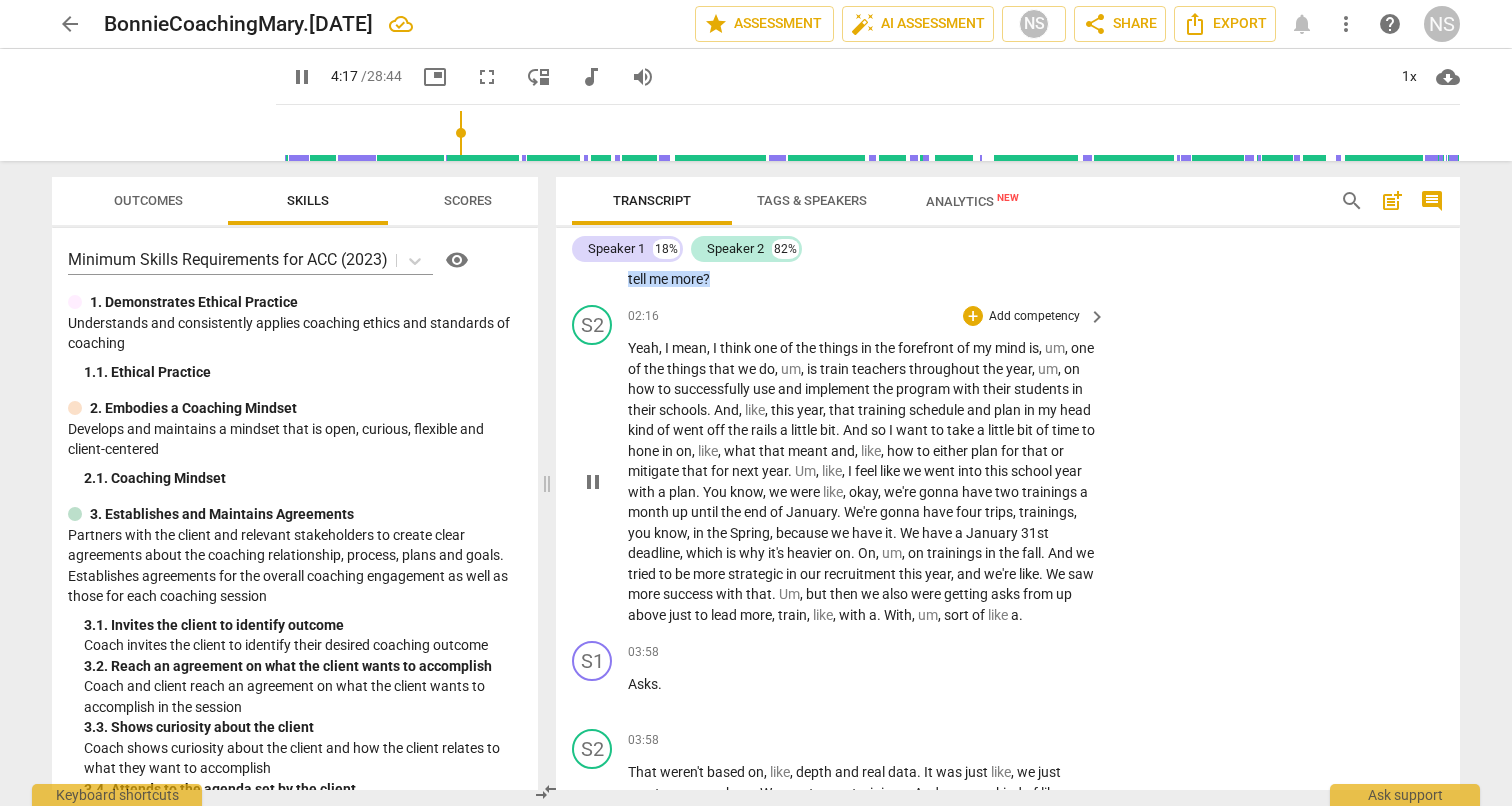 scroll, scrollTop: 783, scrollLeft: 0, axis: vertical 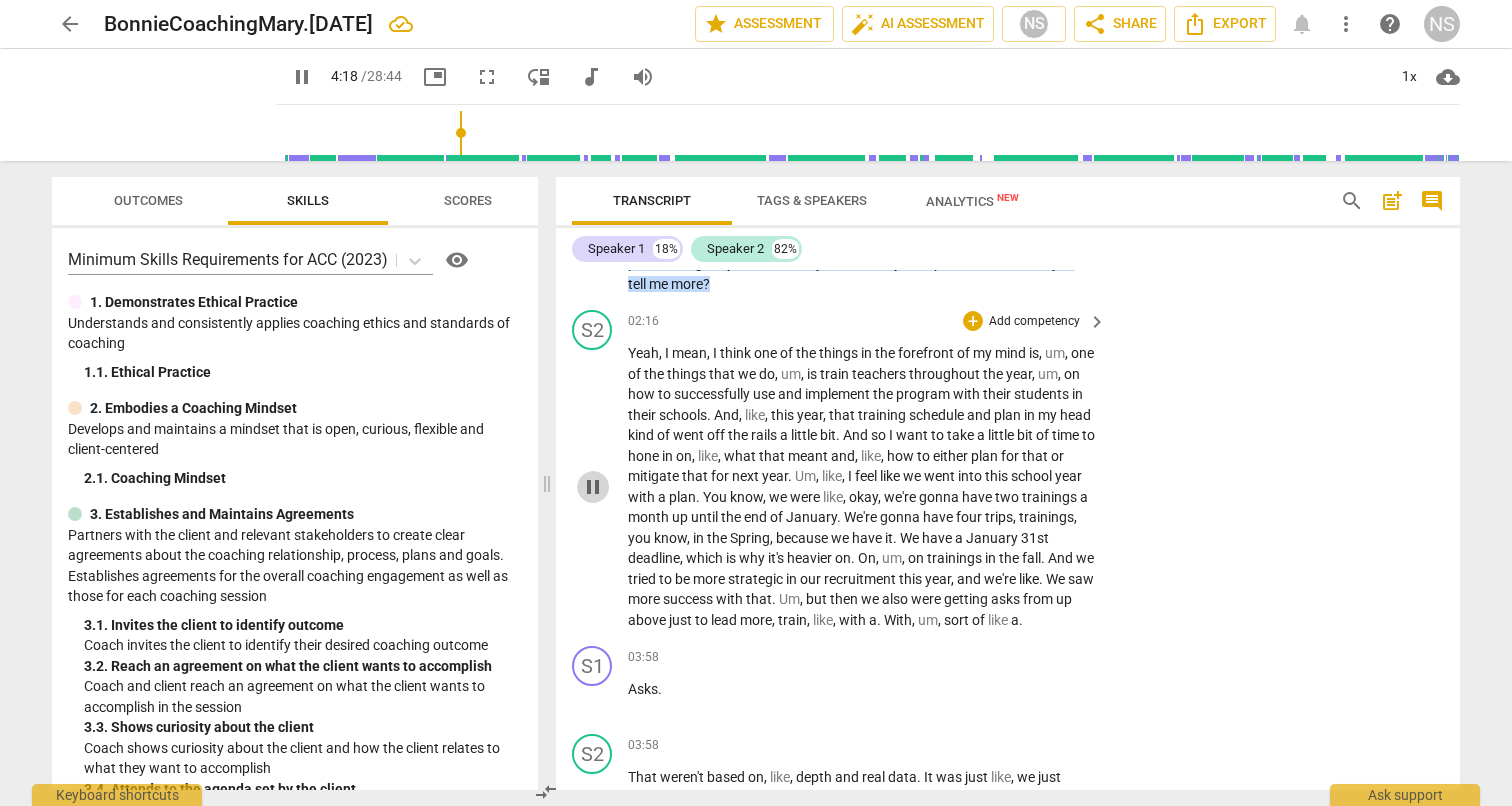 click on "pause" at bounding box center (593, 487) 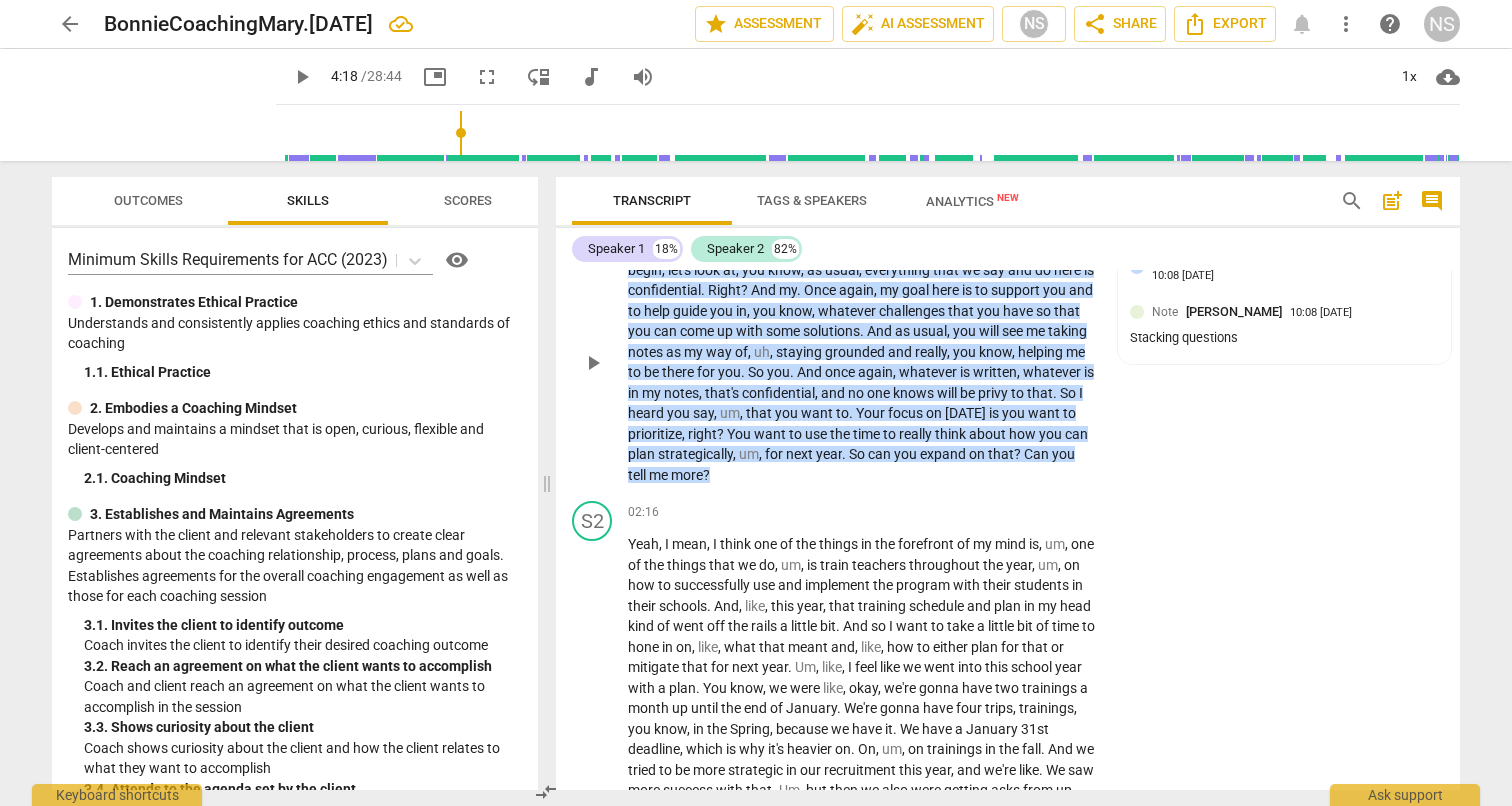 scroll, scrollTop: 634, scrollLeft: 0, axis: vertical 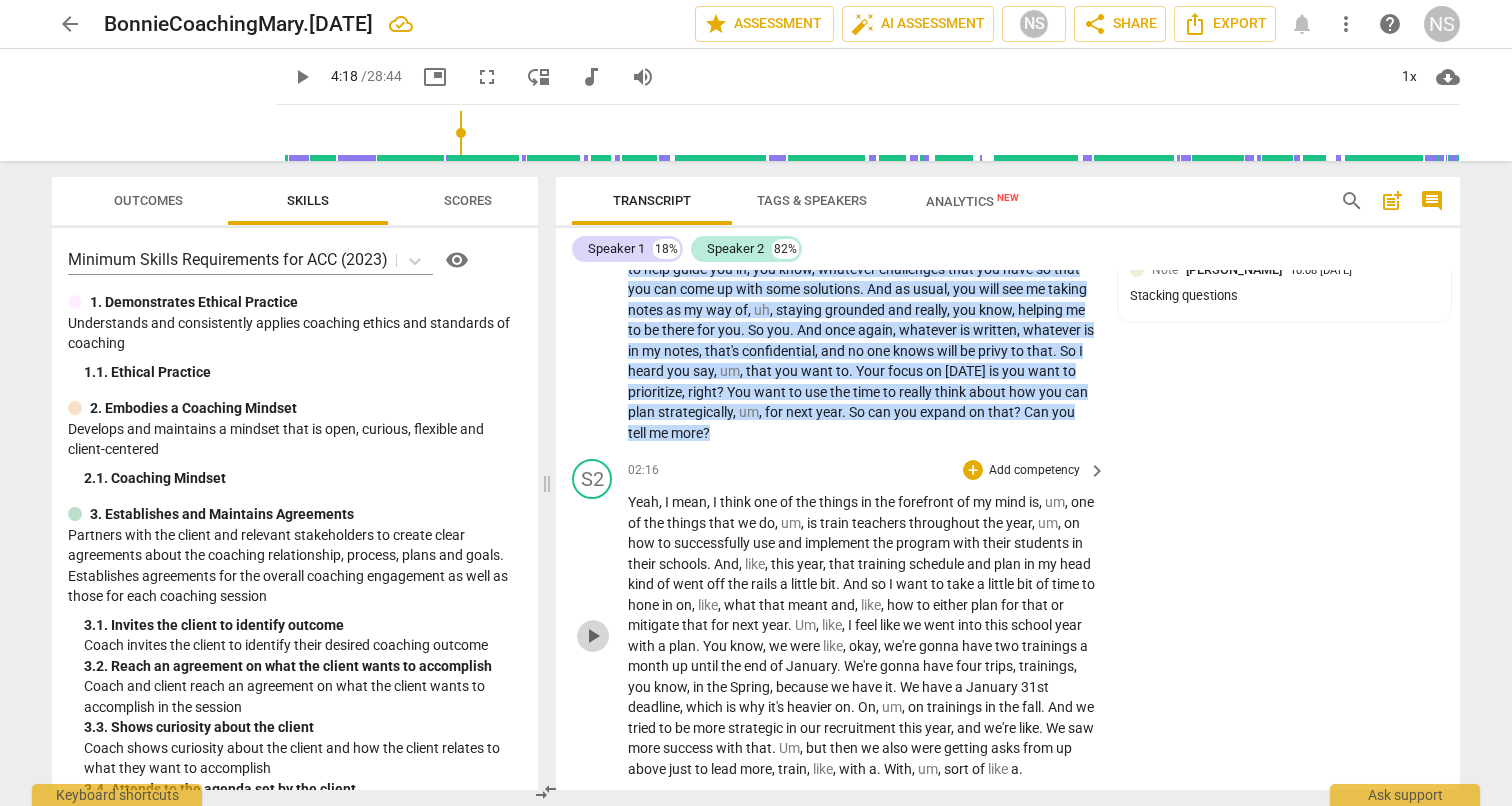 click on "play_arrow" at bounding box center (593, 636) 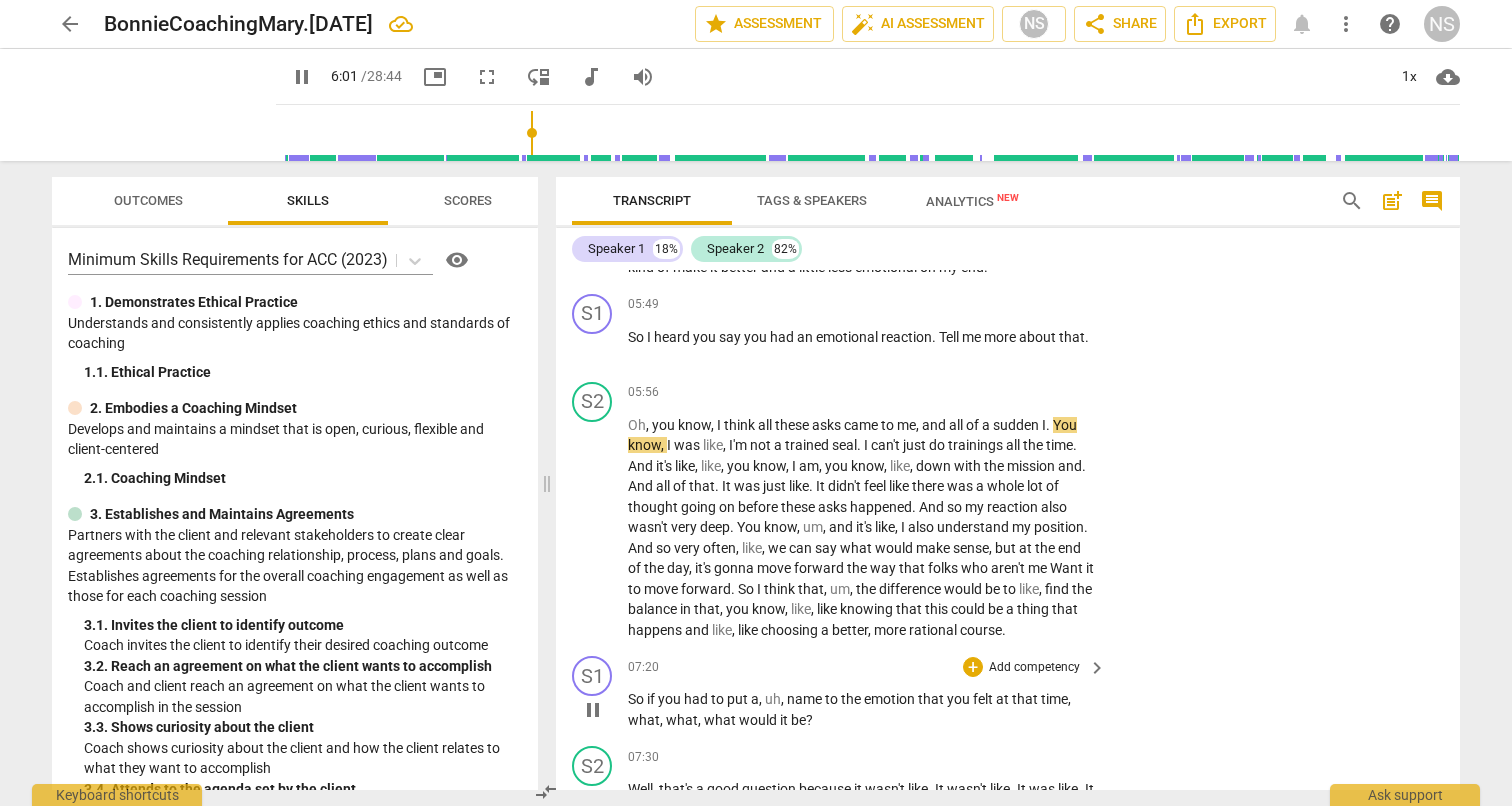 scroll, scrollTop: 1613, scrollLeft: 0, axis: vertical 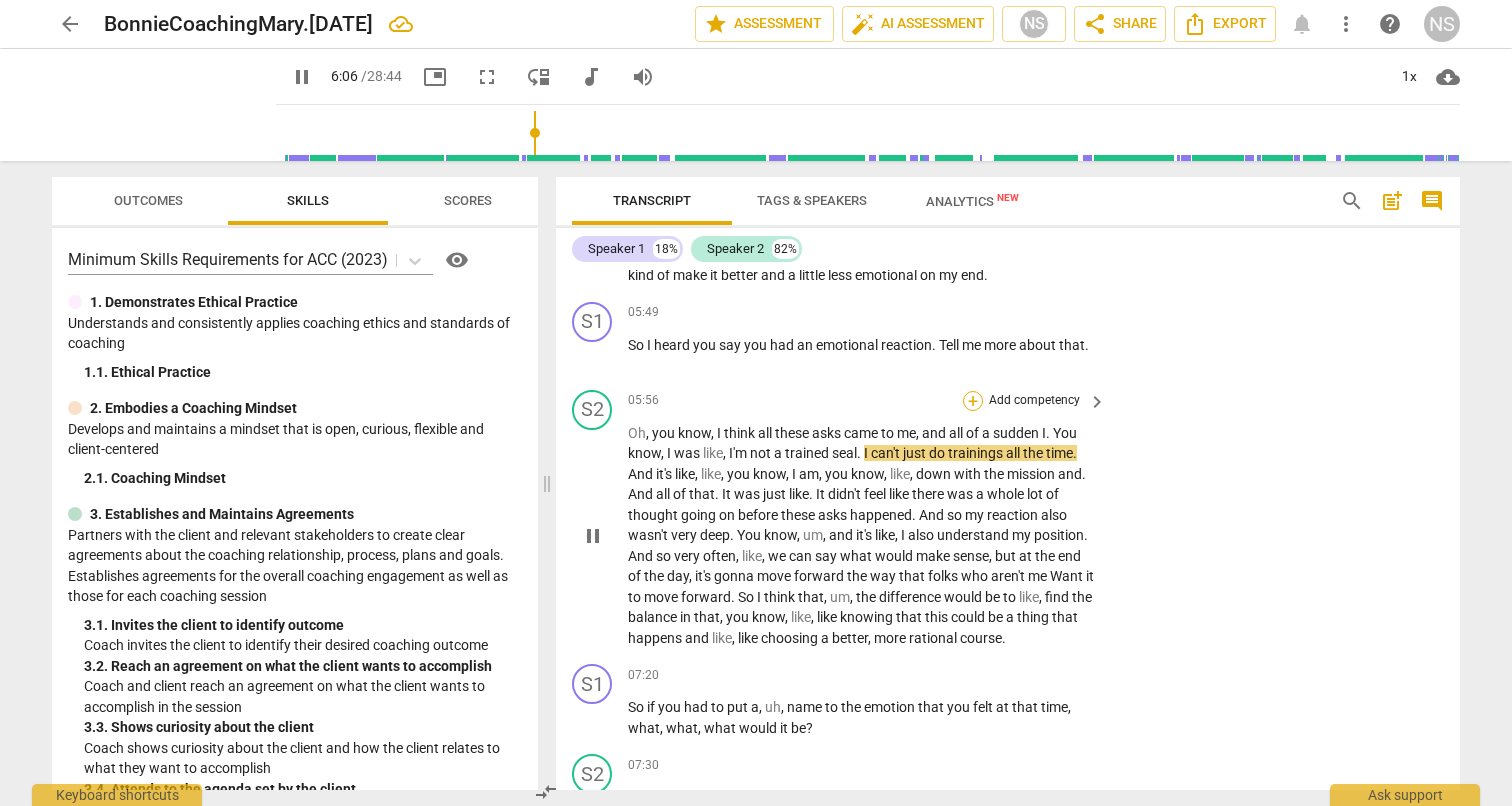 click on "+" at bounding box center [973, 401] 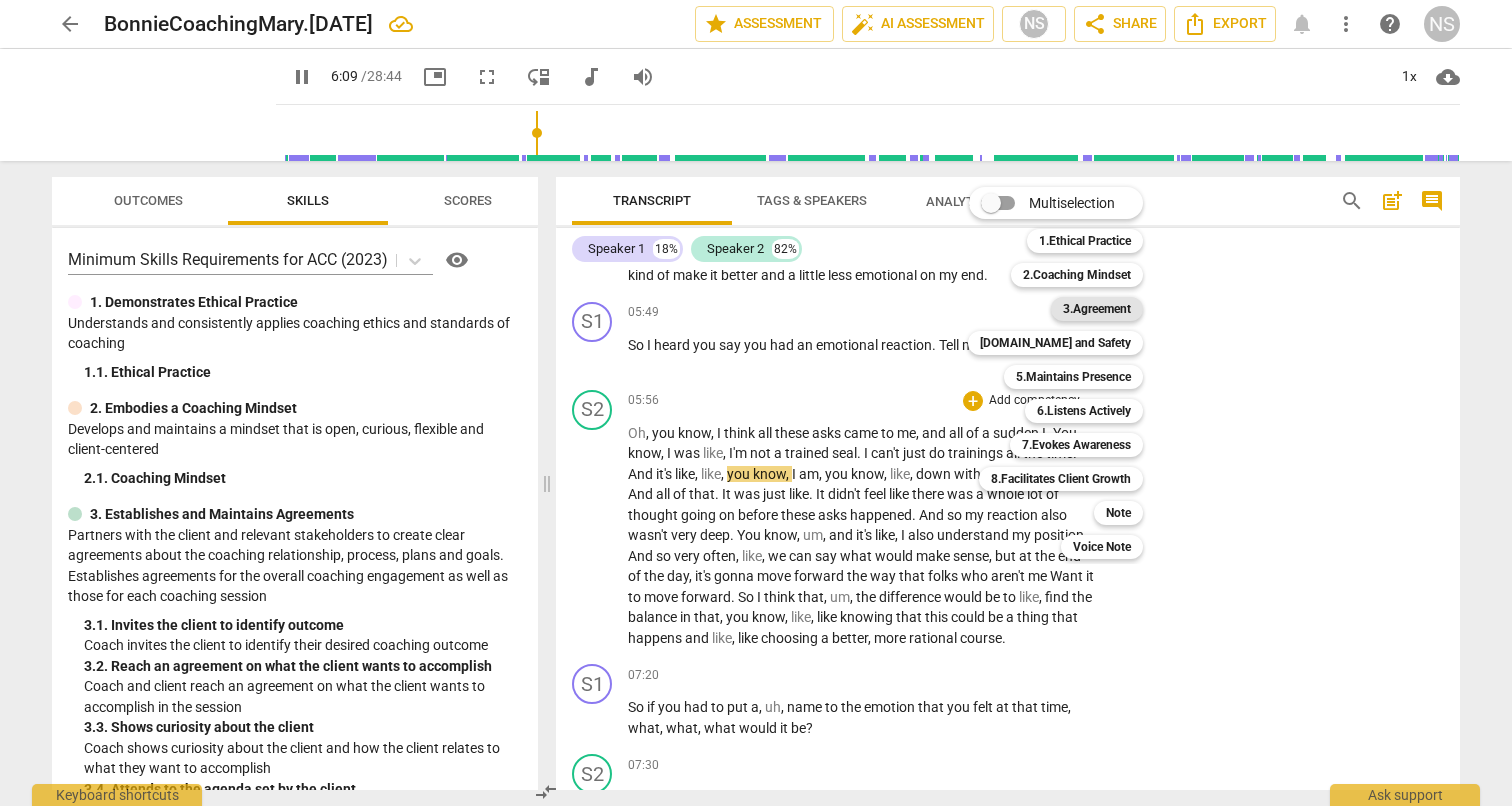 click on "3.Agreement" at bounding box center (1097, 309) 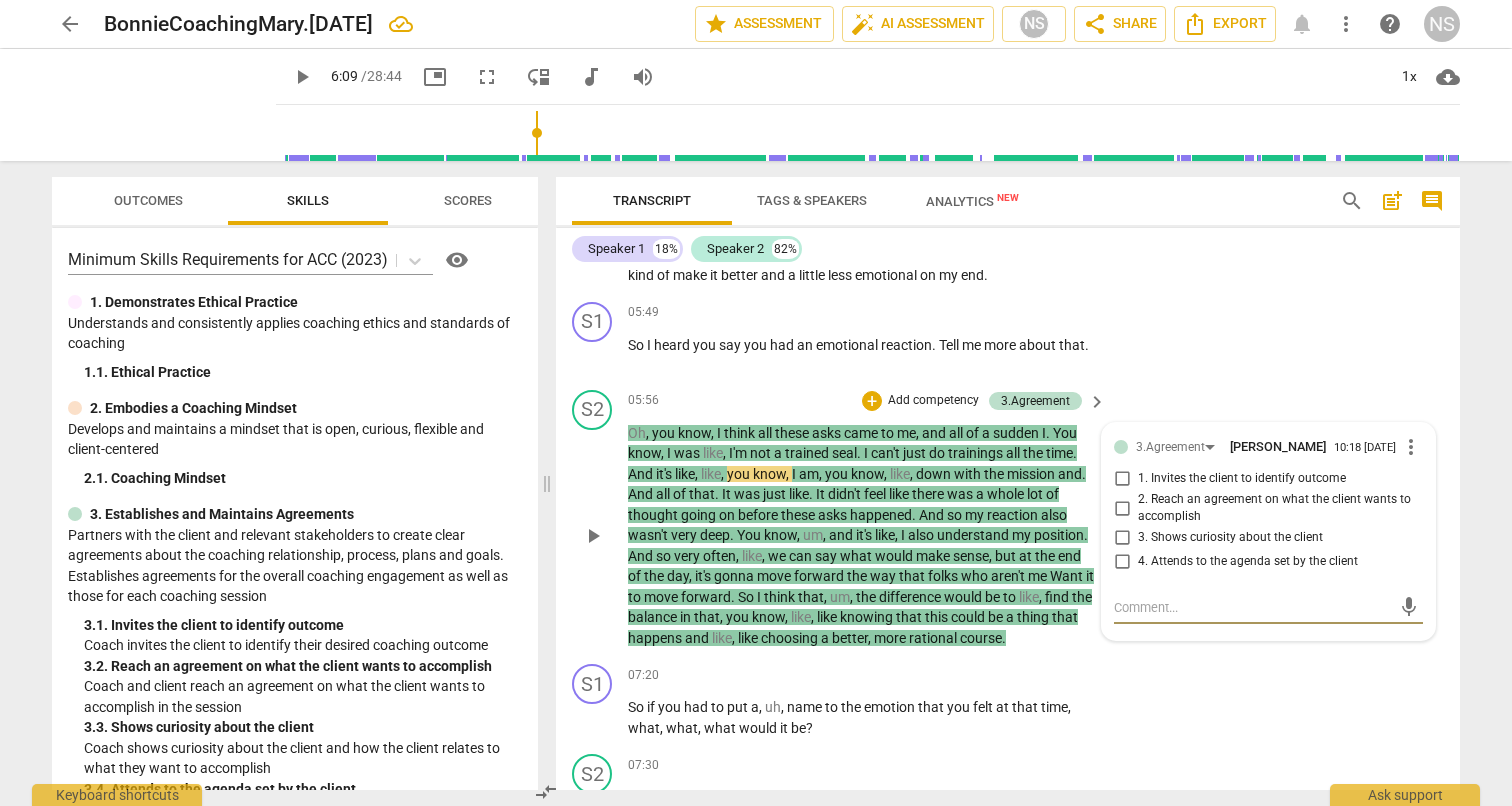 click on "3. Shows curiosity about the client" at bounding box center [1122, 538] 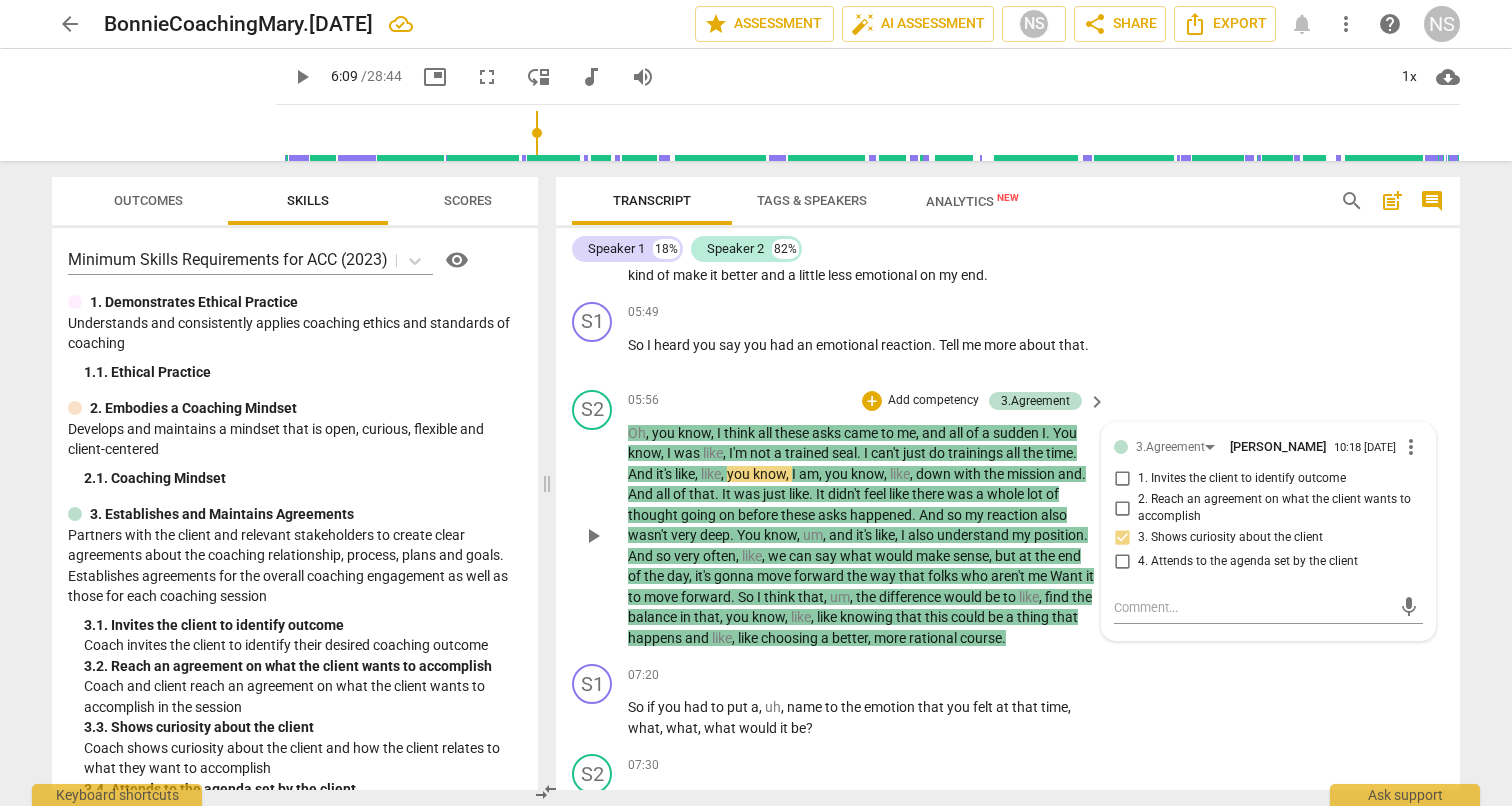 click on "S2 play_arrow pause 05:56 + Add competency 3.Agreement keyboard_arrow_right Oh ,   you   know ,   I   think   all   these   asks   came   to   me ,   and   all   of   a   sudden   I .   You   know ,   I   was   like ,   I'm   not   a   trained   seal .   I   can't   just   do   trainings   all   the   time .   And   it's   like ,   like ,   you   know ,   I   am ,   you   know ,   like ,   down   with   the   mission   and .   And   all   of   that .   It   was   just   like .   It   didn't   feel   like   there   was   a   whole   lot   of   thought   going   on   before   these   asks   happened .   And   so   my   reaction   also   wasn't   very   deep .   You   know ,   um ,   and   it's   like ,   I   also   understand   my   position .   And   so   very   often ,   like ,   we   can   say   what   would   make   sense ,   but   at   the   end   of   the   day ,   it's   gonna   move   forward   the   way   that   folks   who   aren't   me   Want   it   to   move   forward .   So   I   think   that ,   ," at bounding box center (1008, 519) 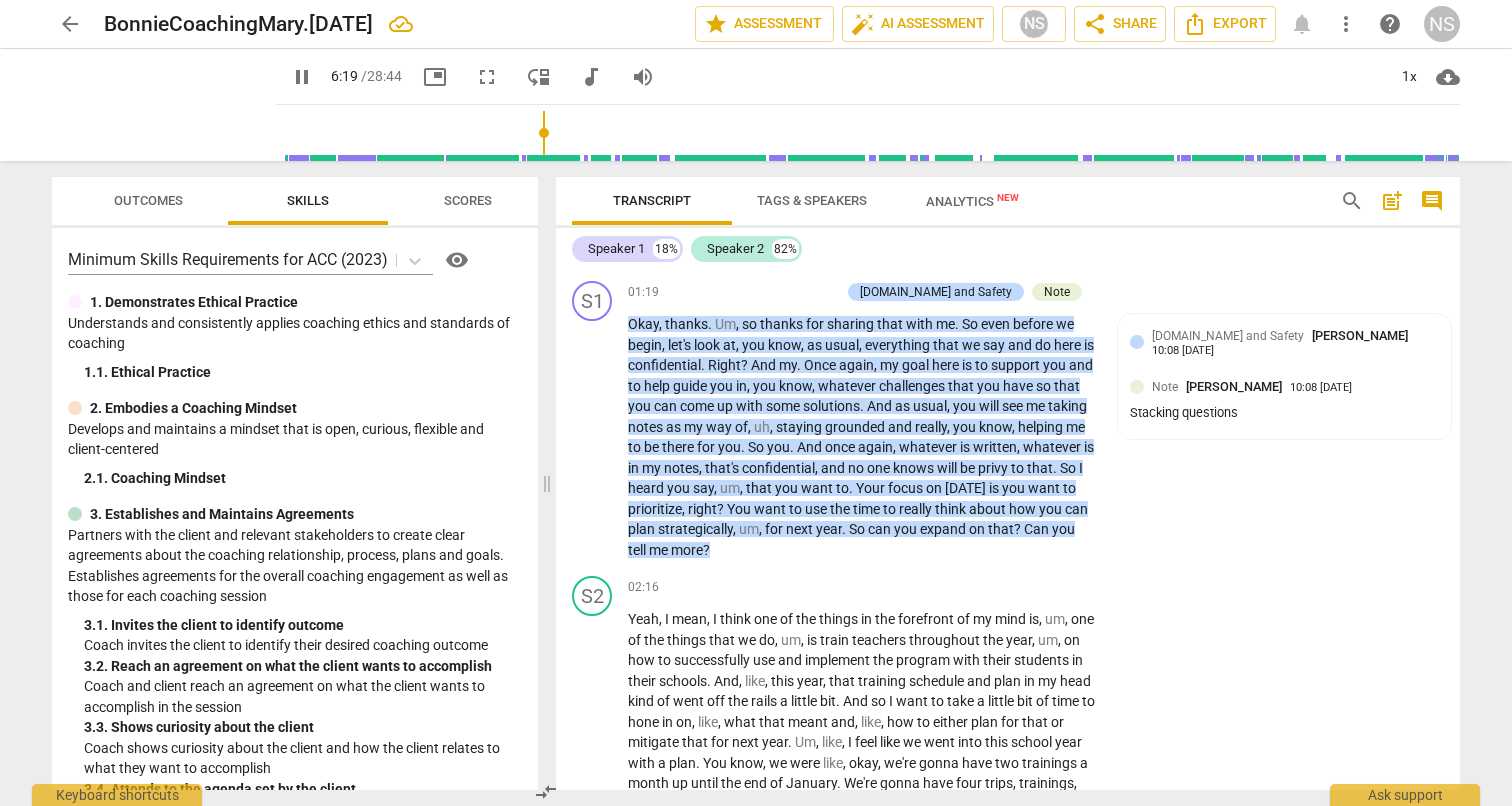 scroll, scrollTop: 430, scrollLeft: 0, axis: vertical 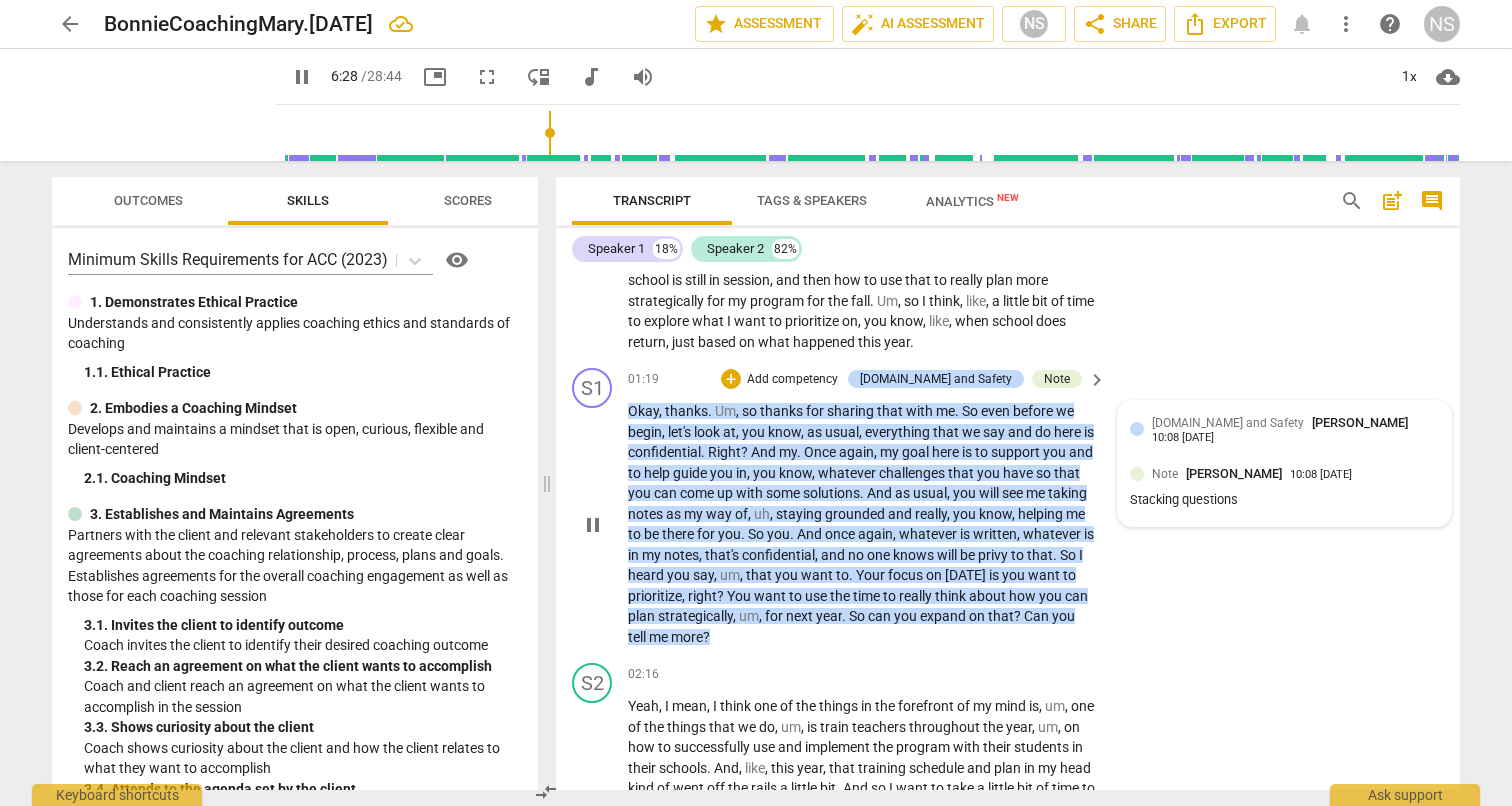 click on "[DOMAIN_NAME] and Safety" at bounding box center [1228, 423] 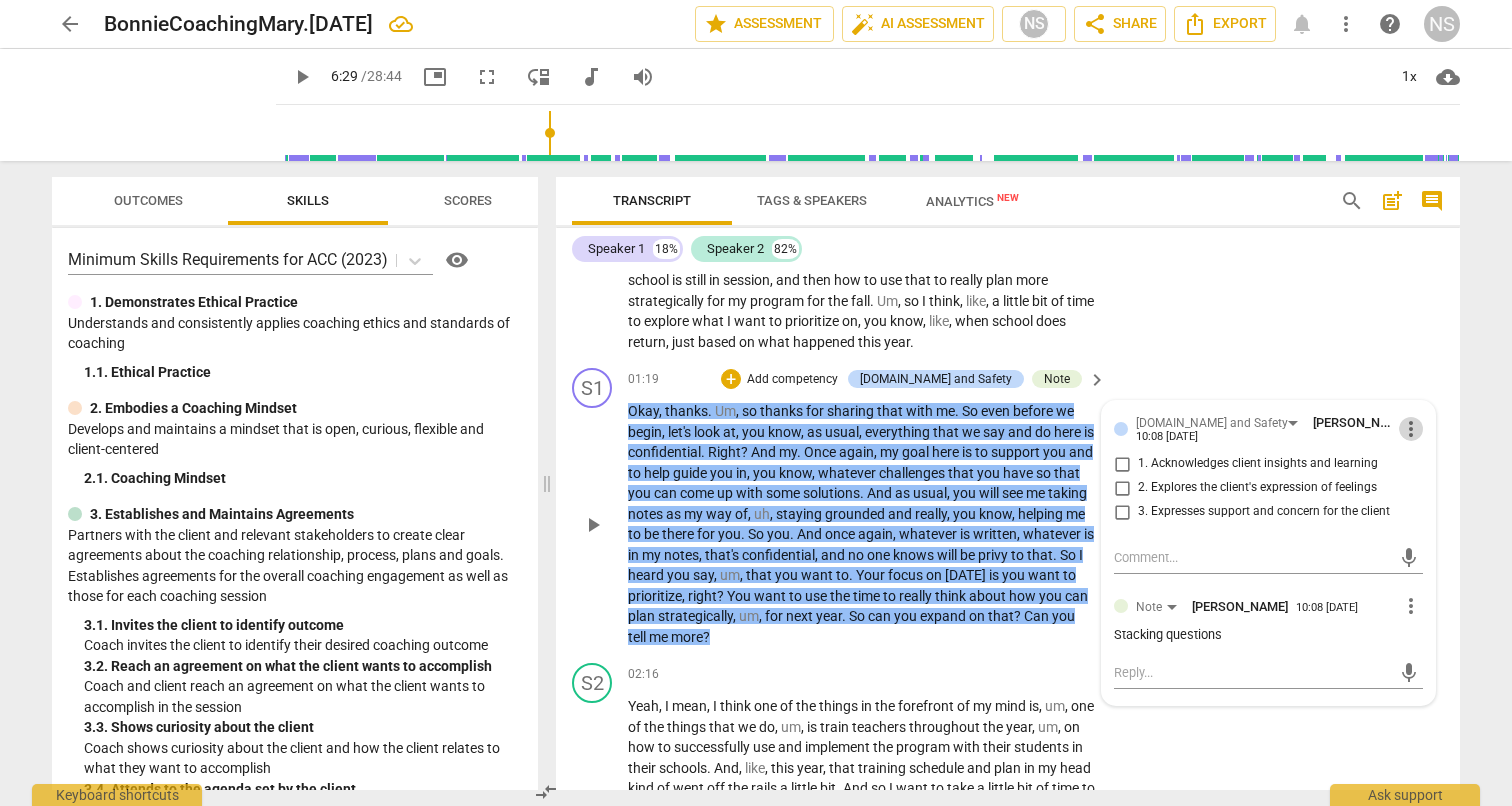 click on "more_vert" at bounding box center [1411, 429] 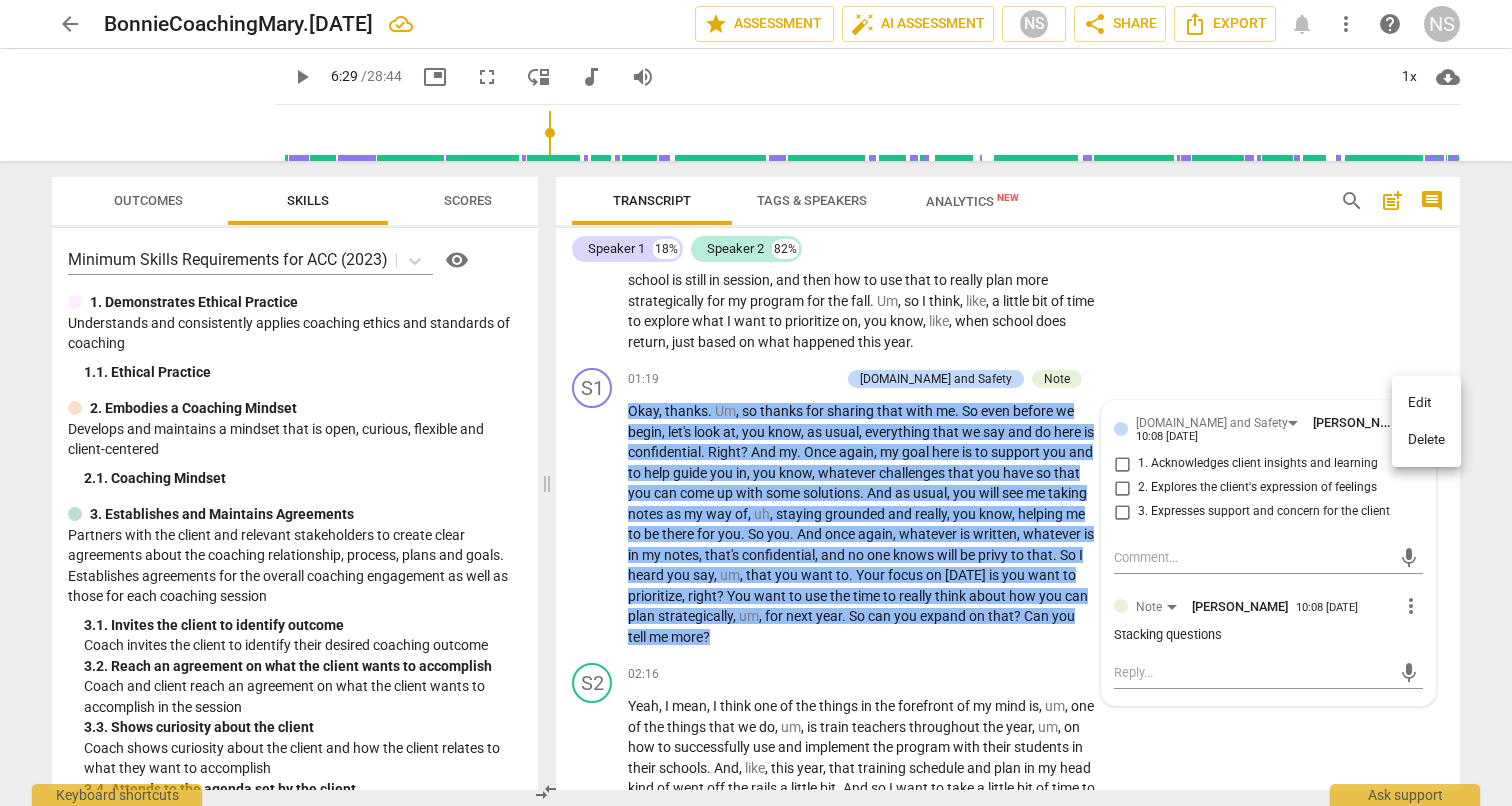 click on "Delete" at bounding box center [1426, 440] 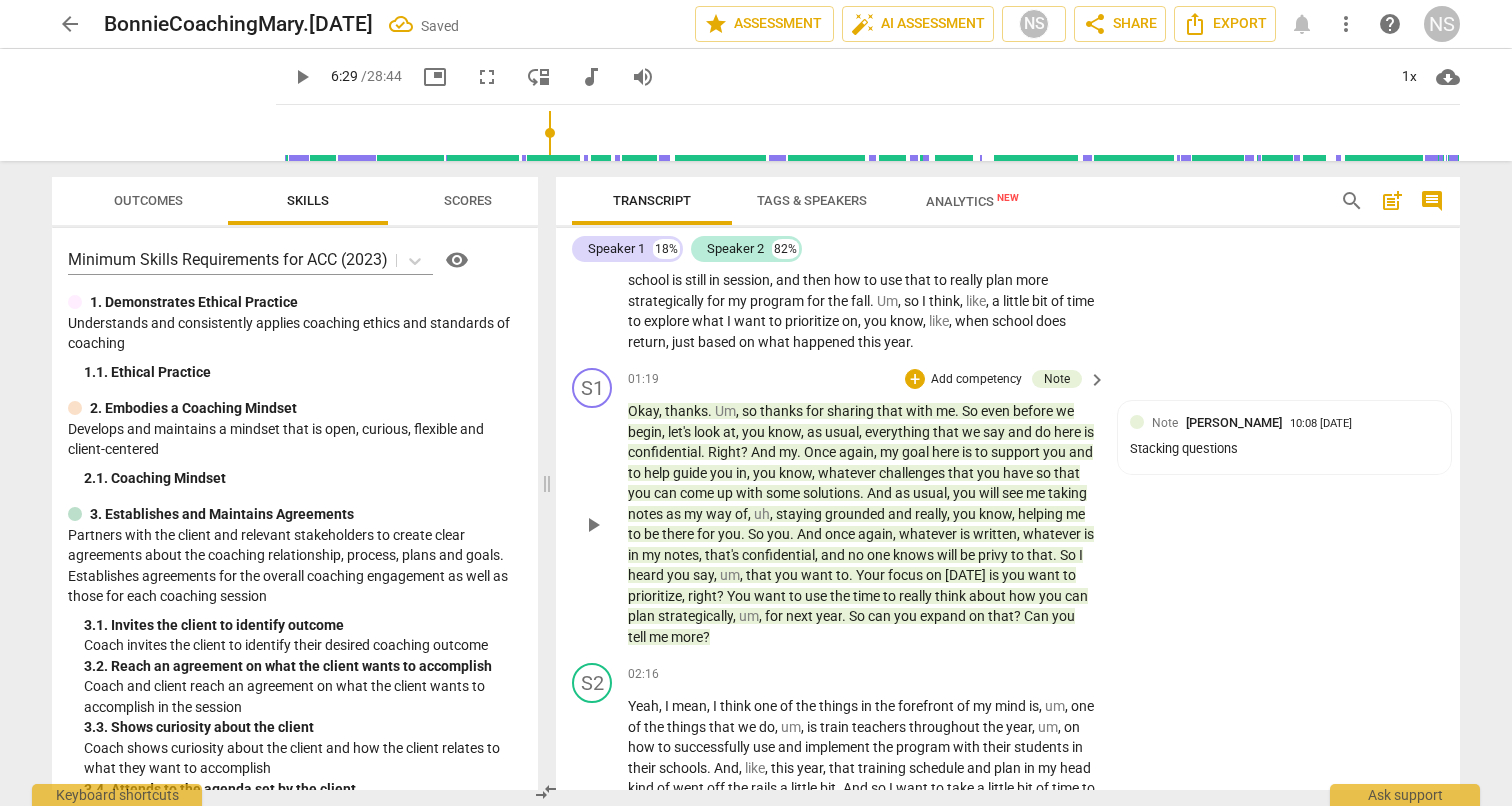 click on "Add competency" at bounding box center (976, 380) 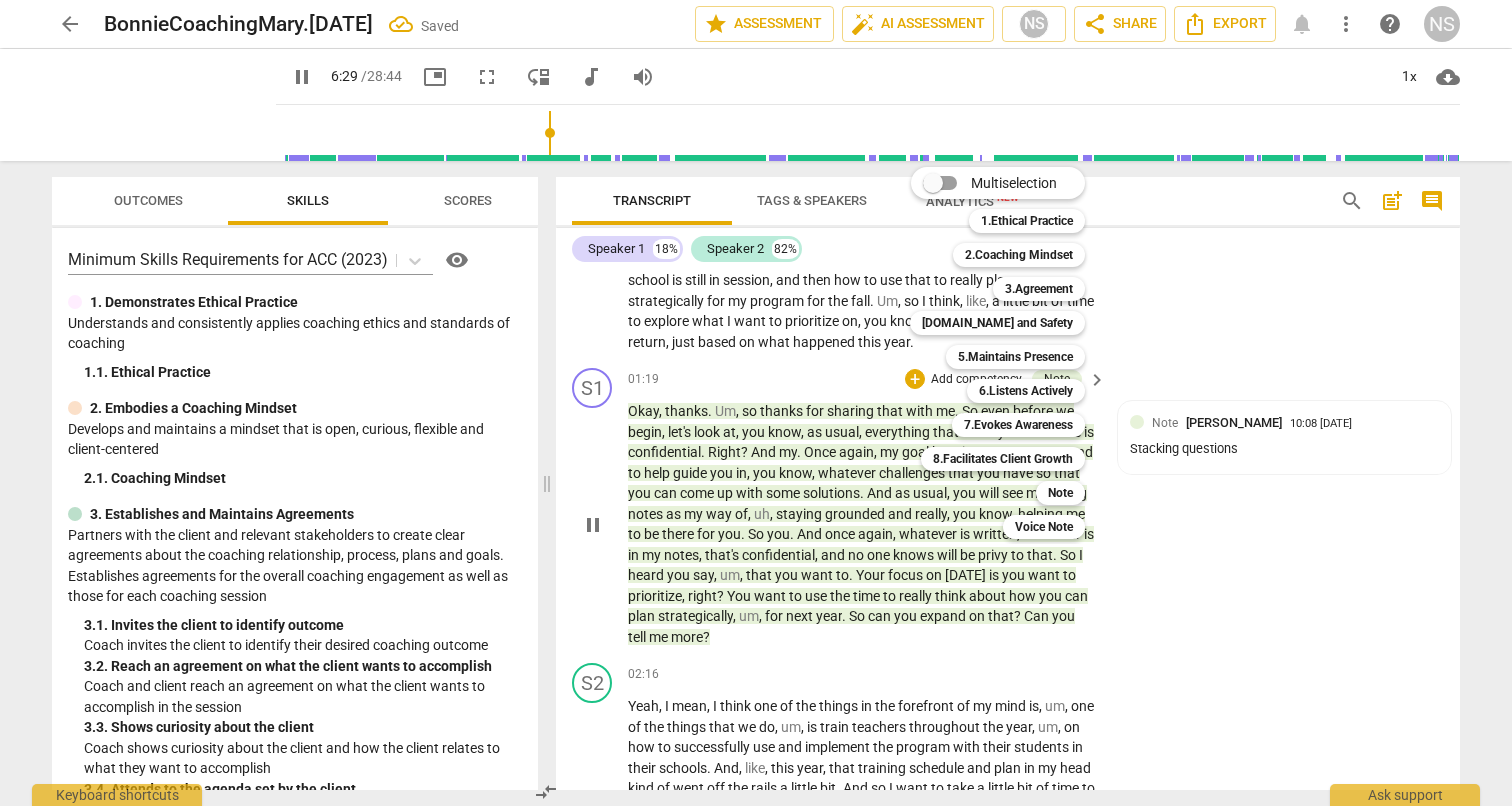 scroll, scrollTop: 1820, scrollLeft: 0, axis: vertical 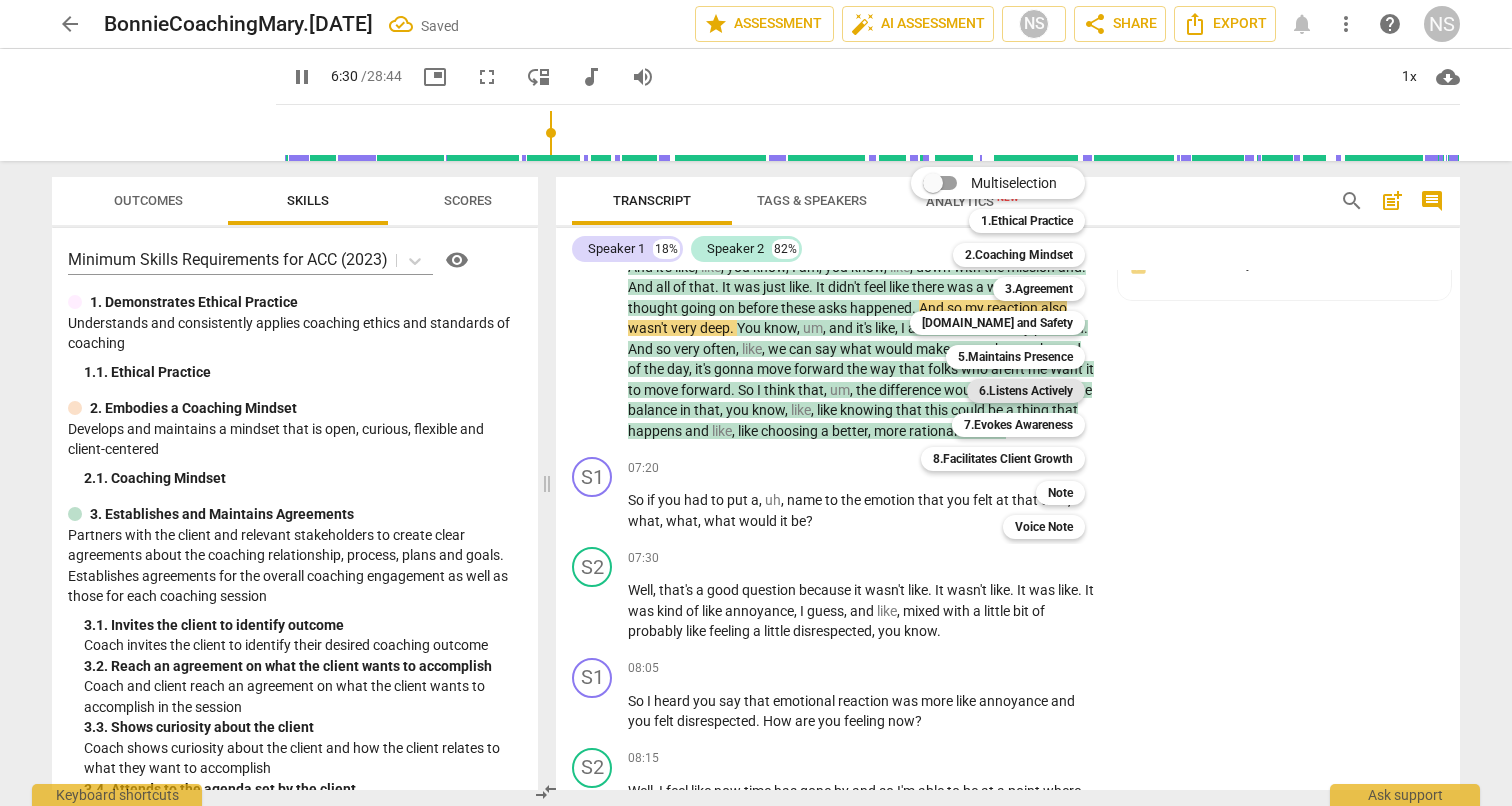 click on "6.Listens Actively" at bounding box center (1026, 391) 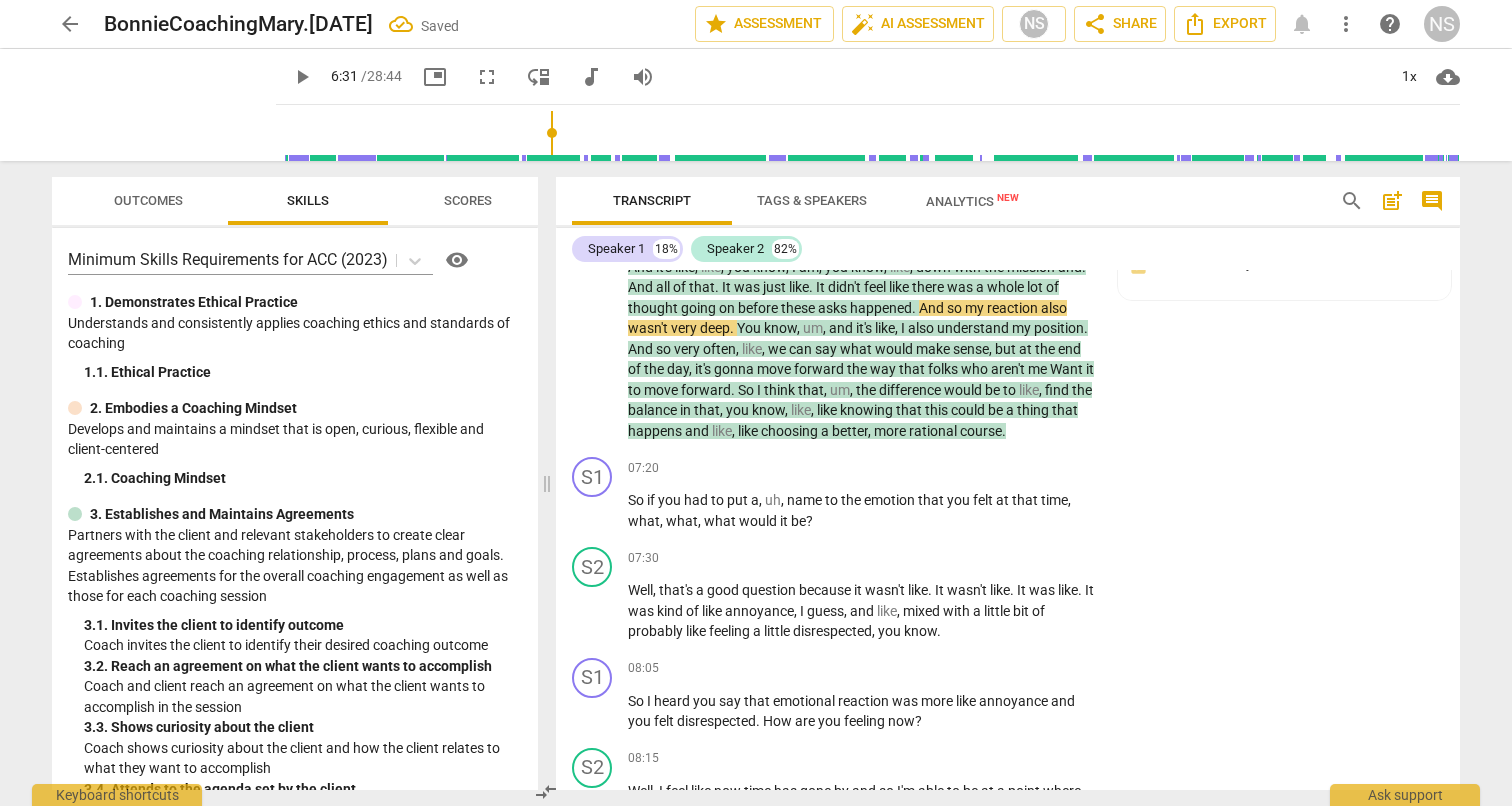 scroll, scrollTop: 378, scrollLeft: 0, axis: vertical 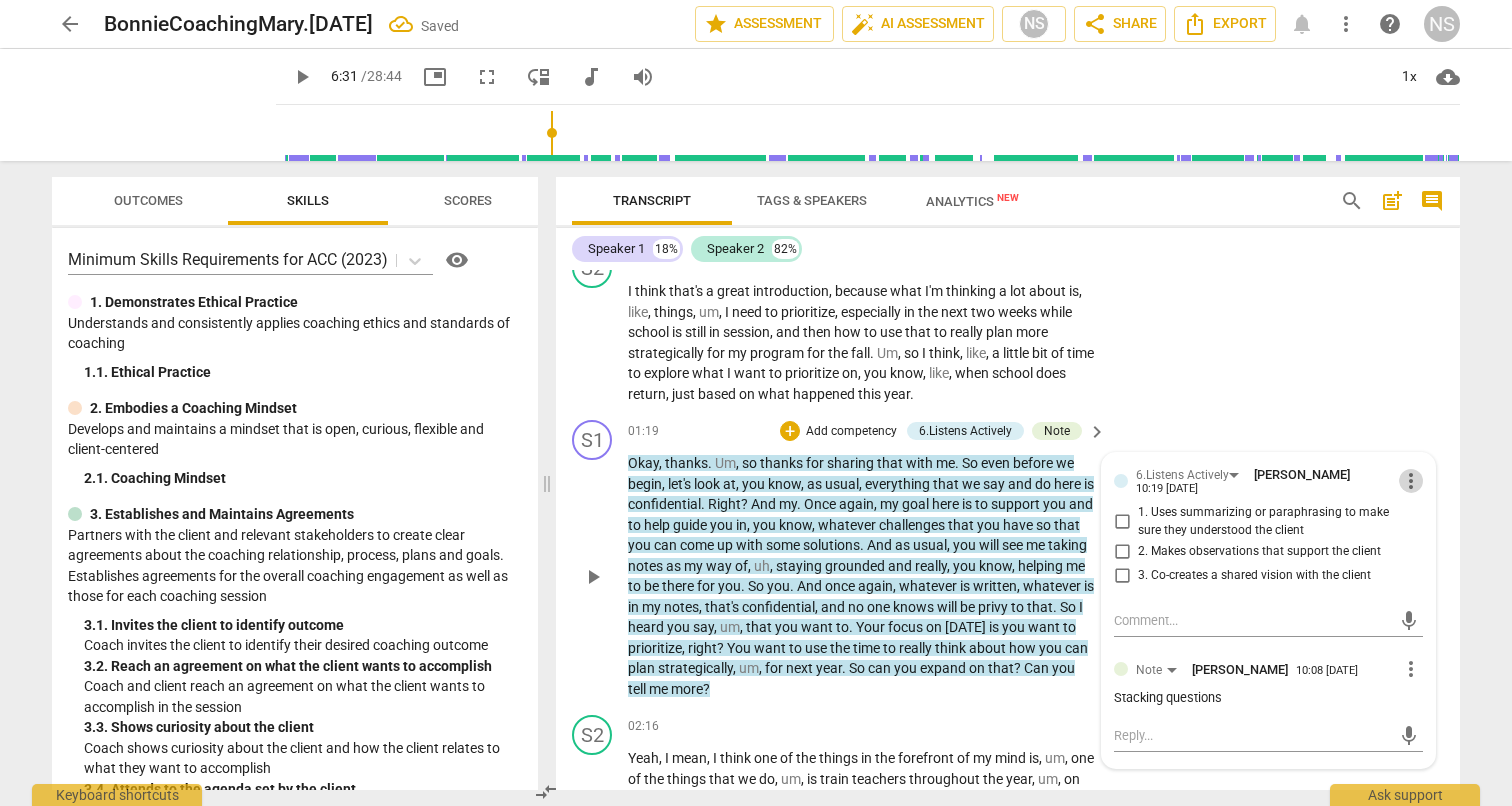 click on "more_vert" at bounding box center (1411, 481) 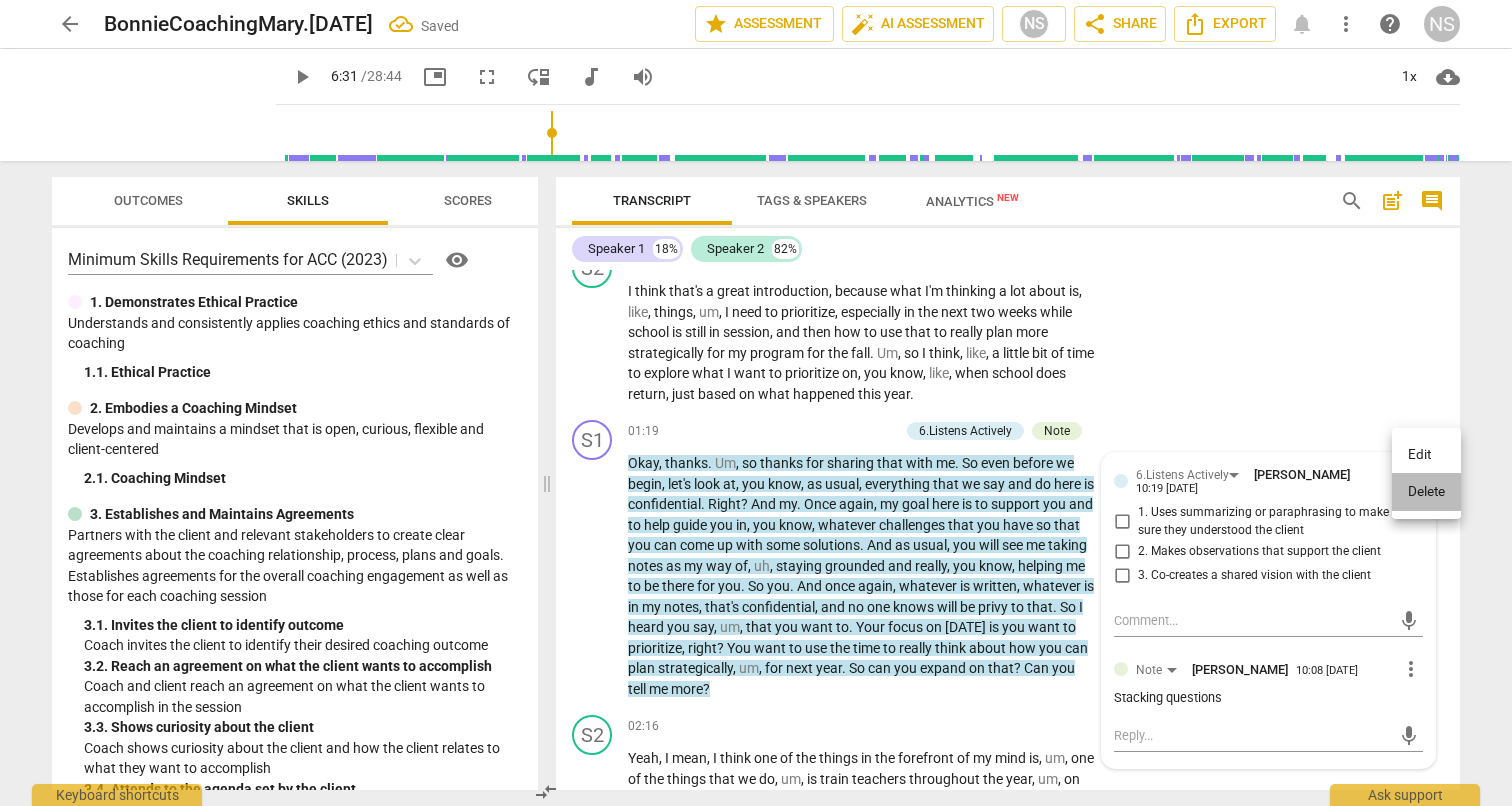 click on "Delete" at bounding box center [1426, 492] 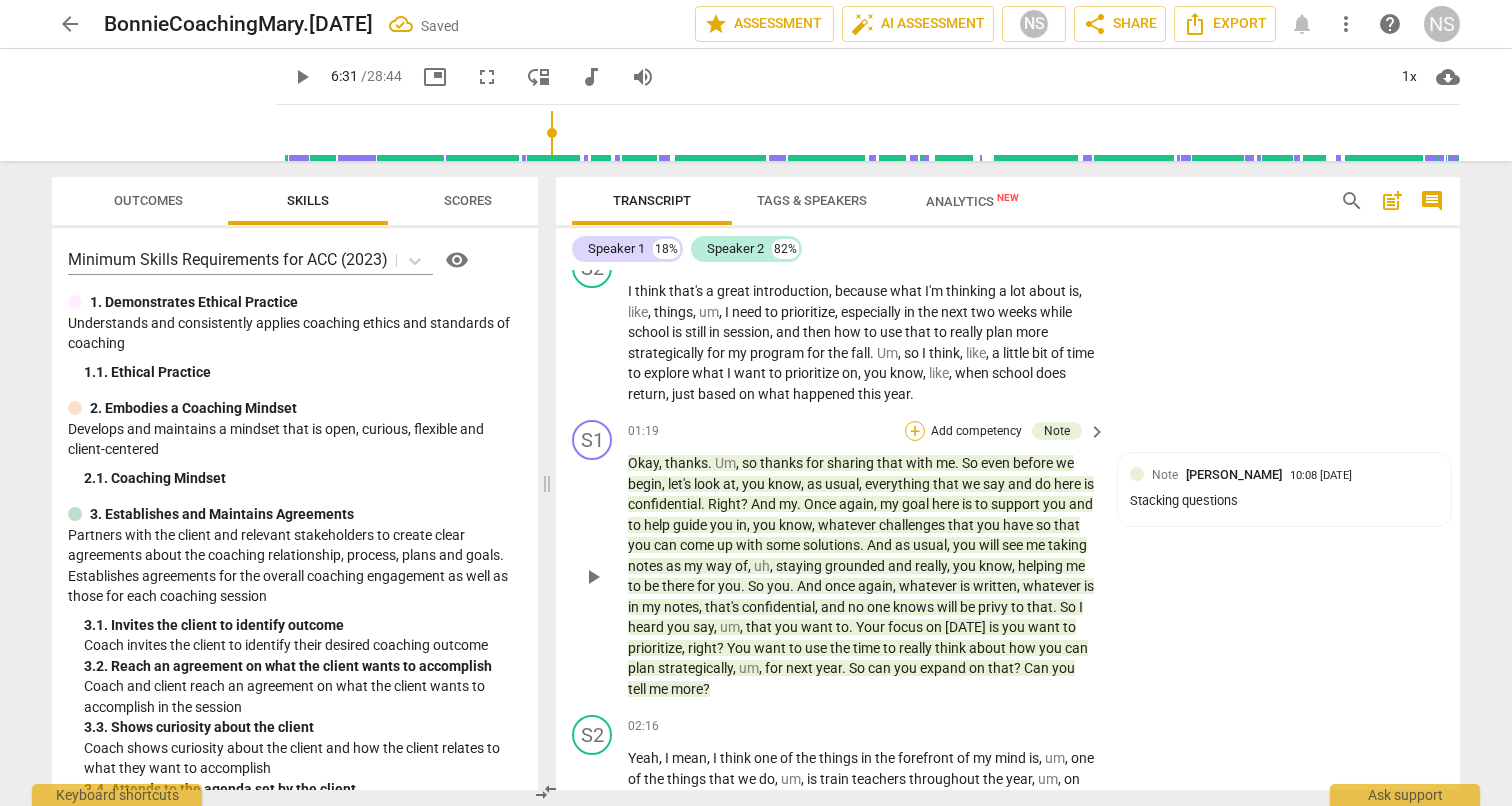 click on "+" at bounding box center (915, 431) 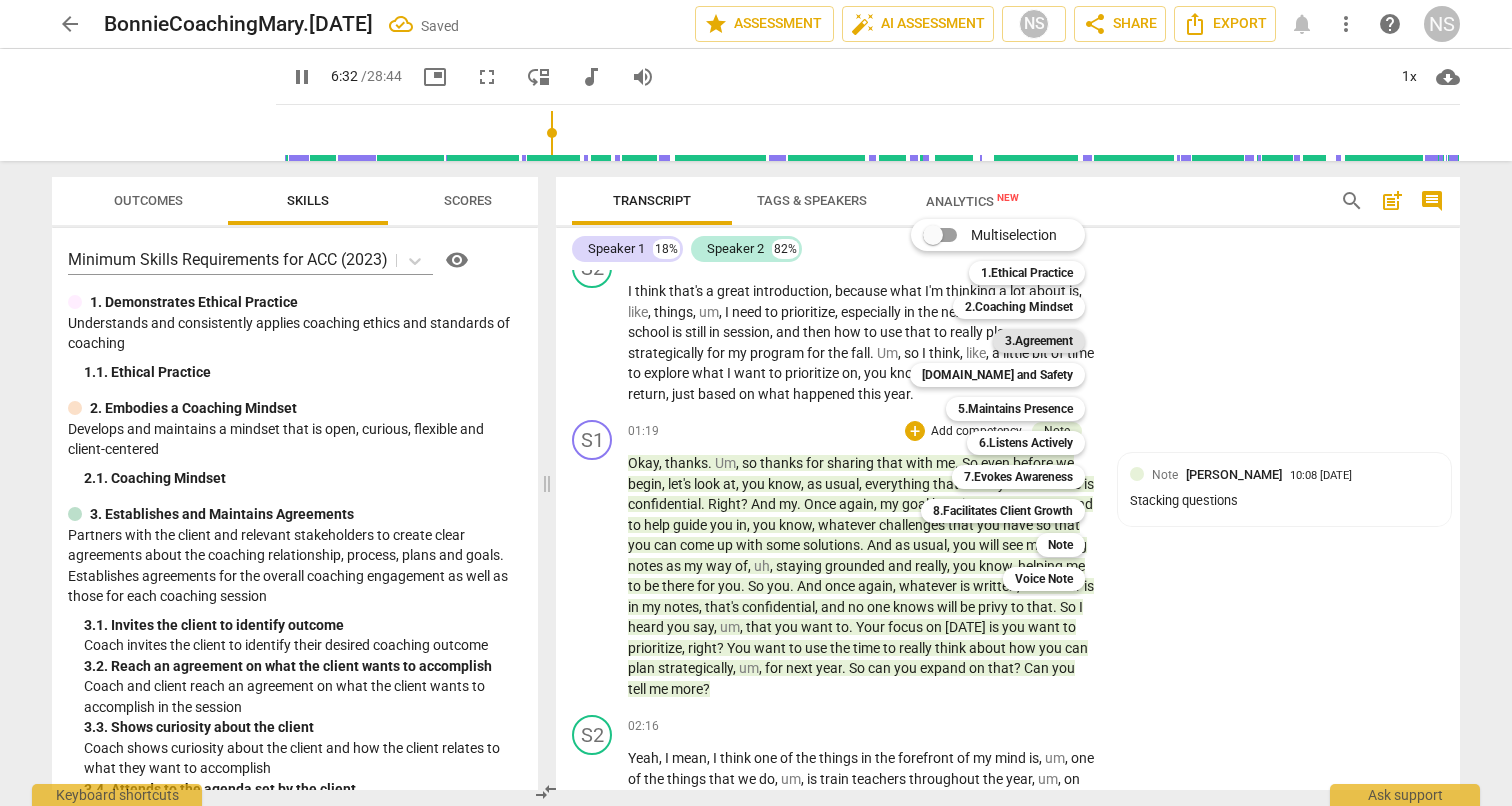 scroll, scrollTop: 1820, scrollLeft: 0, axis: vertical 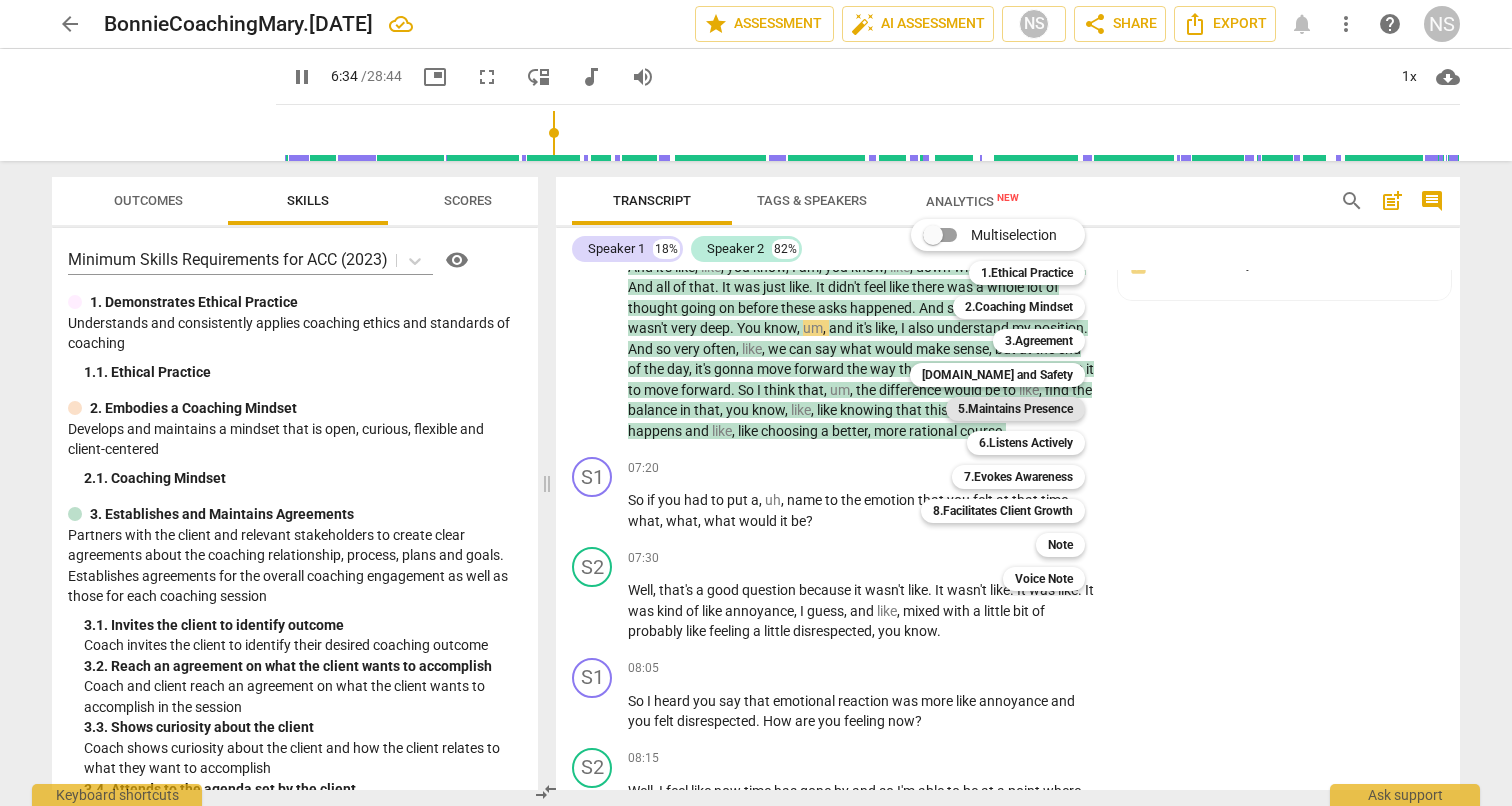 click on "5.Maintains Presence" at bounding box center (1015, 409) 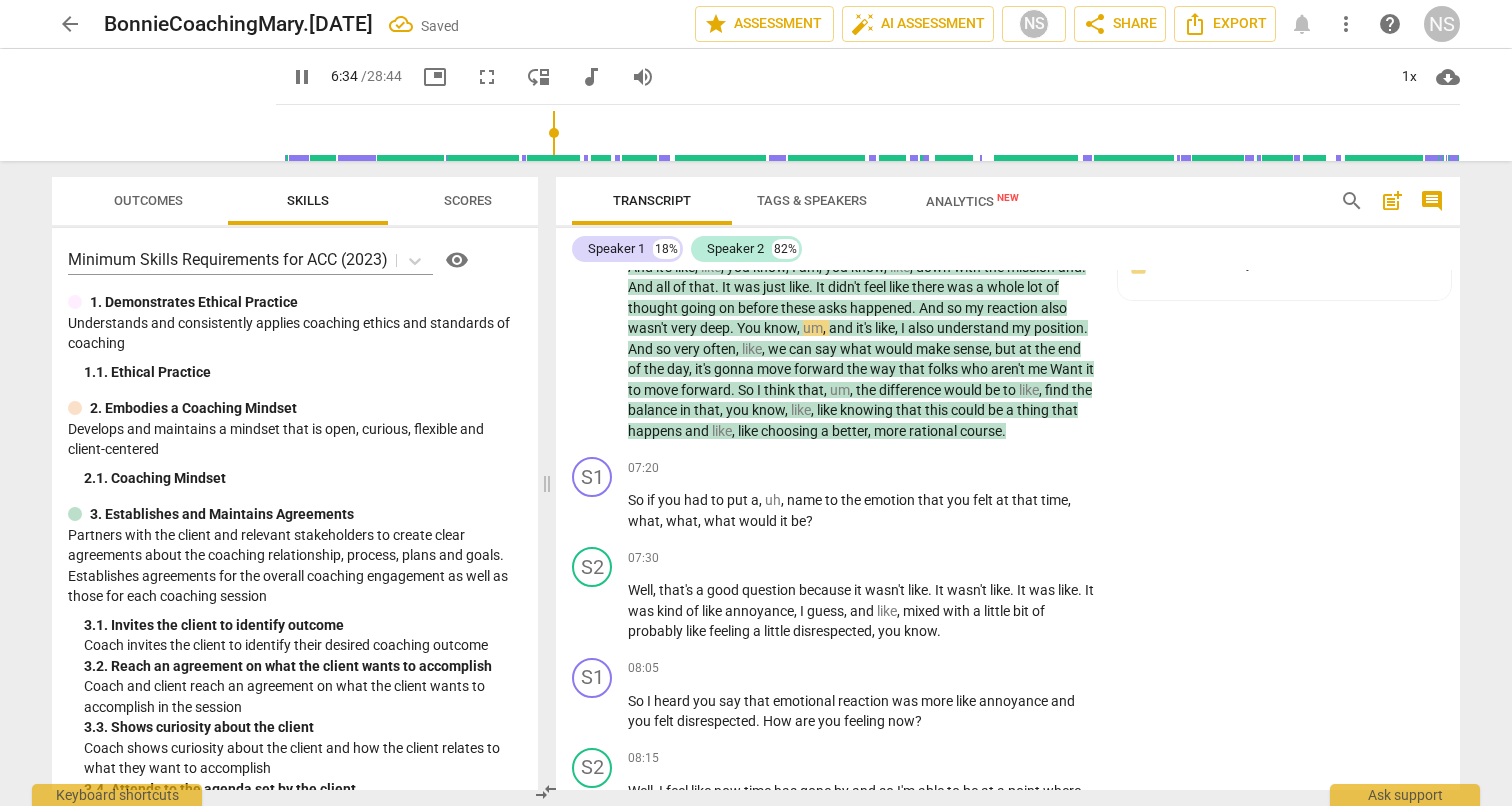 scroll, scrollTop: 378, scrollLeft: 0, axis: vertical 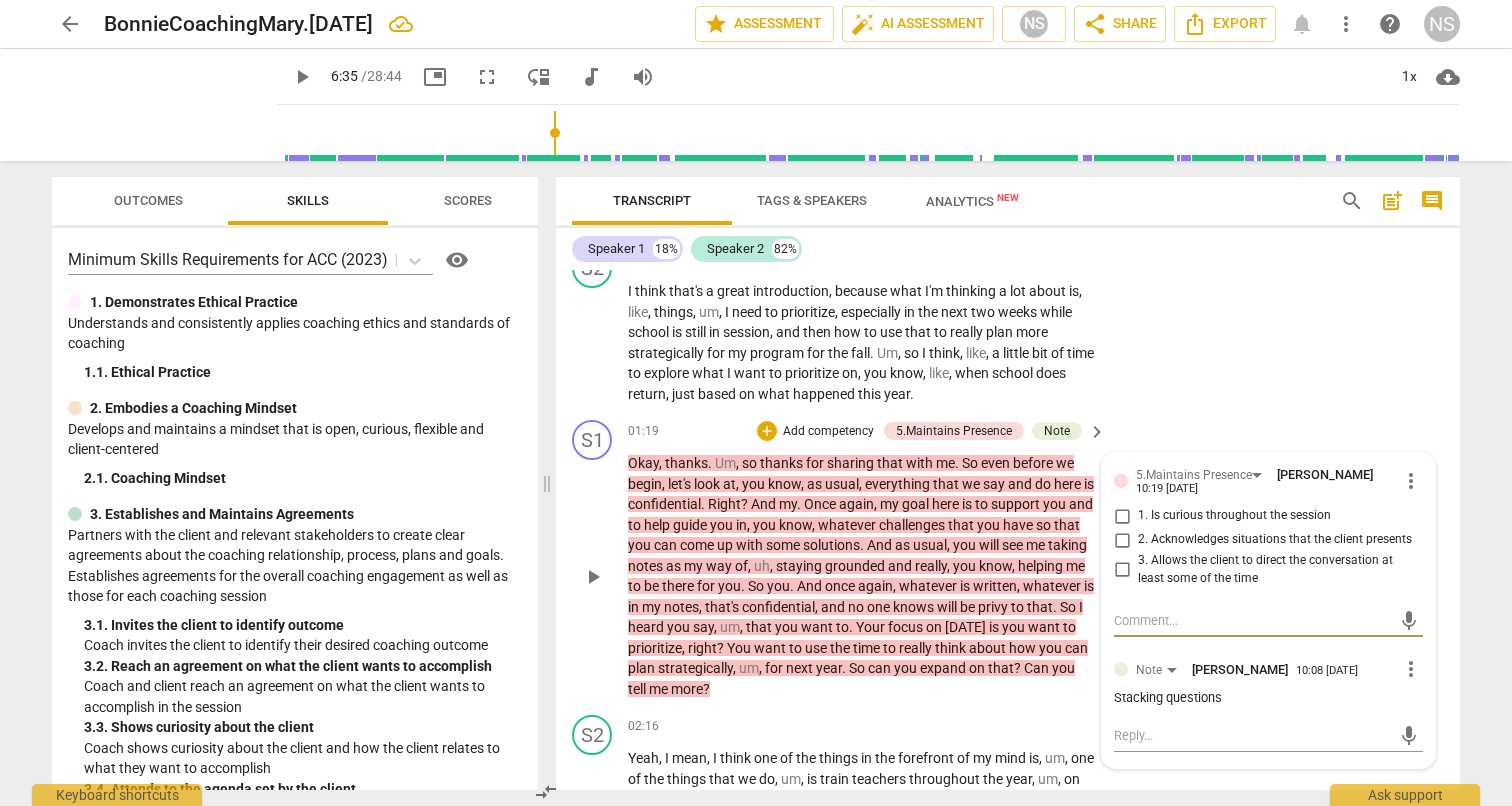 click on "2. Acknowledges situations that the client presents" at bounding box center [1122, 540] 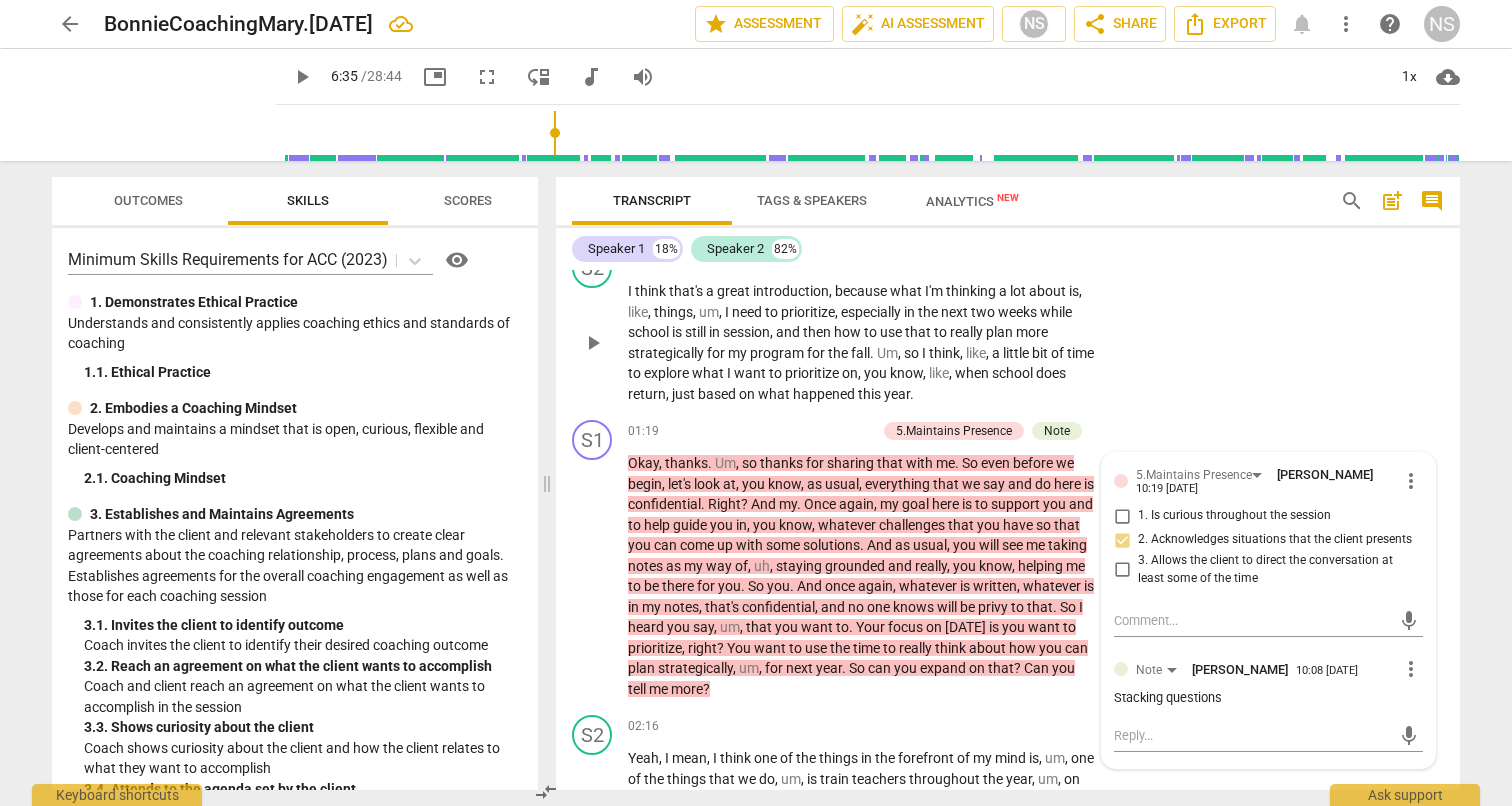 click on "S2 play_arrow pause 00:38 + Add competency keyboard_arrow_right I   think   that's   a   great   introduction ,   because   what   I'm   thinking   a   lot   about   is ,   like ,   things ,   um ,   I   need   to   prioritize ,   especially   in   the   next   two   weeks   while   school   is   still   in   session ,   and   then   how   to   use   that   to   really   plan   more   strategically   for   my   program   for   the   fall .   Um ,   so   I   think ,   like ,   a   little   bit   of   time   to   explore   what   I   want   to   prioritize   on ,   you   know ,   like ,   when   school   does   return ,   just   based   on   what   happened   this   year ." at bounding box center [1008, 326] 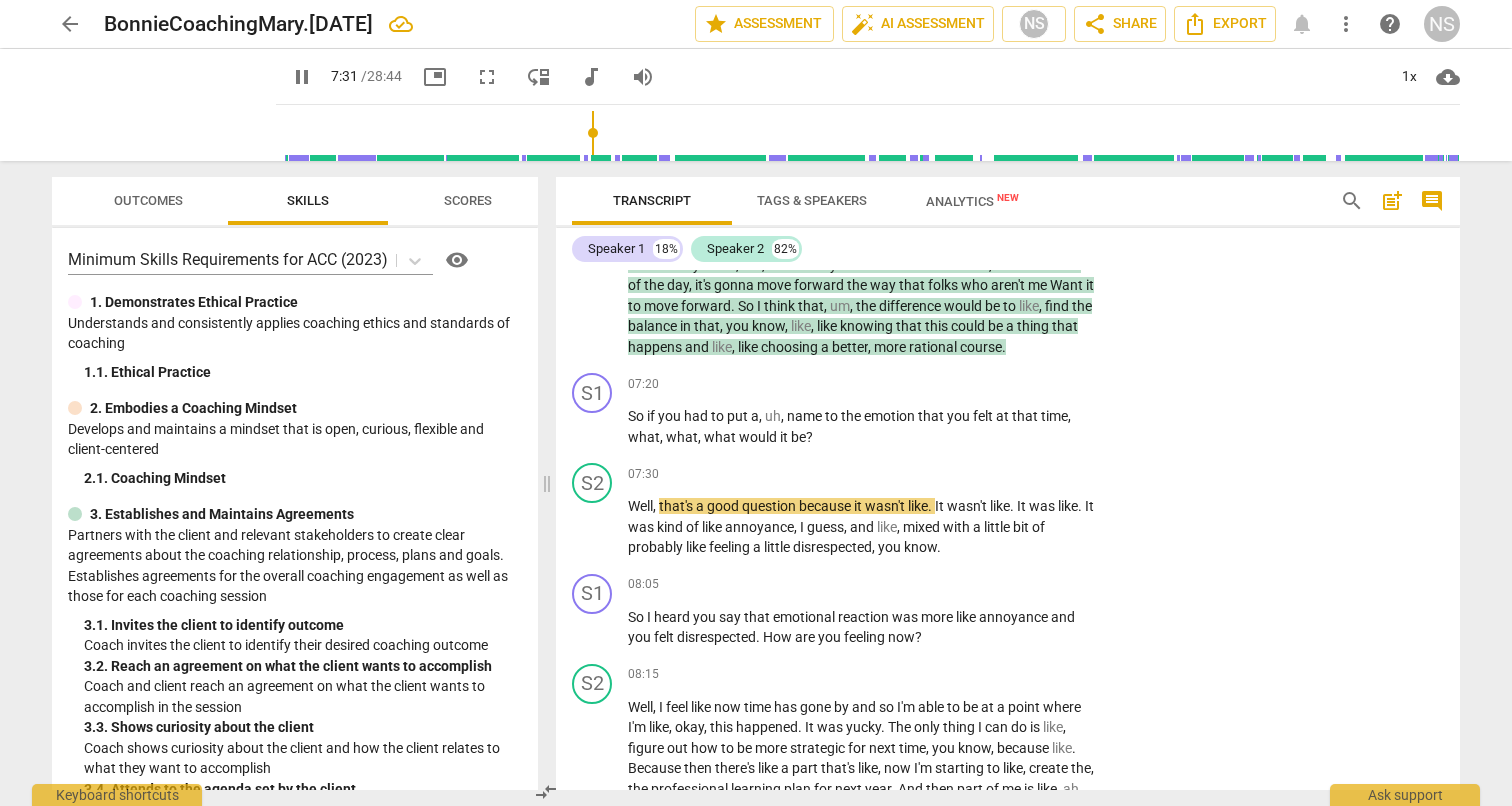 scroll, scrollTop: 1922, scrollLeft: 0, axis: vertical 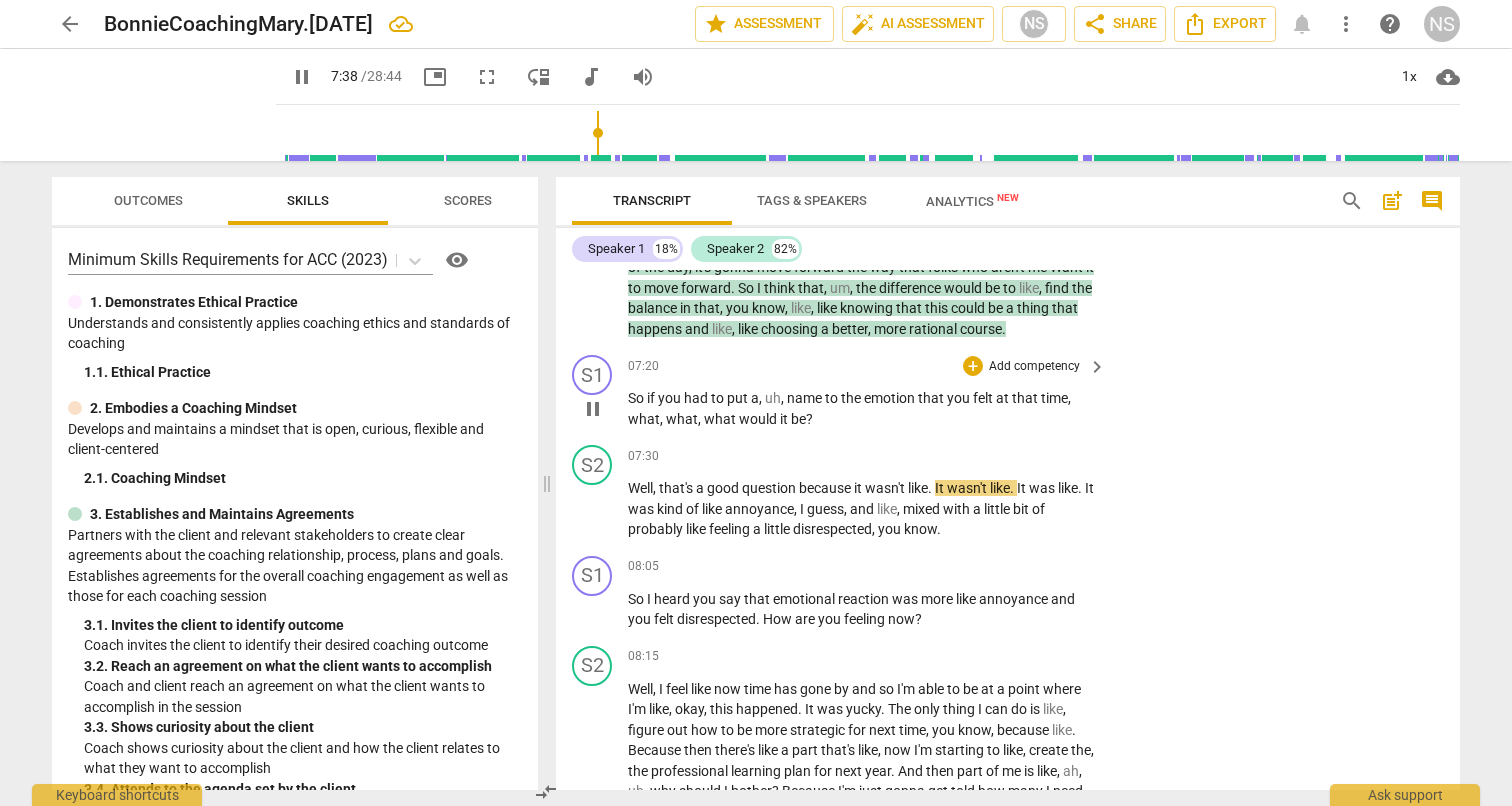 click on "Add competency" at bounding box center [1034, 367] 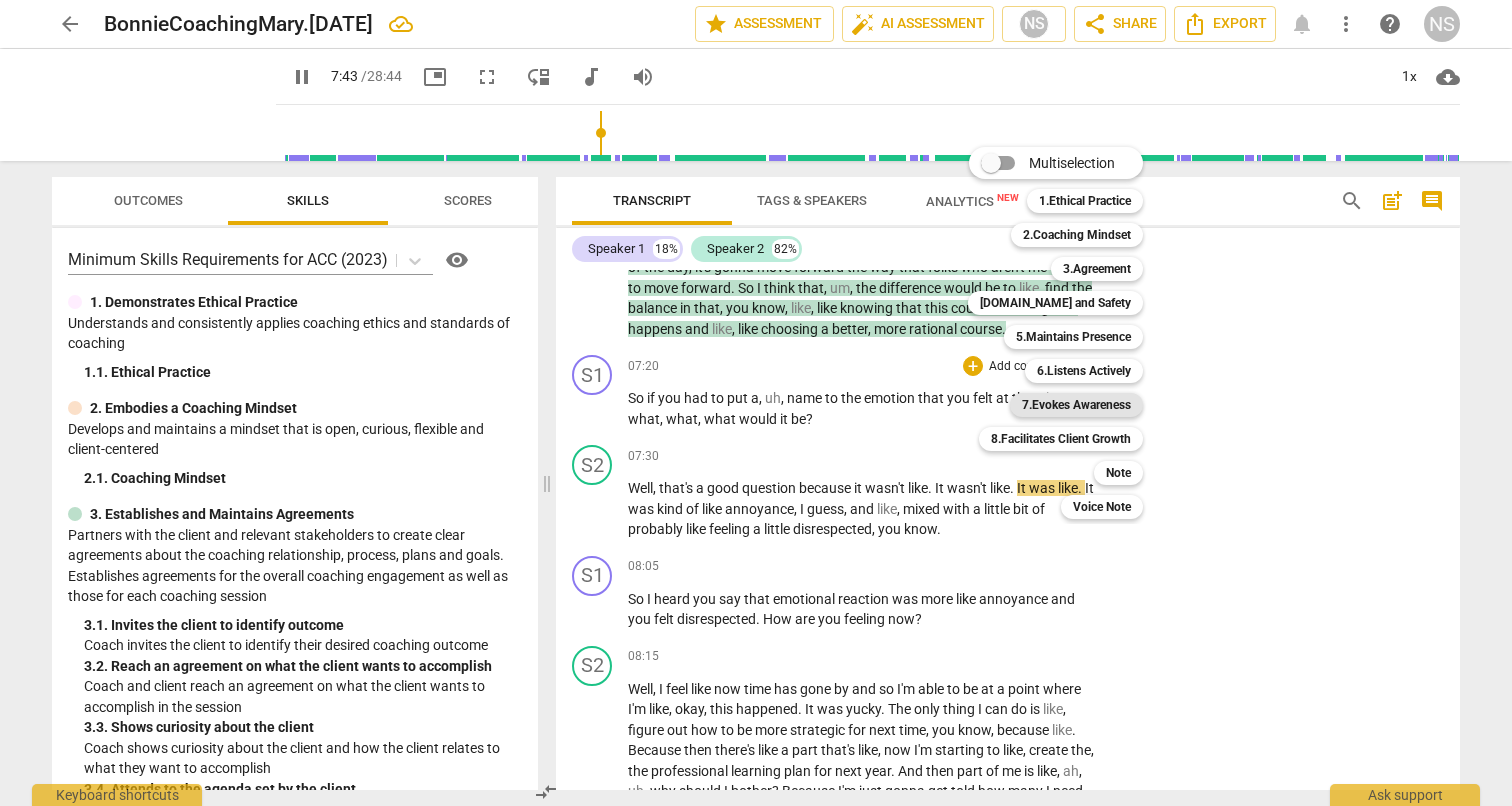 click on "7.Evokes Awareness" at bounding box center [1076, 405] 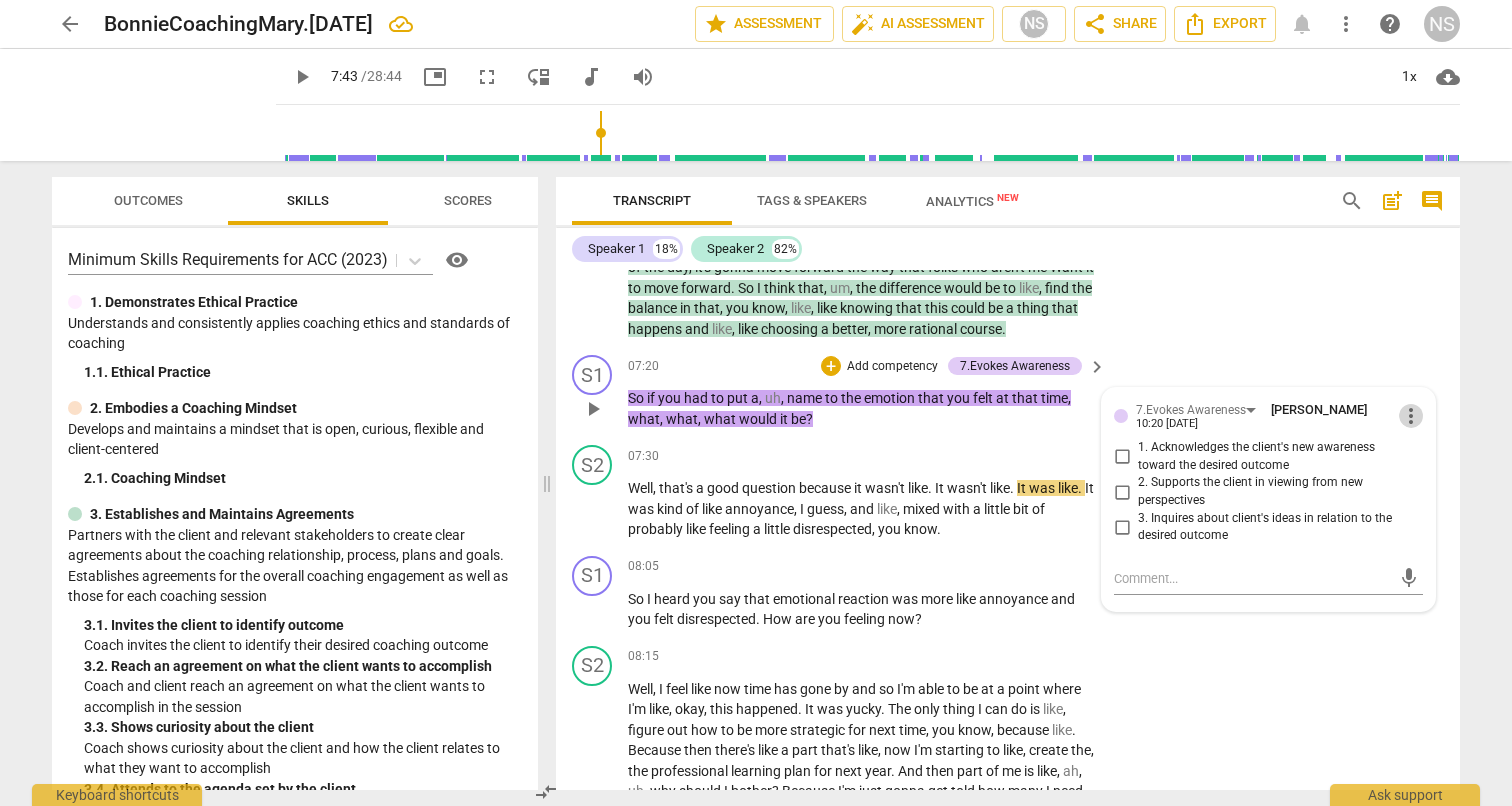 click on "more_vert" at bounding box center (1411, 416) 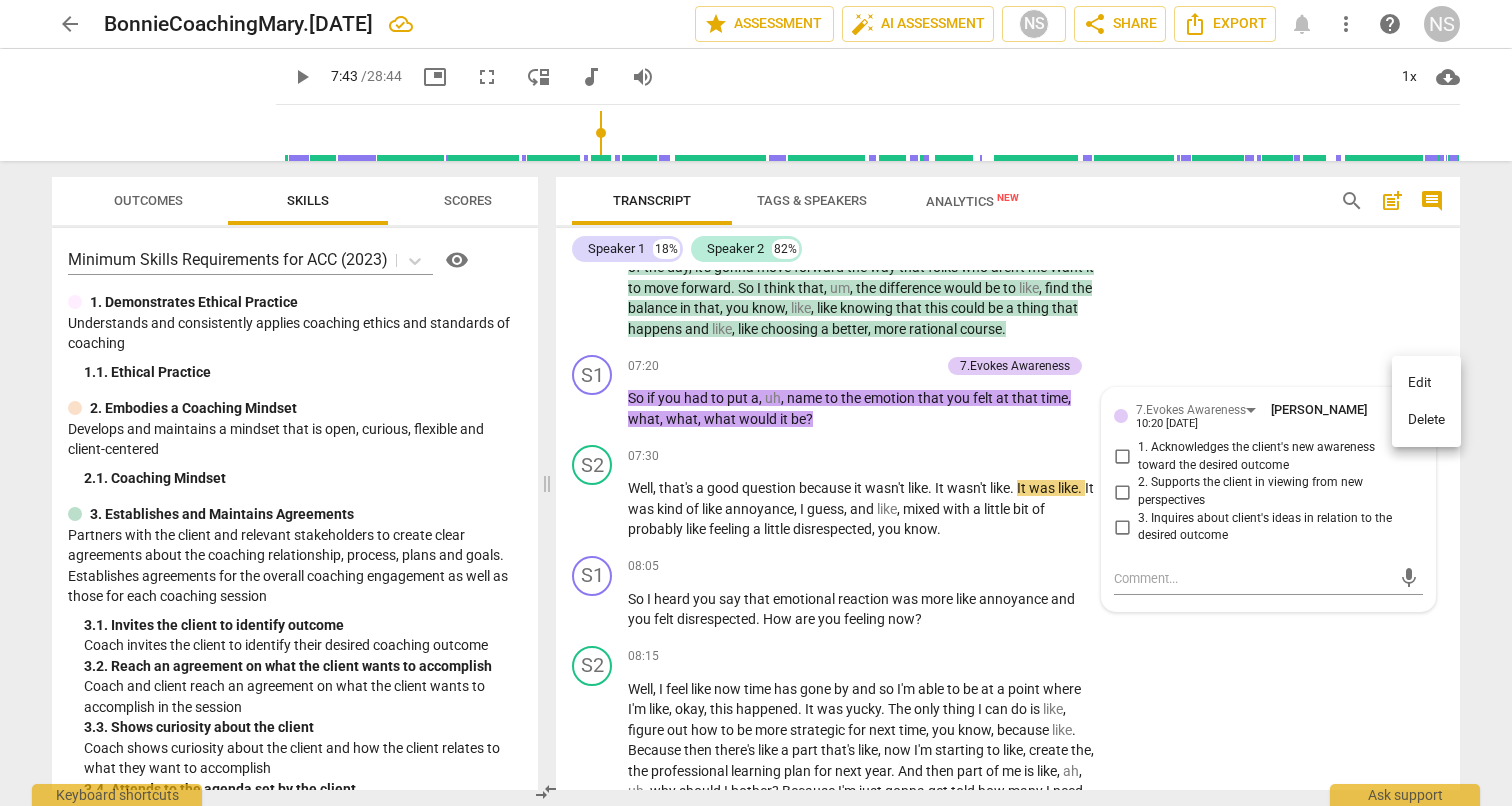 click on "Delete" at bounding box center (1426, 420) 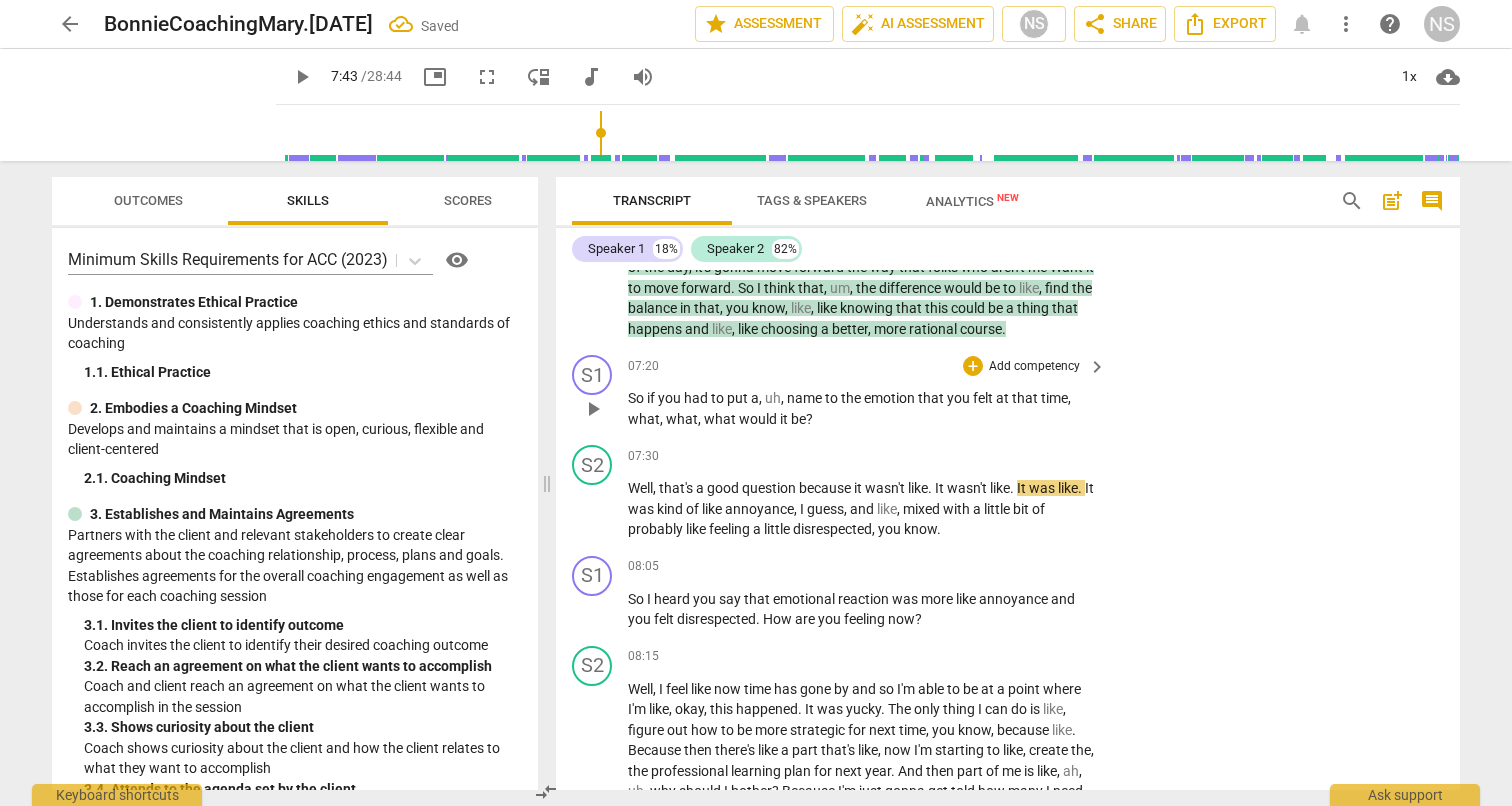 click on "Add competency" at bounding box center [1034, 367] 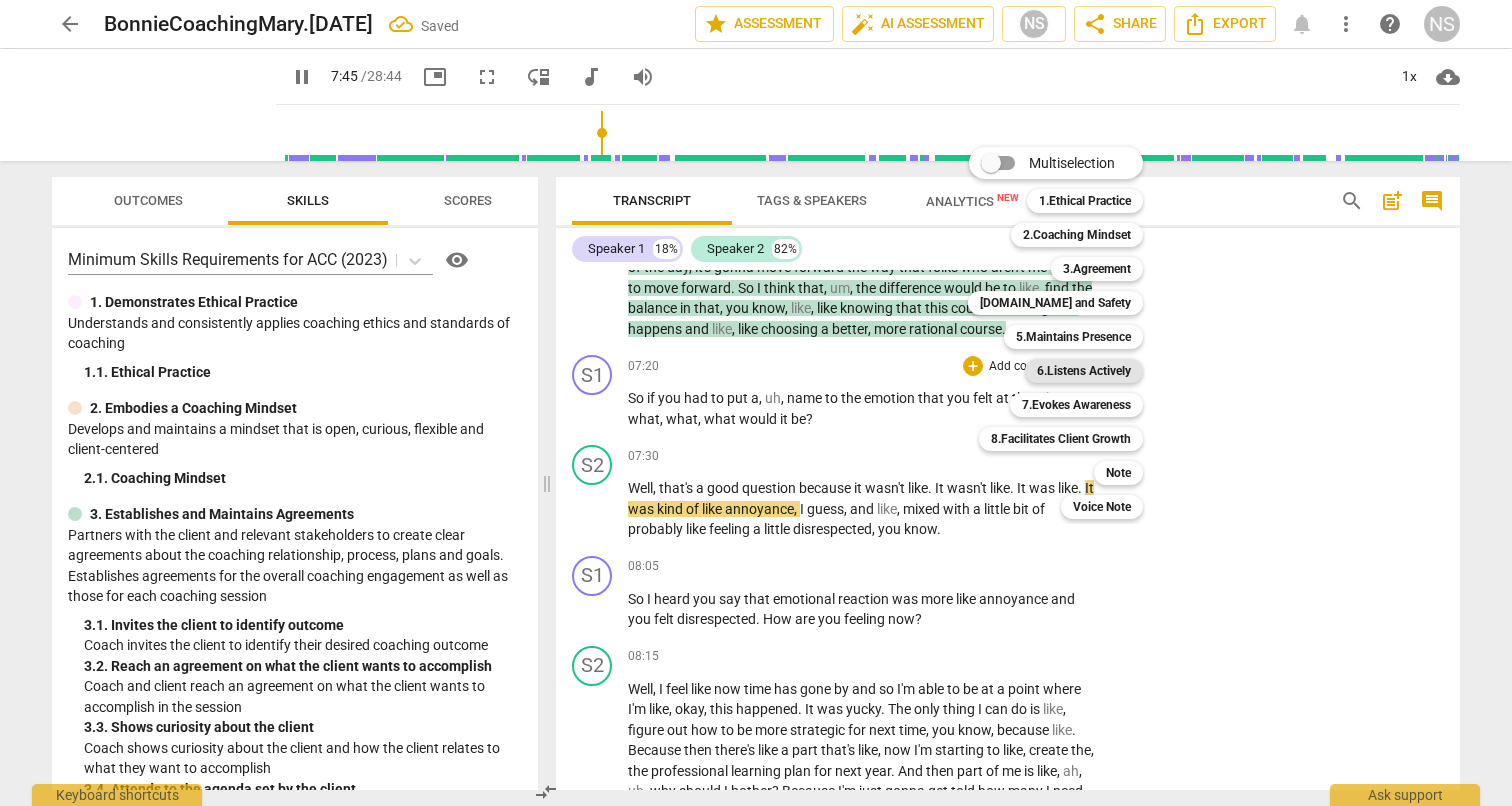 click on "6.Listens Actively" at bounding box center (1084, 371) 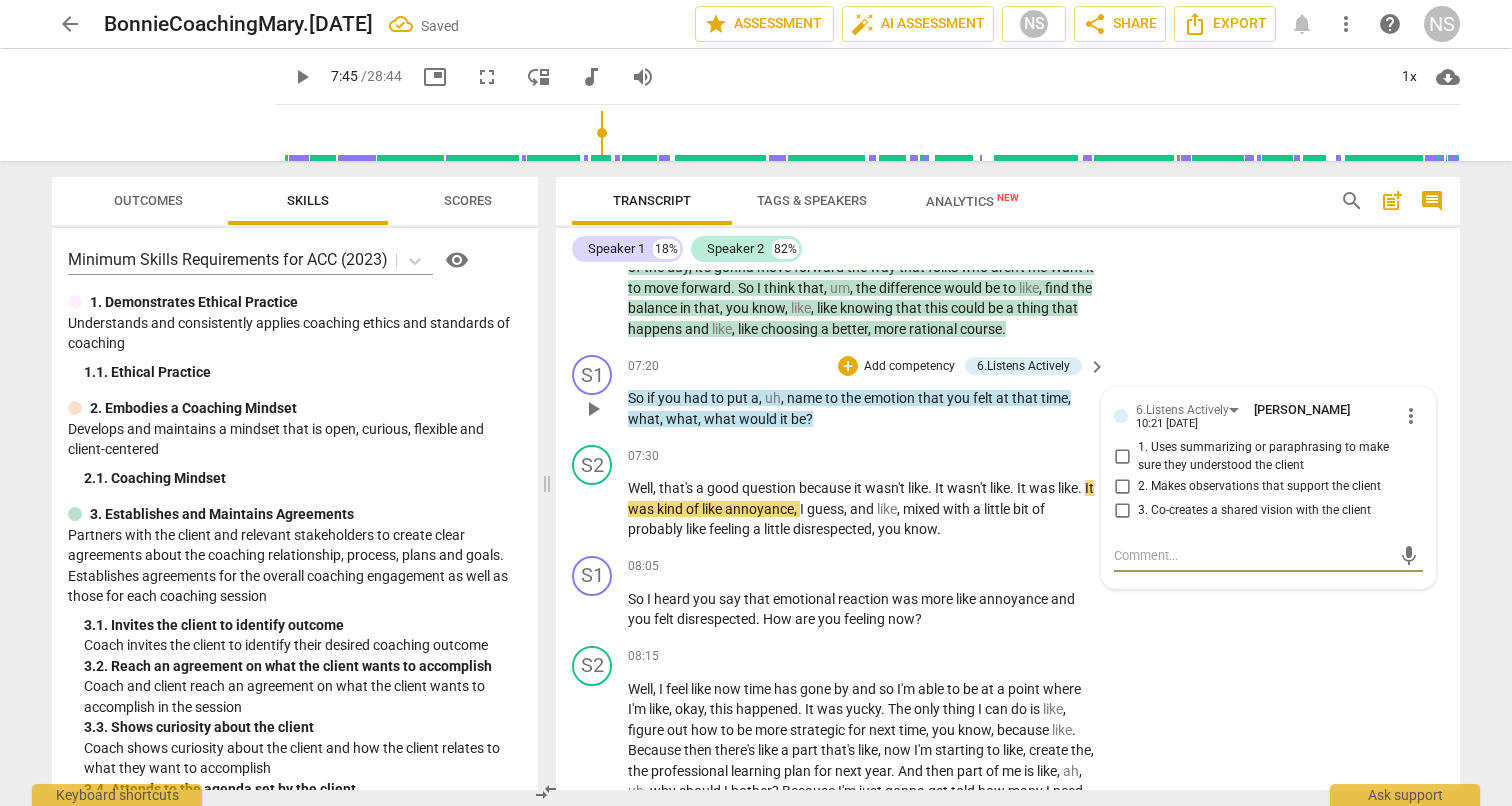 click on "more_vert" at bounding box center [1411, 416] 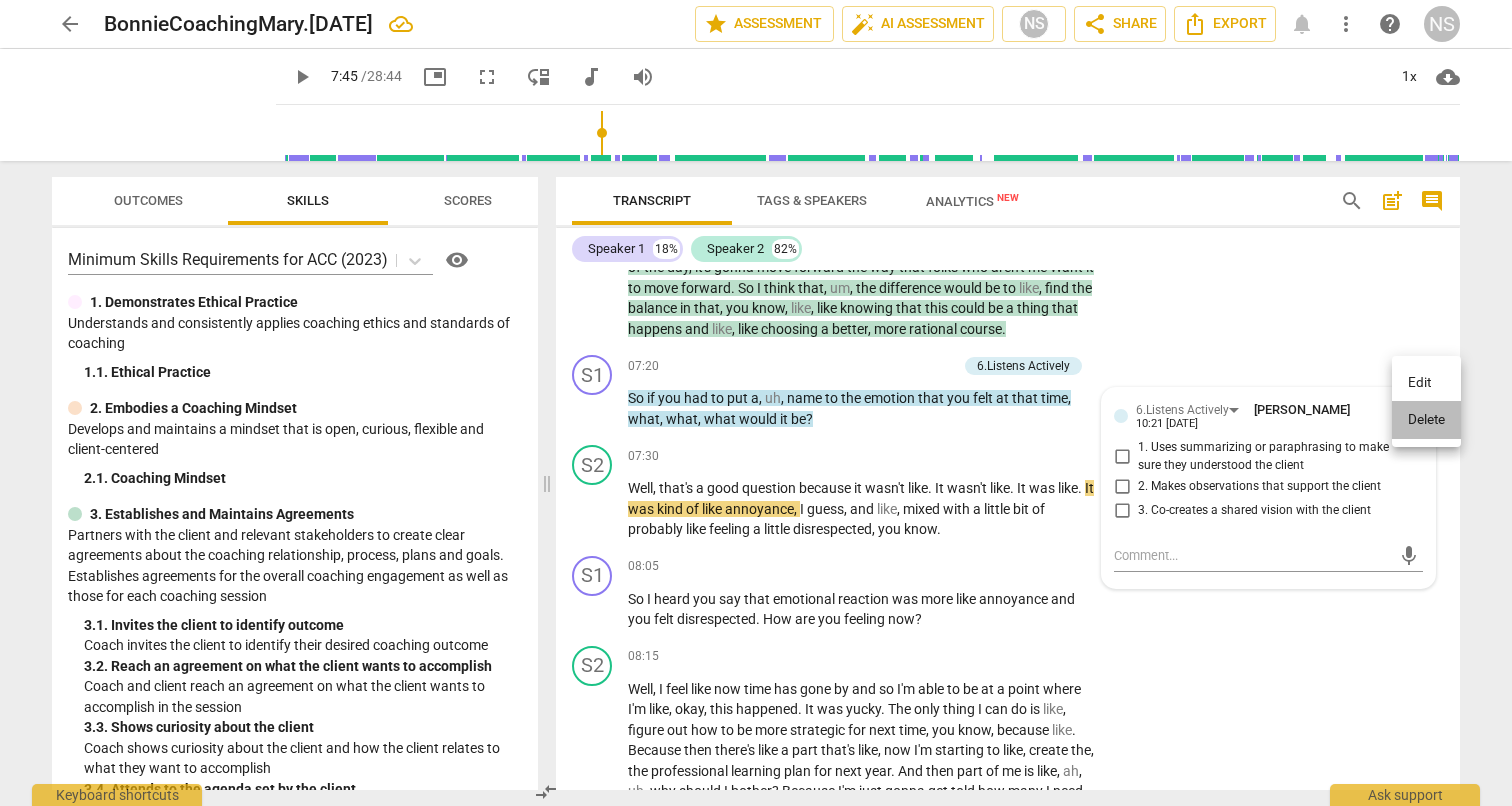 click on "Delete" at bounding box center (1426, 420) 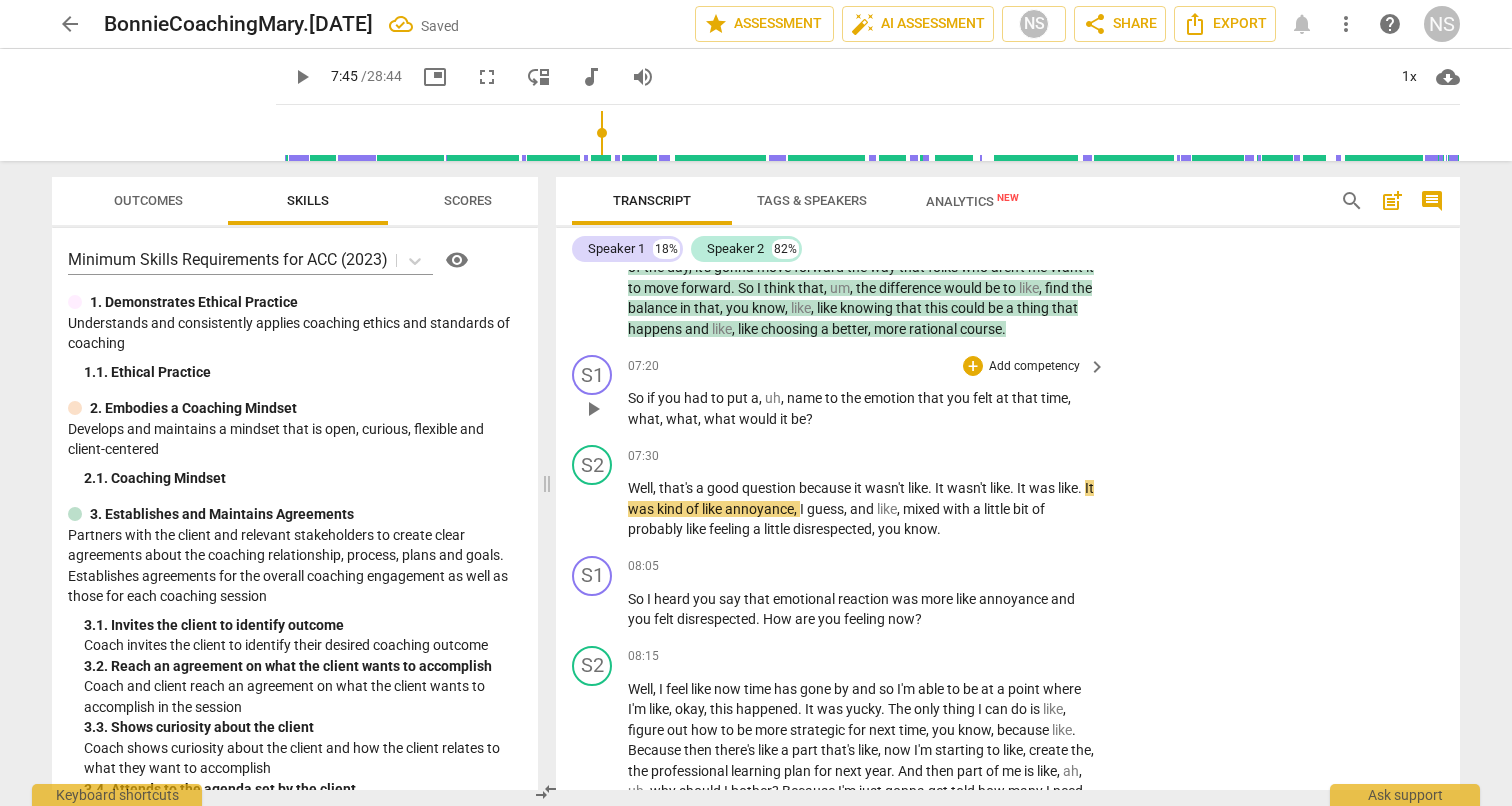 click on "Add competency" at bounding box center (1034, 367) 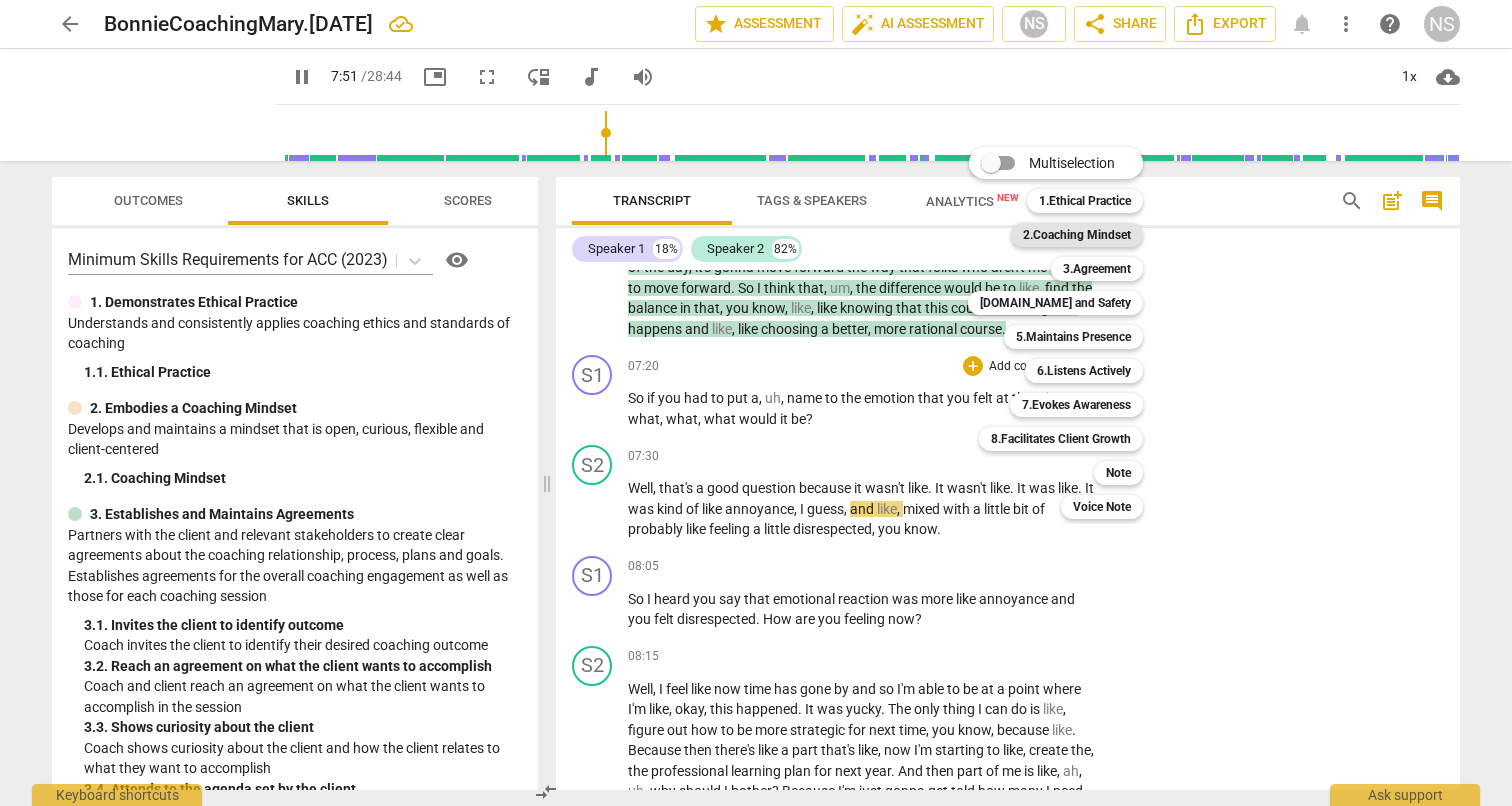 click on "2.Coaching Mindset" at bounding box center [1077, 235] 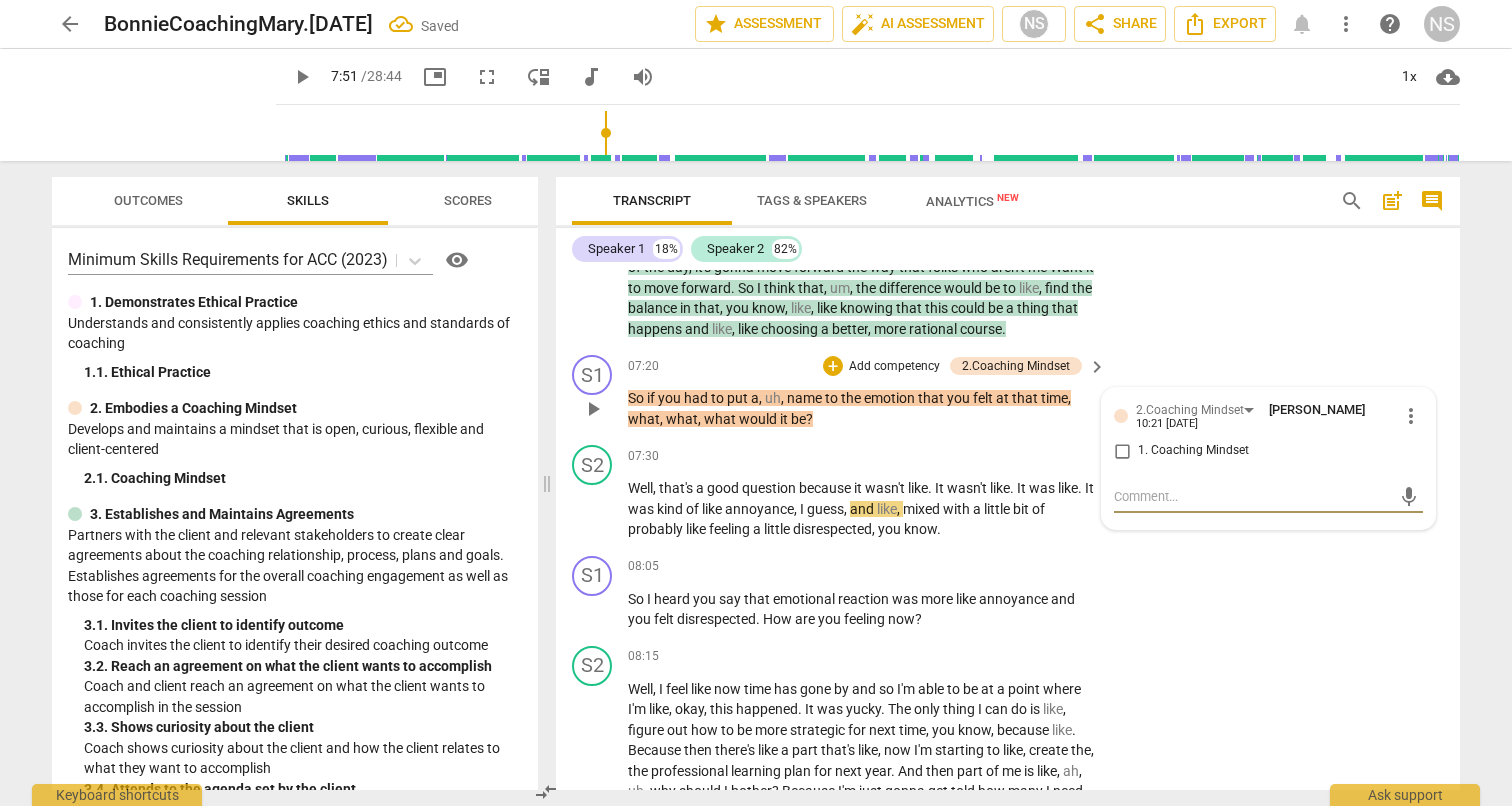 click on "more_vert" at bounding box center (1411, 416) 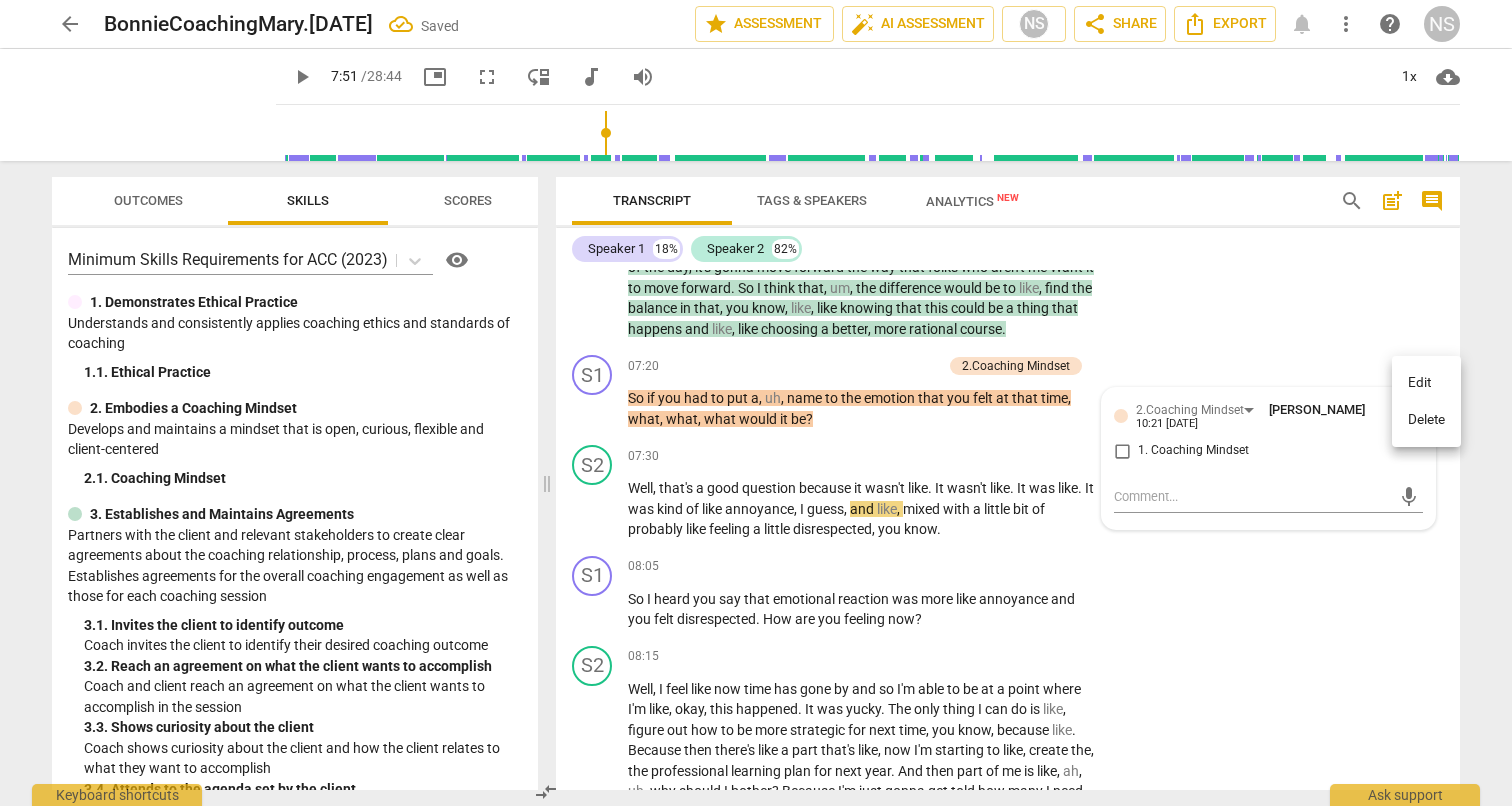 click on "Delete" at bounding box center (1426, 420) 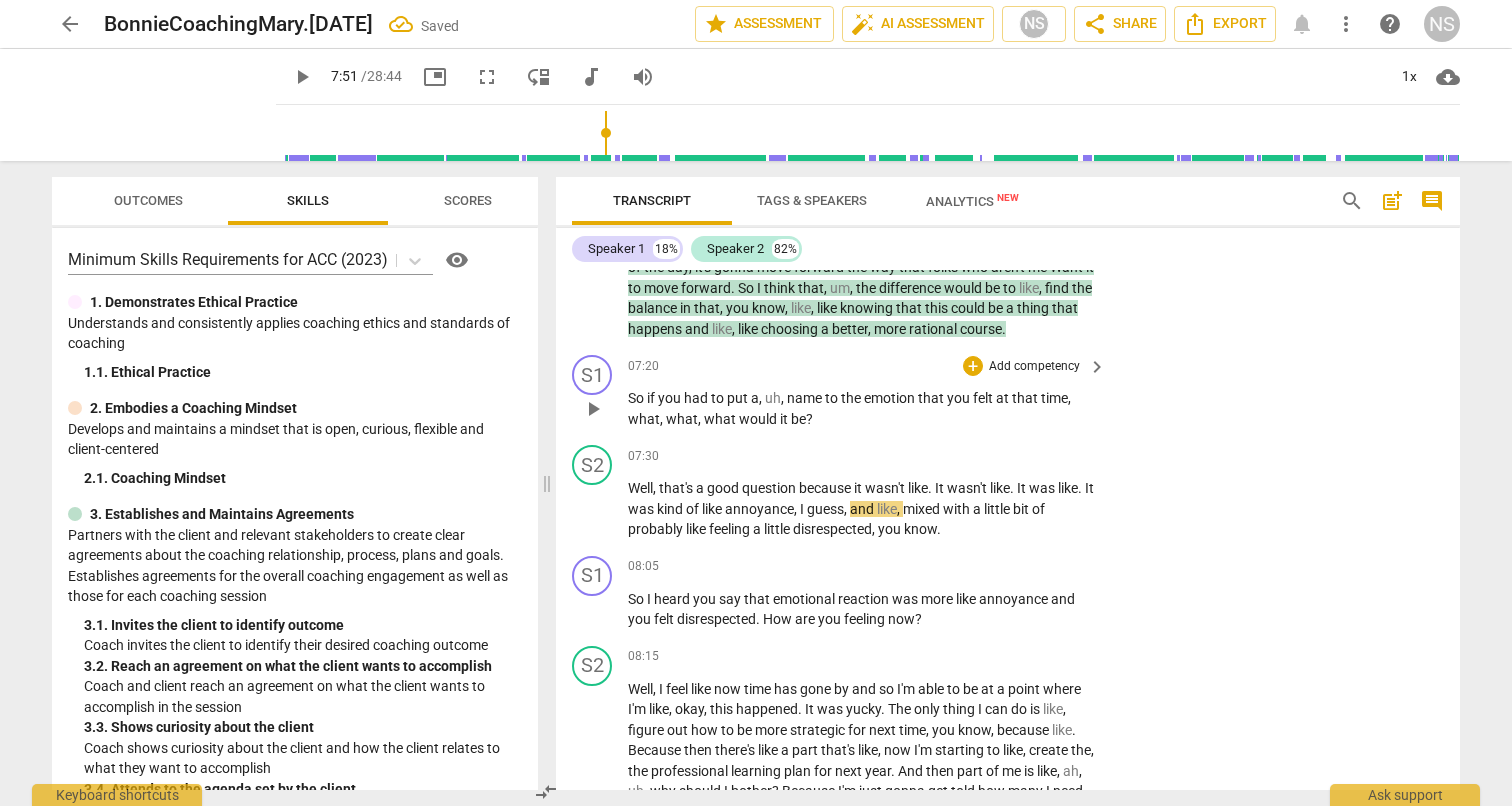 click on "Add competency" at bounding box center [1034, 367] 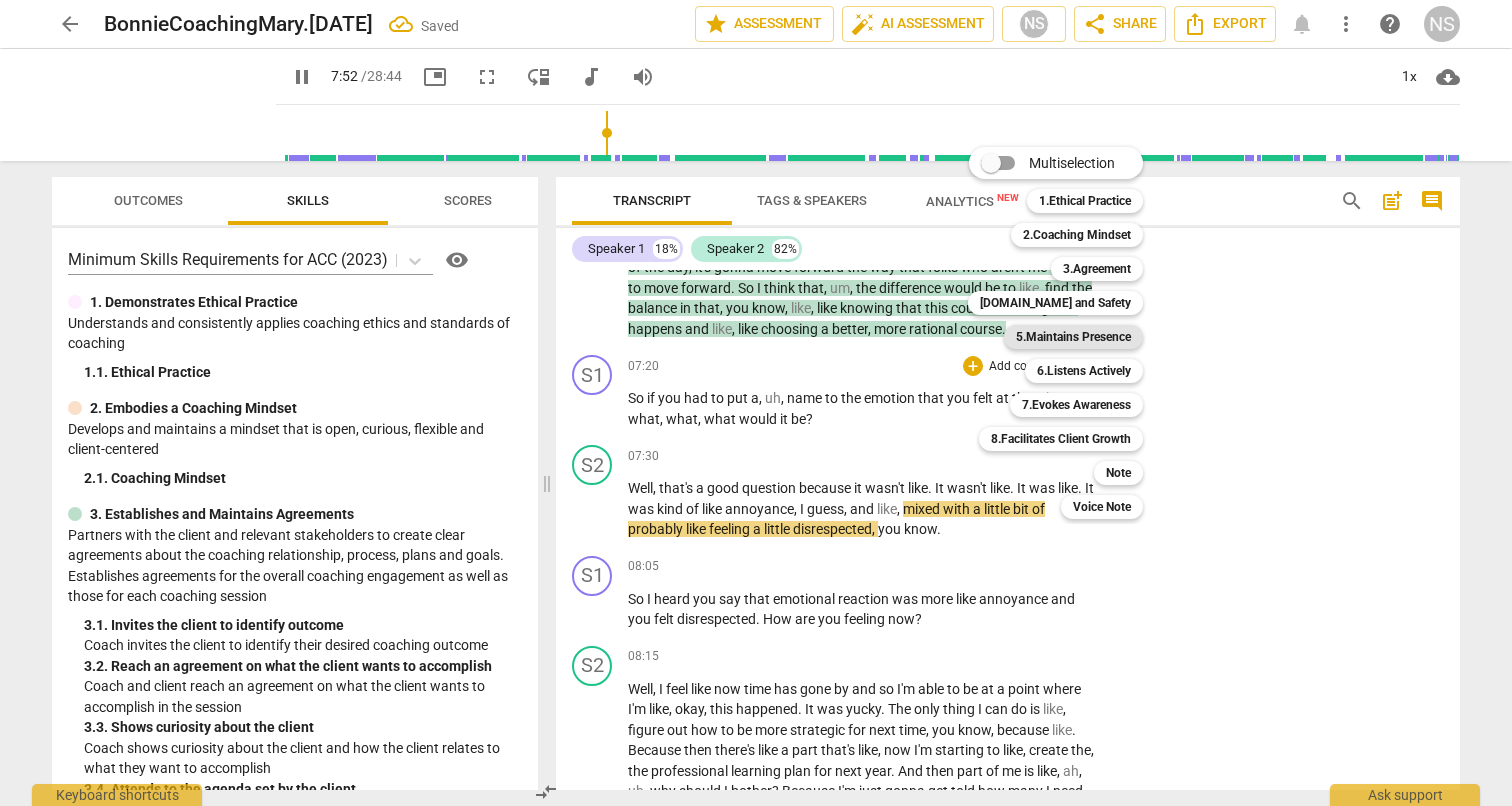 click on "5.Maintains Presence" at bounding box center (1073, 337) 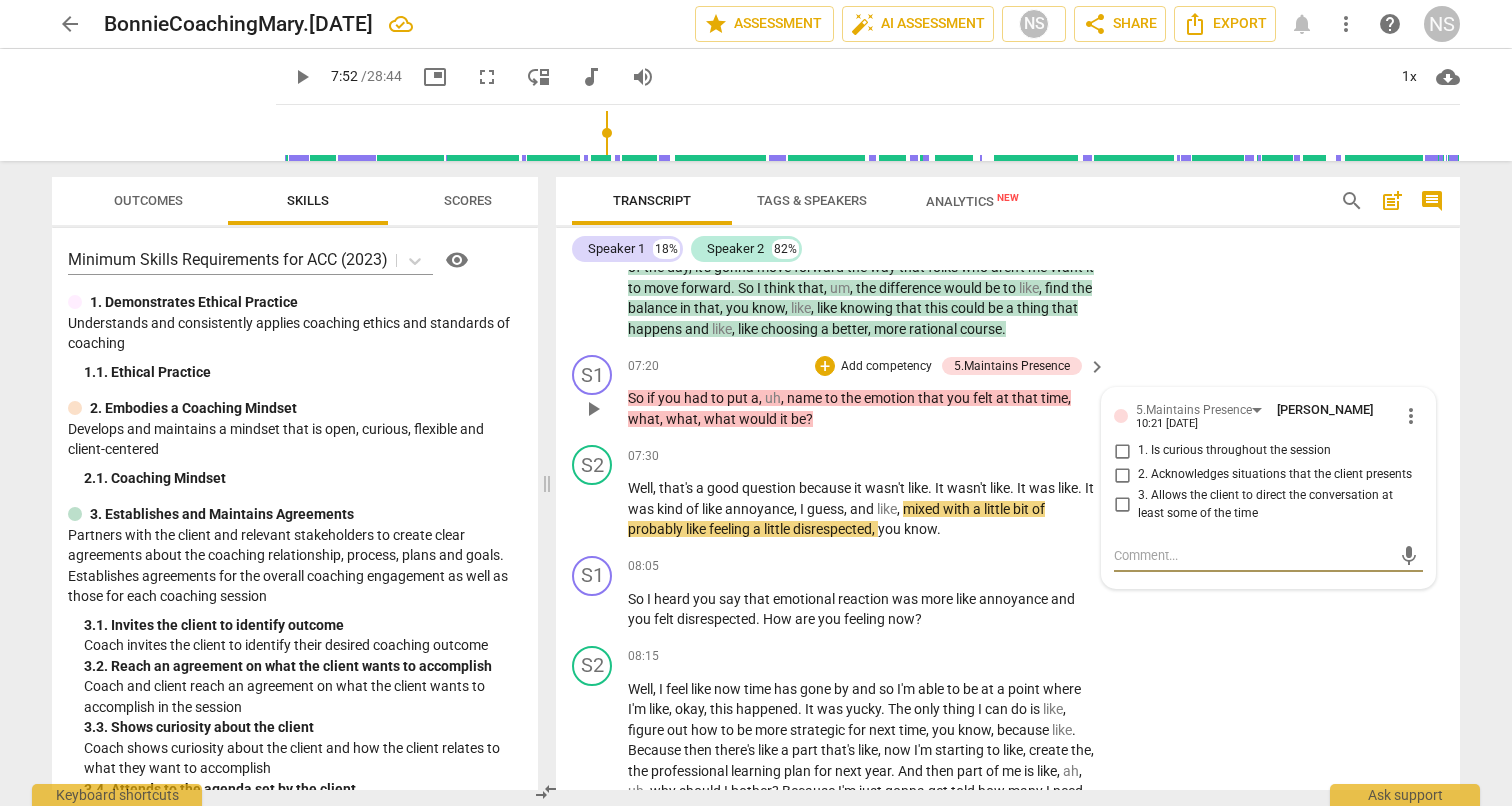 click on "more_vert" at bounding box center (1411, 416) 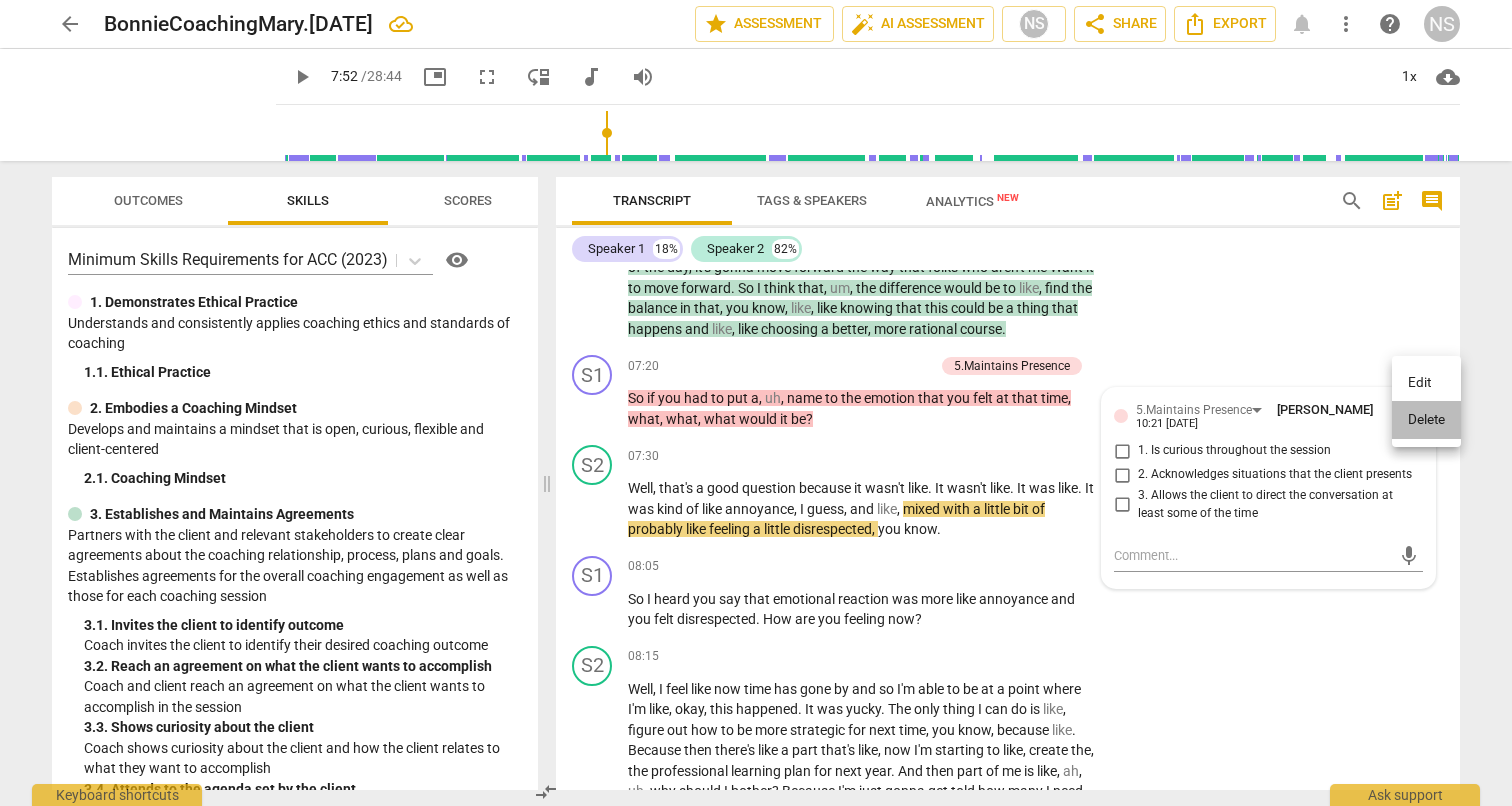 click on "Delete" at bounding box center (1426, 420) 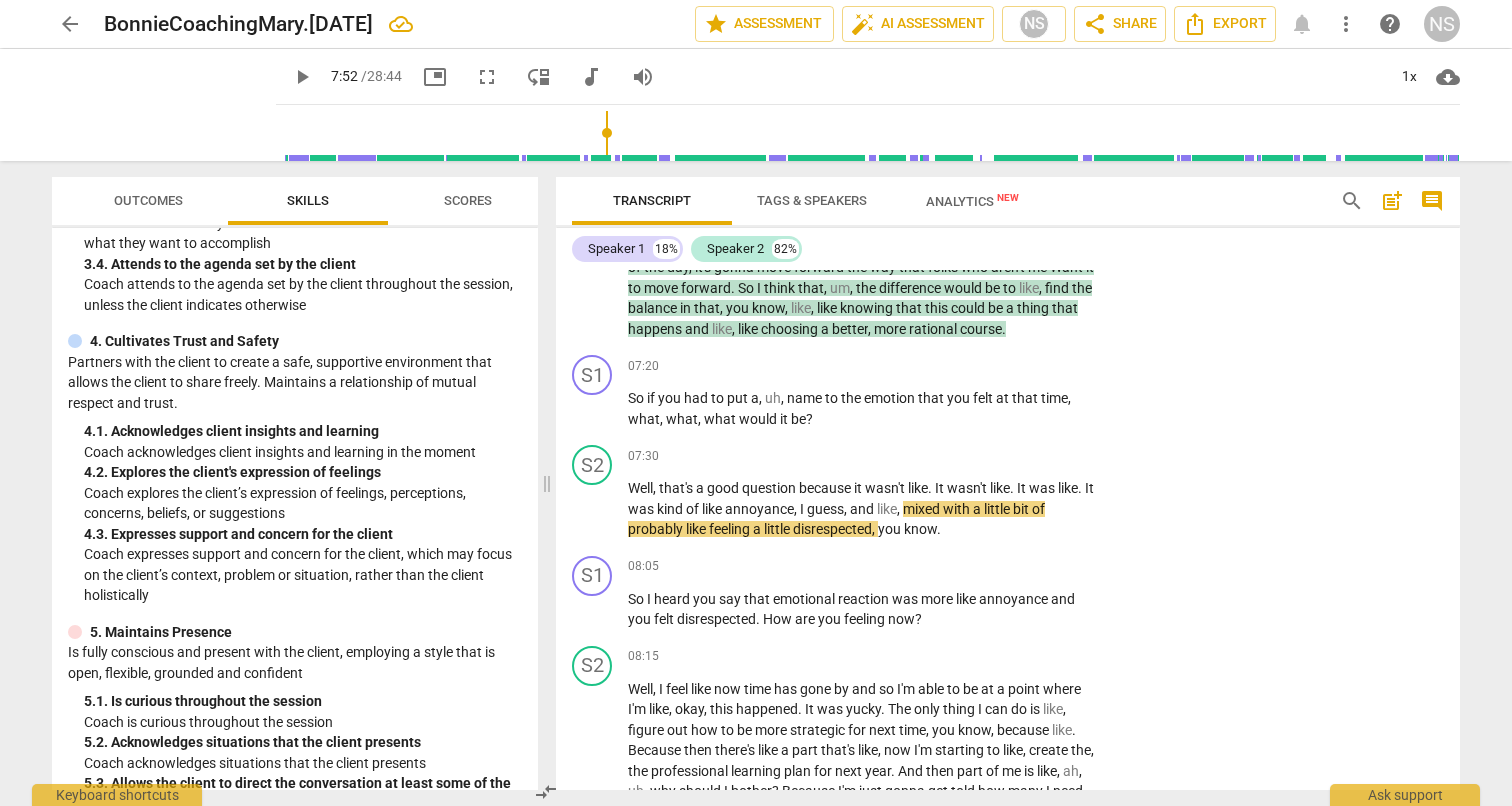 scroll, scrollTop: 543, scrollLeft: 0, axis: vertical 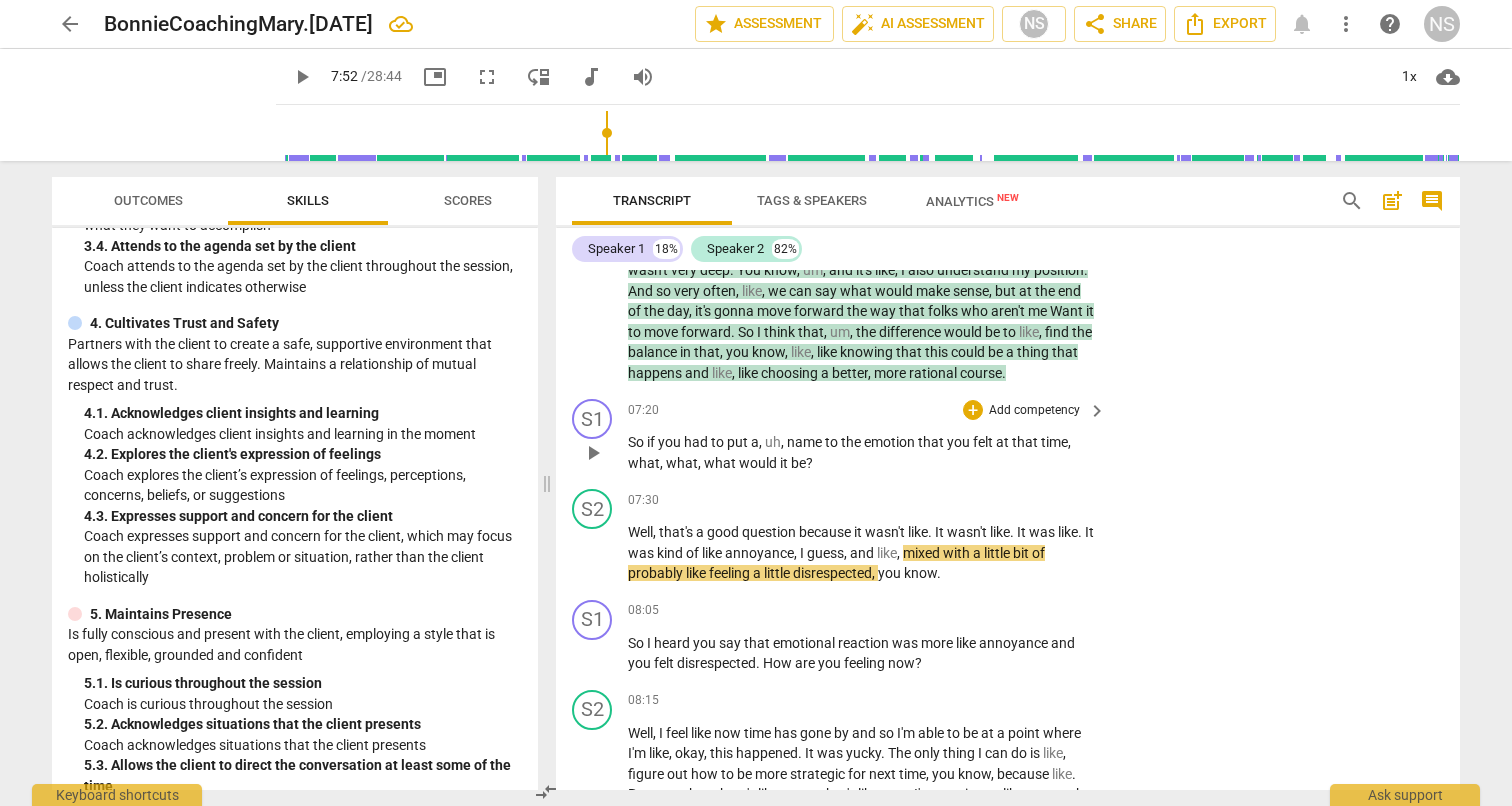 click on "Add competency" at bounding box center (1034, 411) 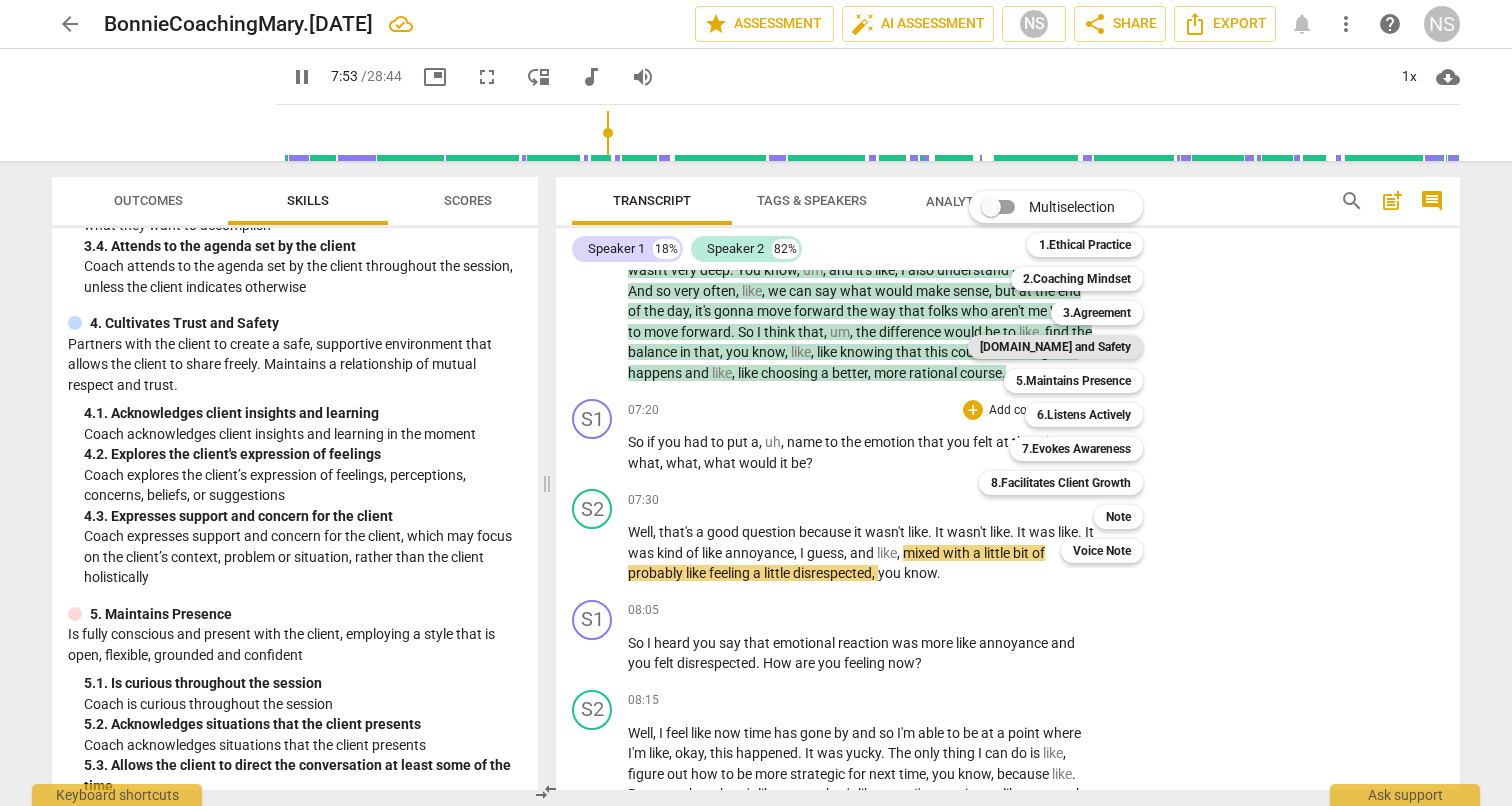 click on "[DOMAIN_NAME] and Safety" at bounding box center (1055, 347) 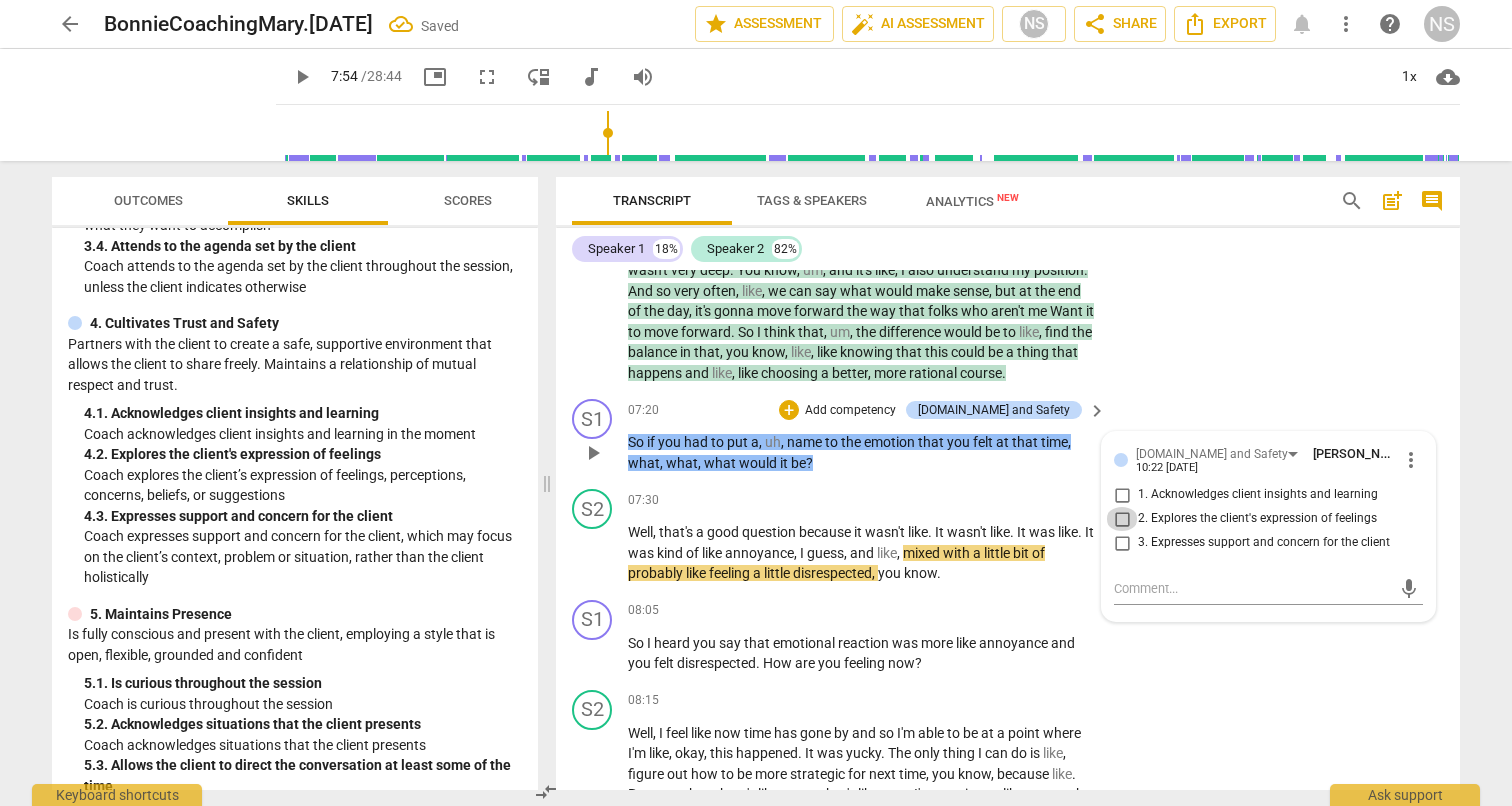 click on "2. Explores the client's expression of feelings" at bounding box center [1122, 519] 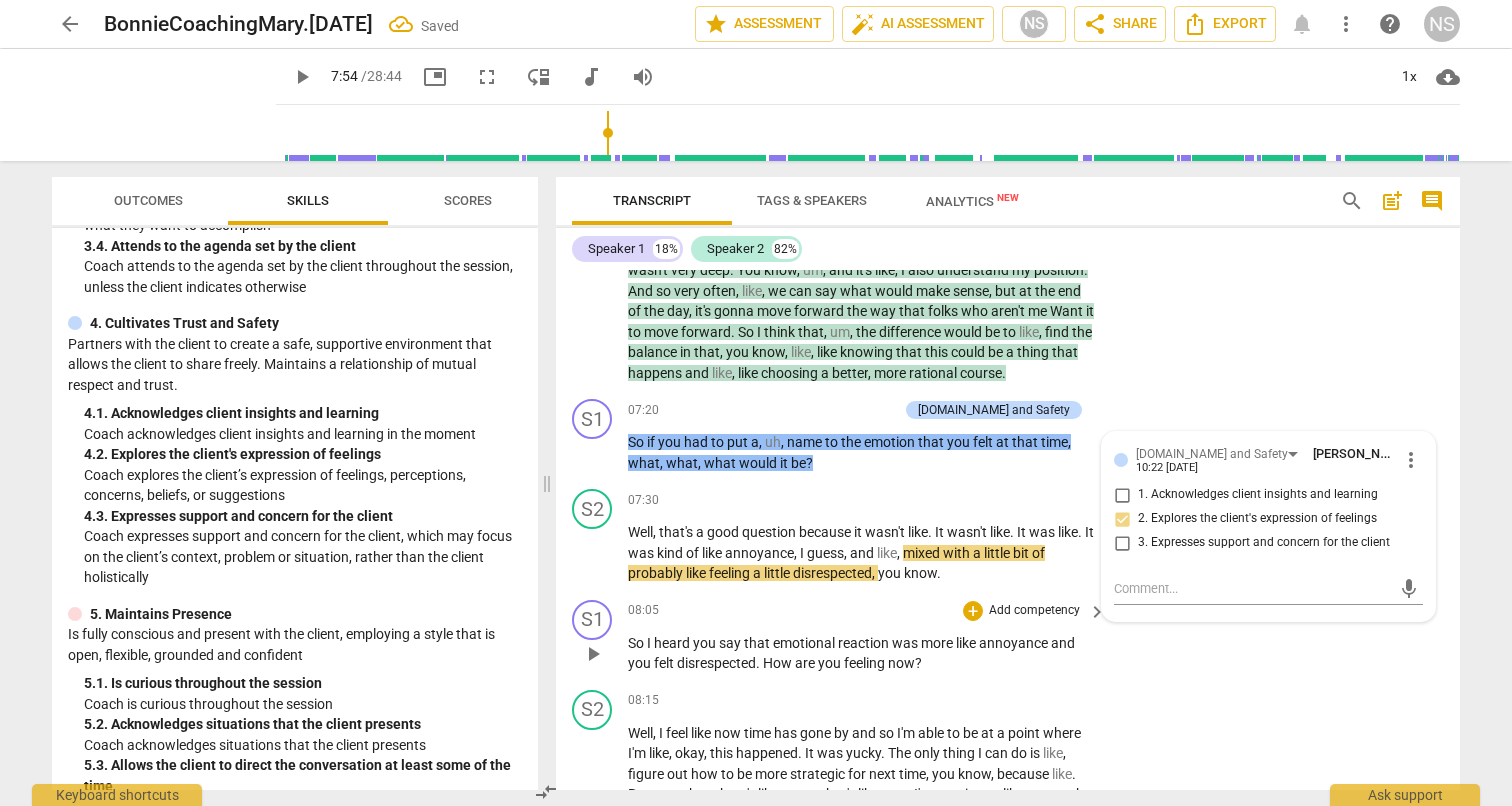 click on "S1 play_arrow pause 08:05 + Add competency keyboard_arrow_right So   I   heard   you   say   that   emotional   reaction   was   more   like   annoyance   and   you   felt   disrespected .   How   are   you   feeling   now ?" at bounding box center (1008, 637) 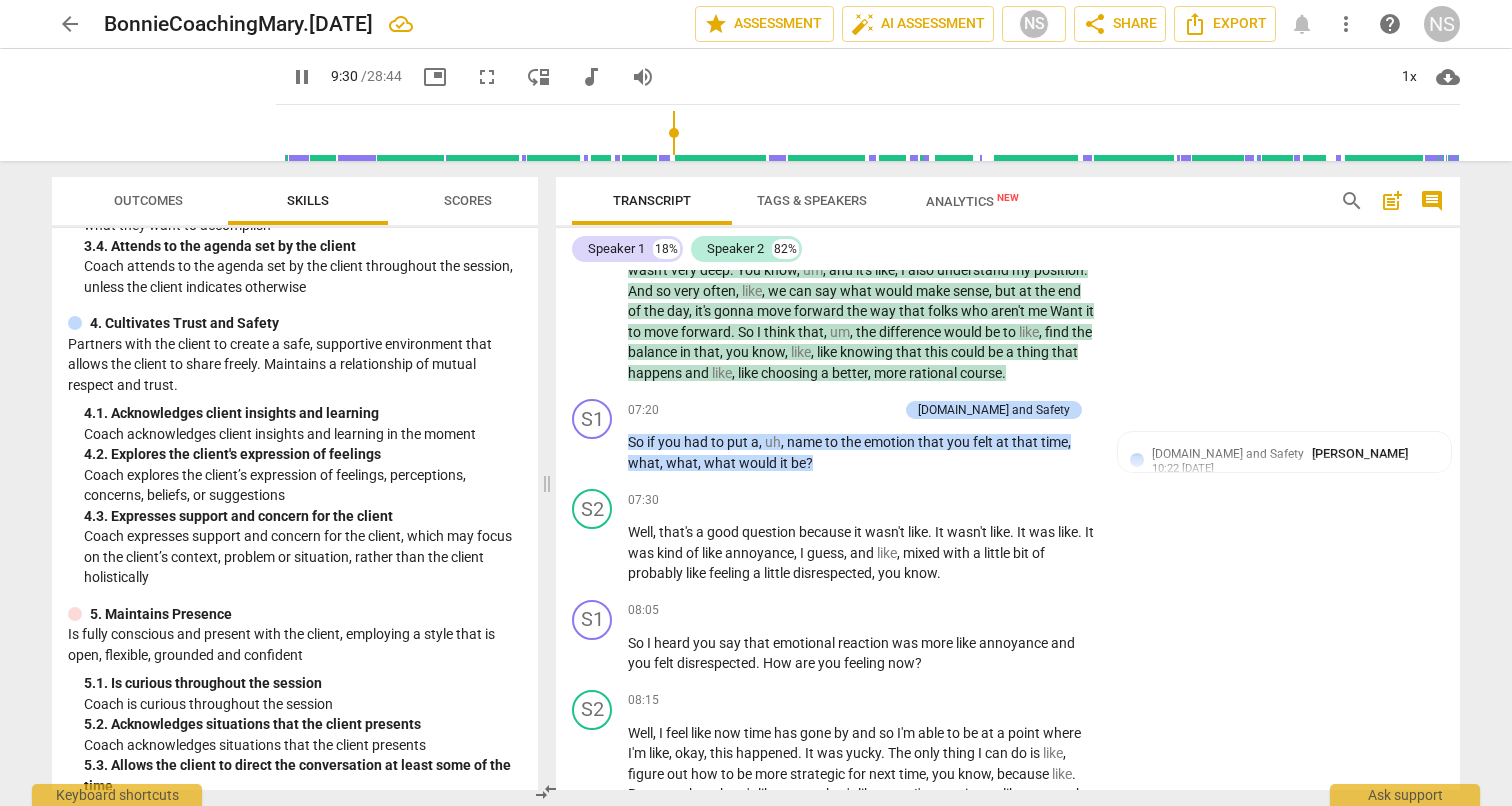 scroll, scrollTop: 2416, scrollLeft: 0, axis: vertical 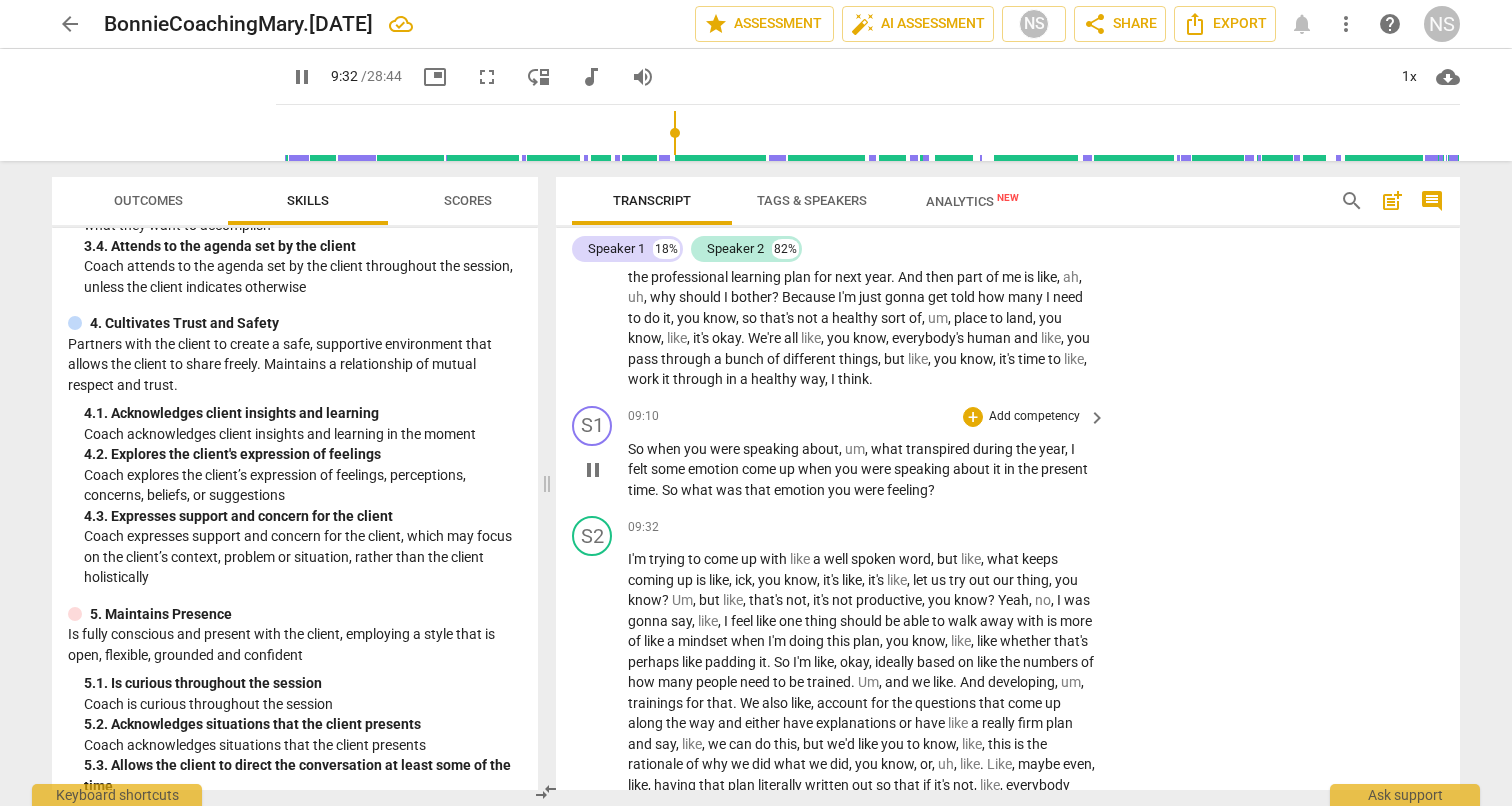 click on "pause" at bounding box center (593, 470) 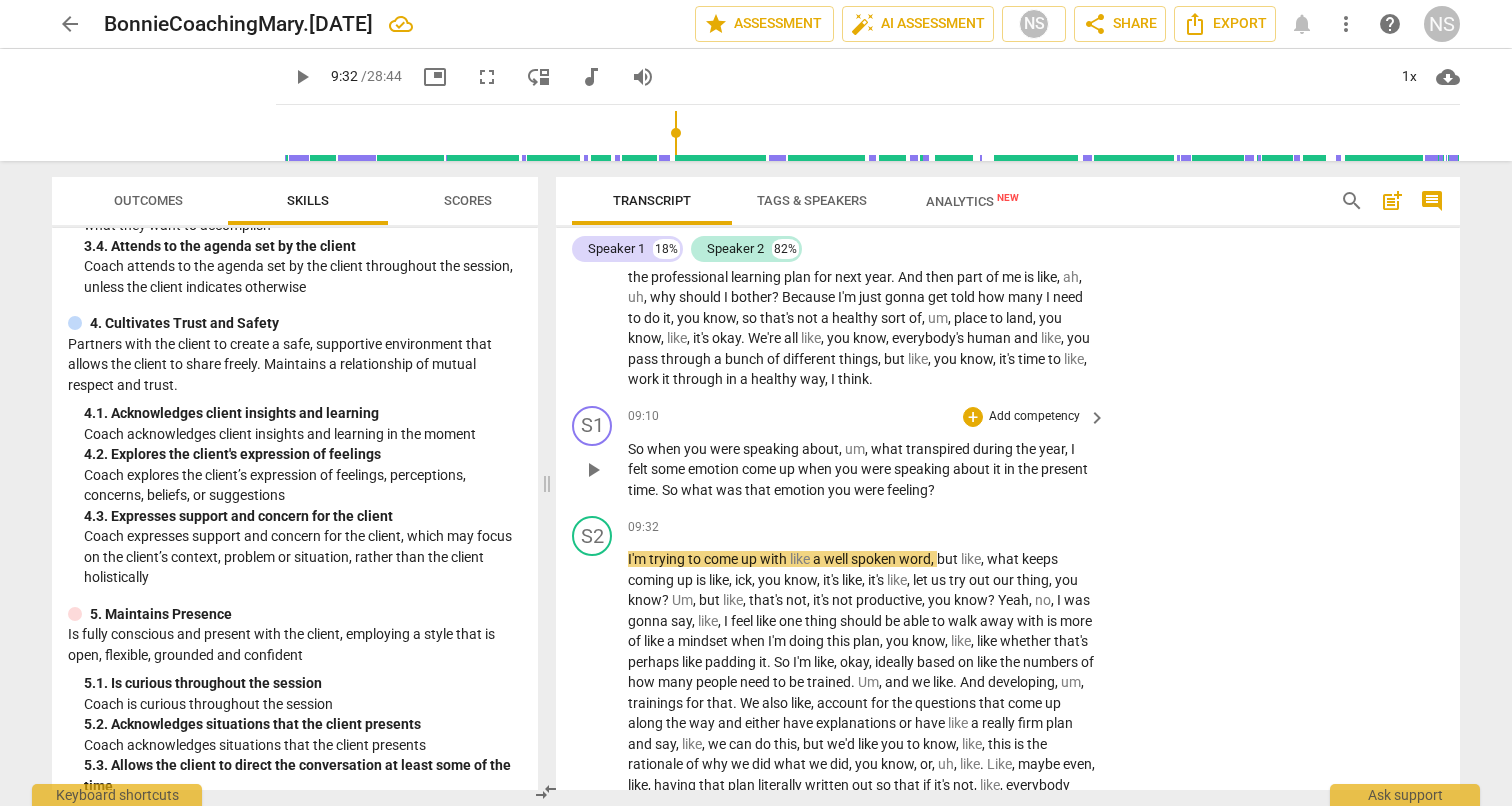 click on "play_arrow" at bounding box center [593, 470] 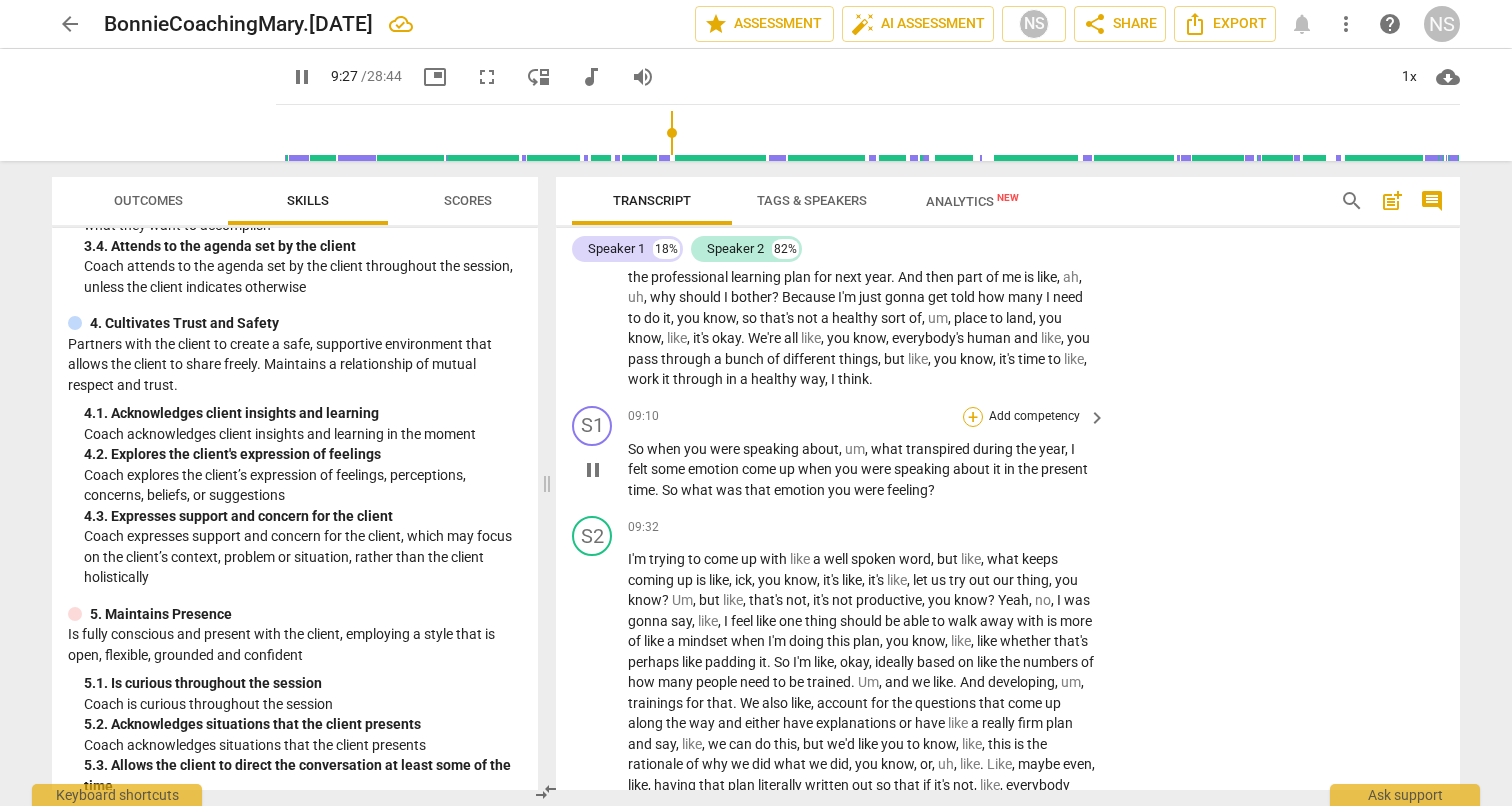 click on "+" at bounding box center [973, 417] 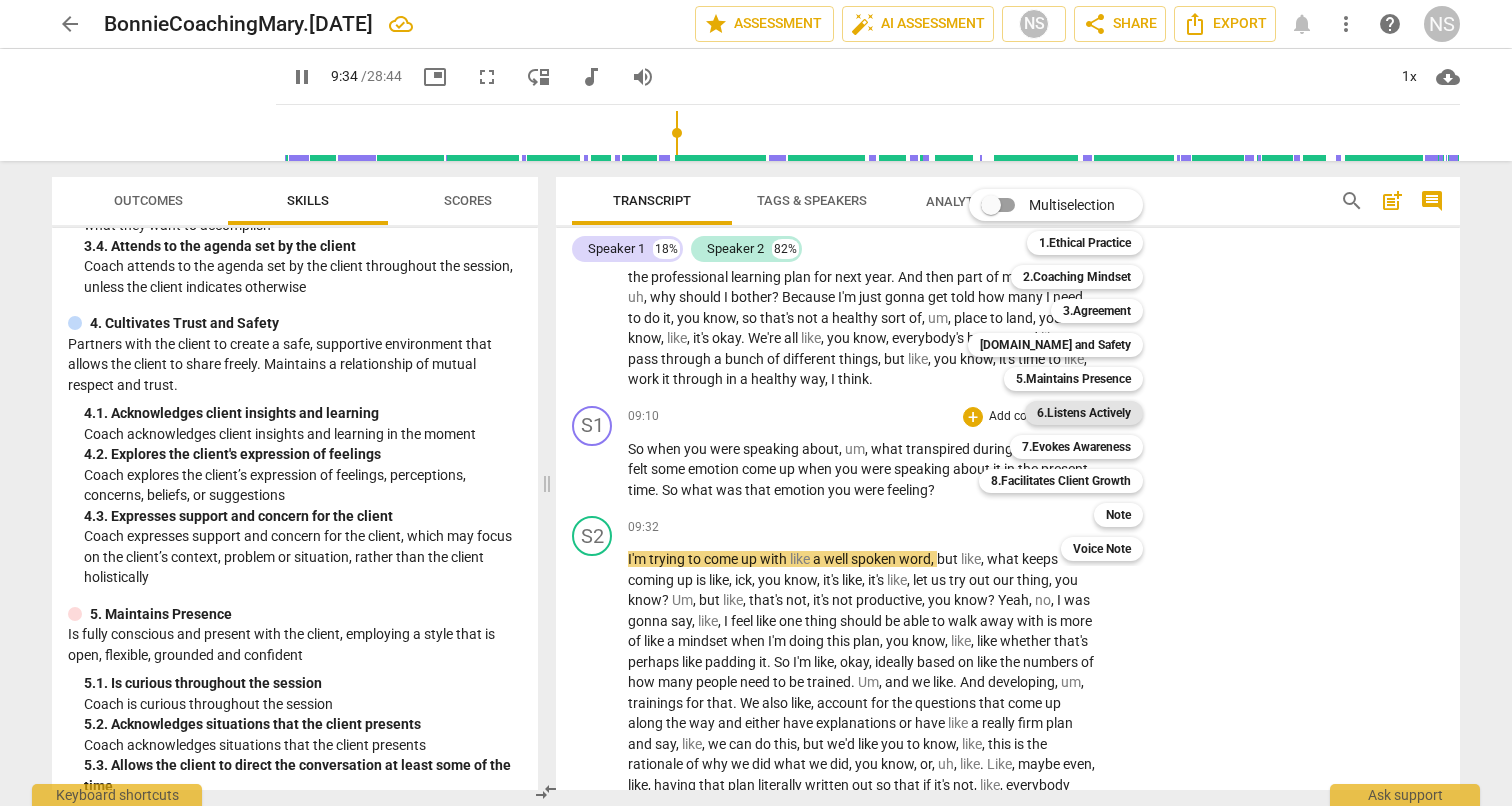 click on "6.Listens Actively" at bounding box center [1084, 413] 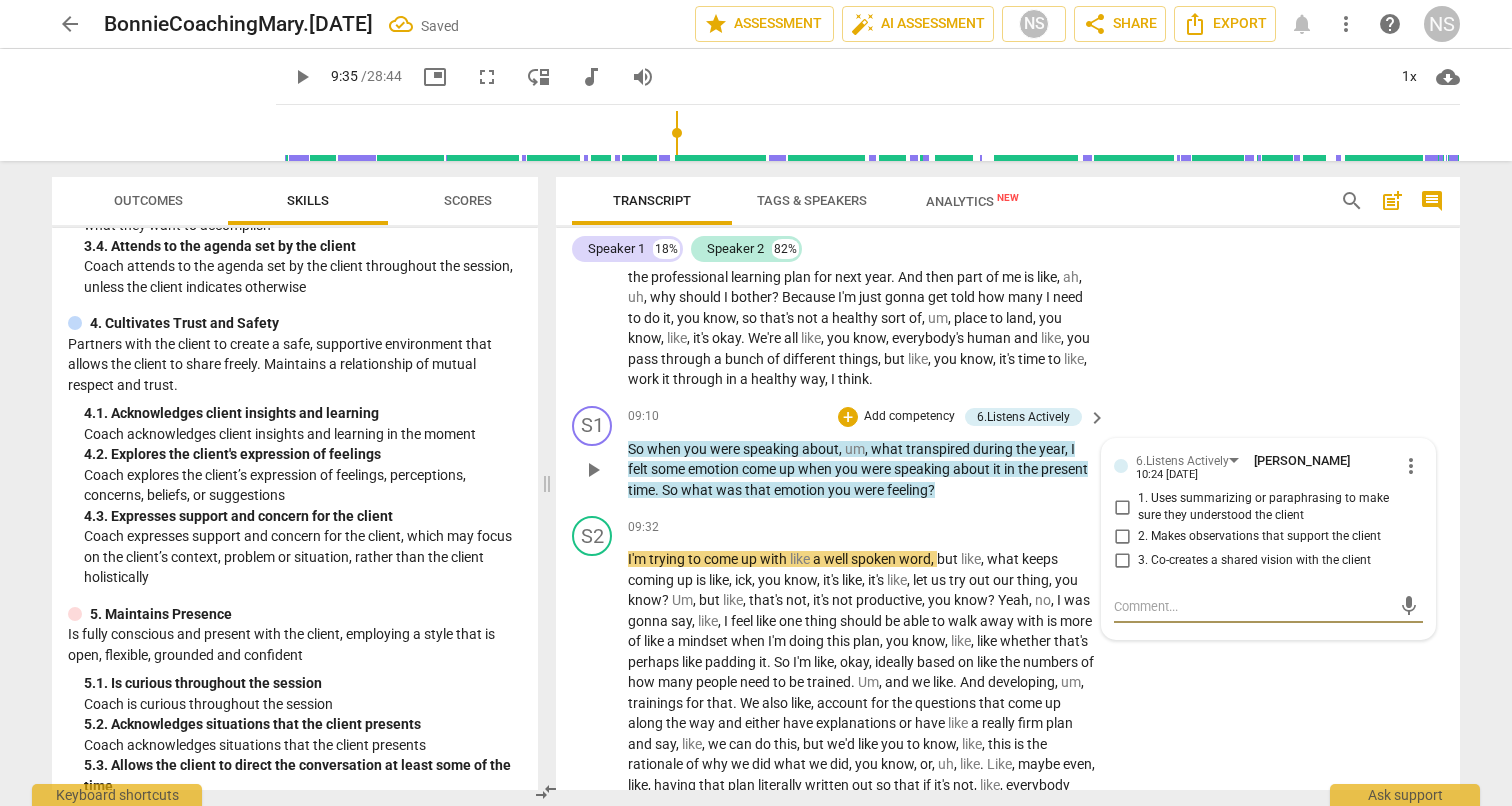 click on "2. Makes observations that support the client" at bounding box center (1122, 537) 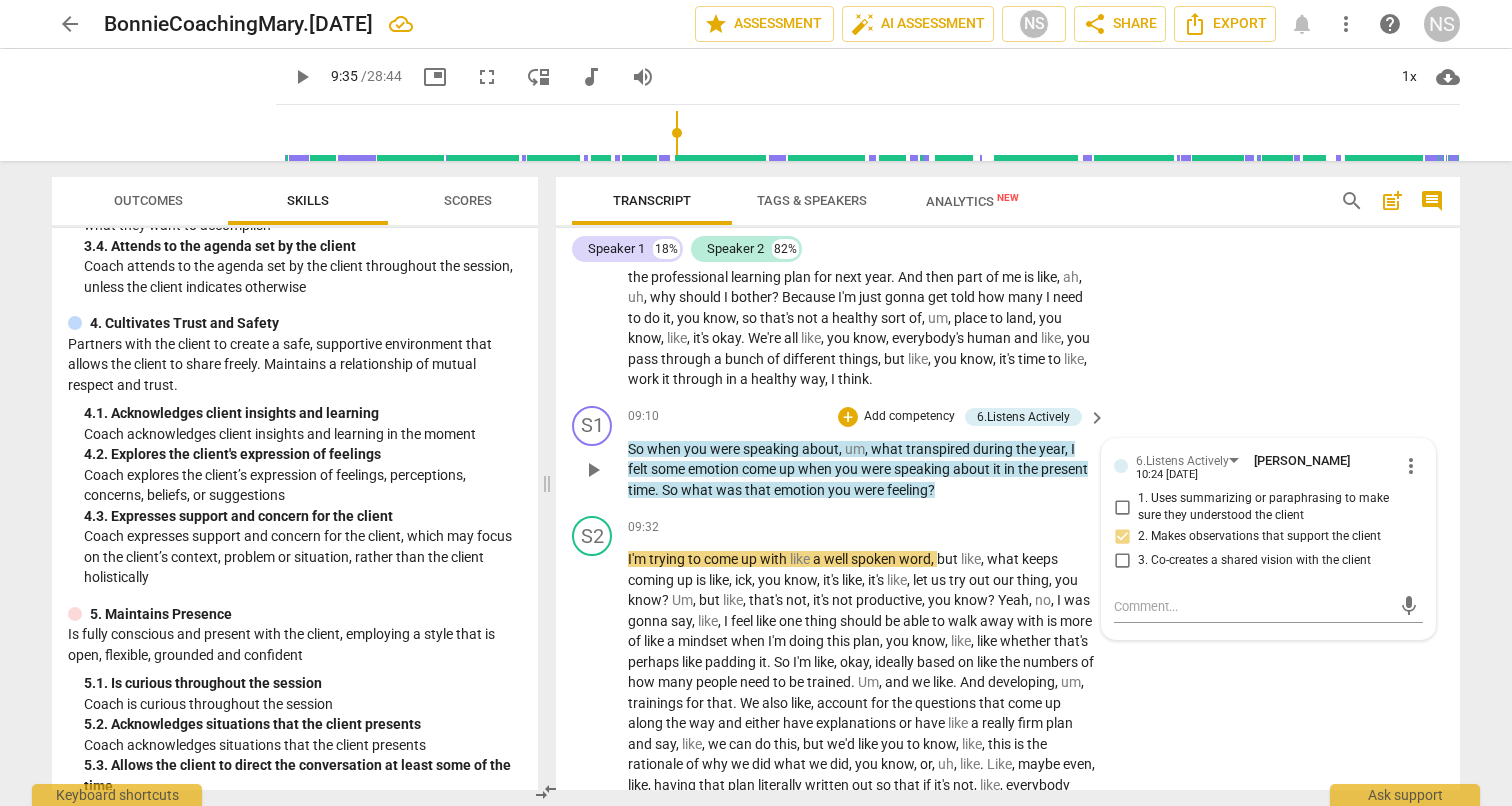 click on "2. Makes observations that support the client" at bounding box center [1122, 537] 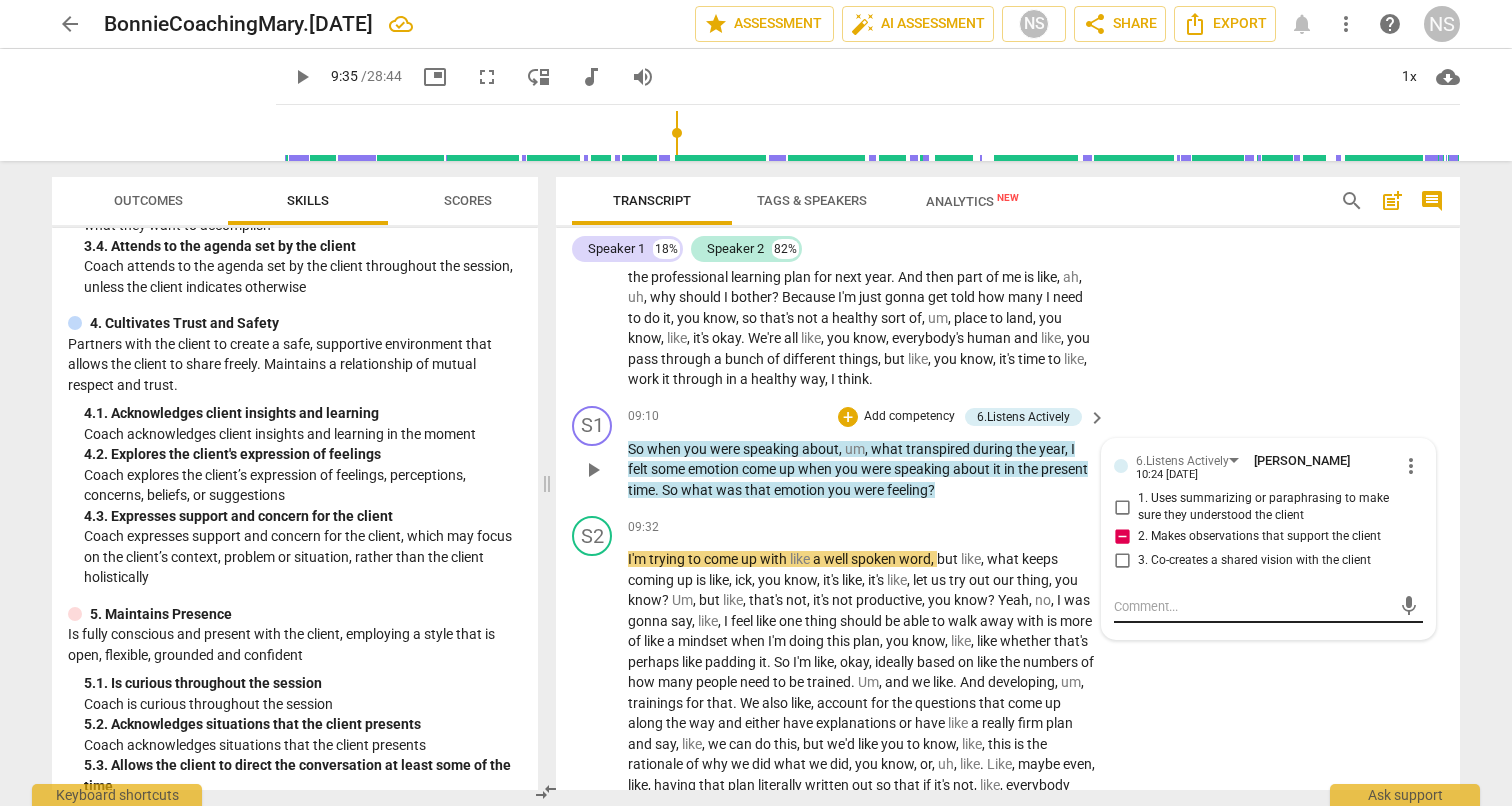 click at bounding box center [1252, 606] 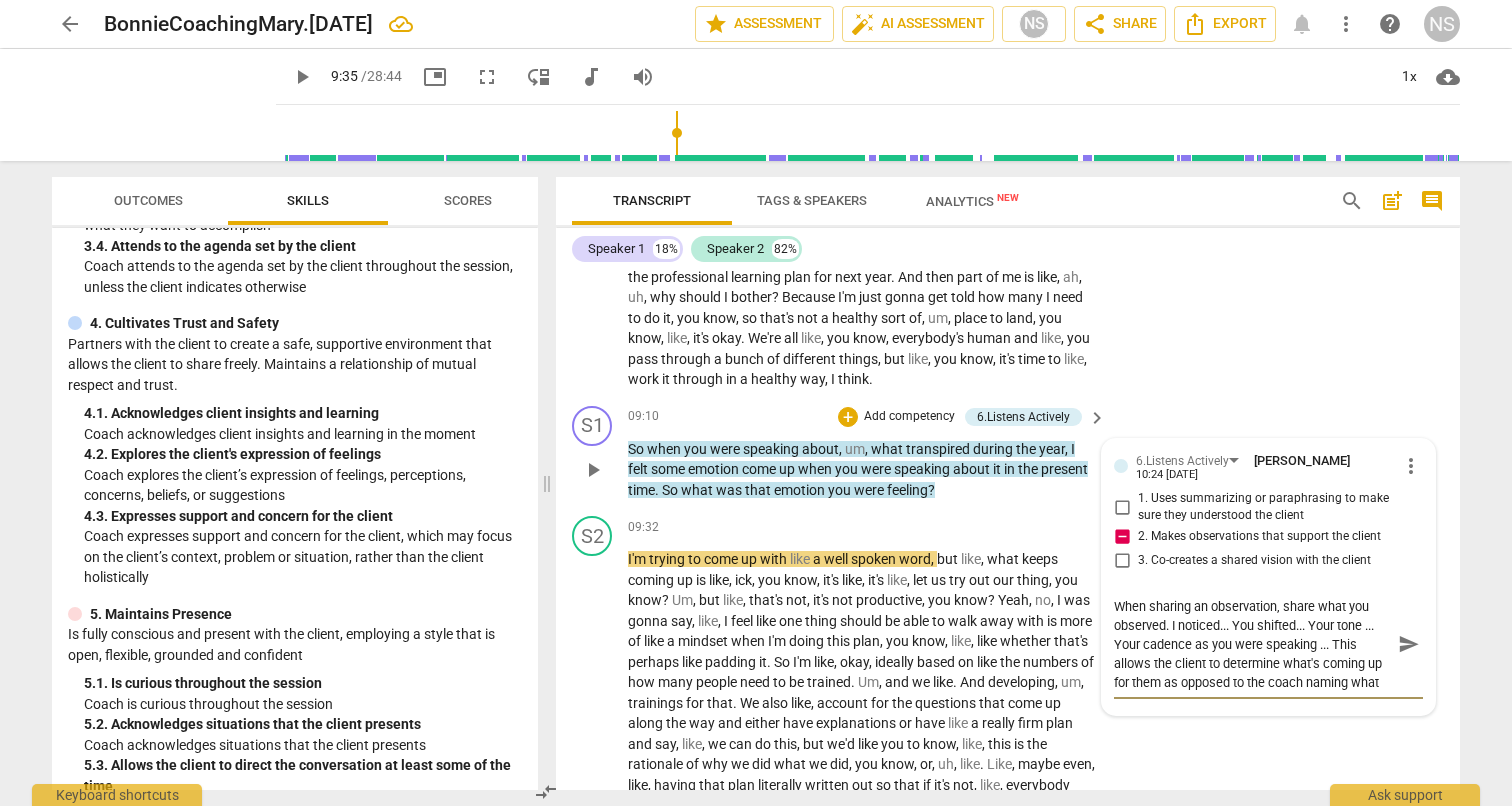 scroll, scrollTop: 17, scrollLeft: 0, axis: vertical 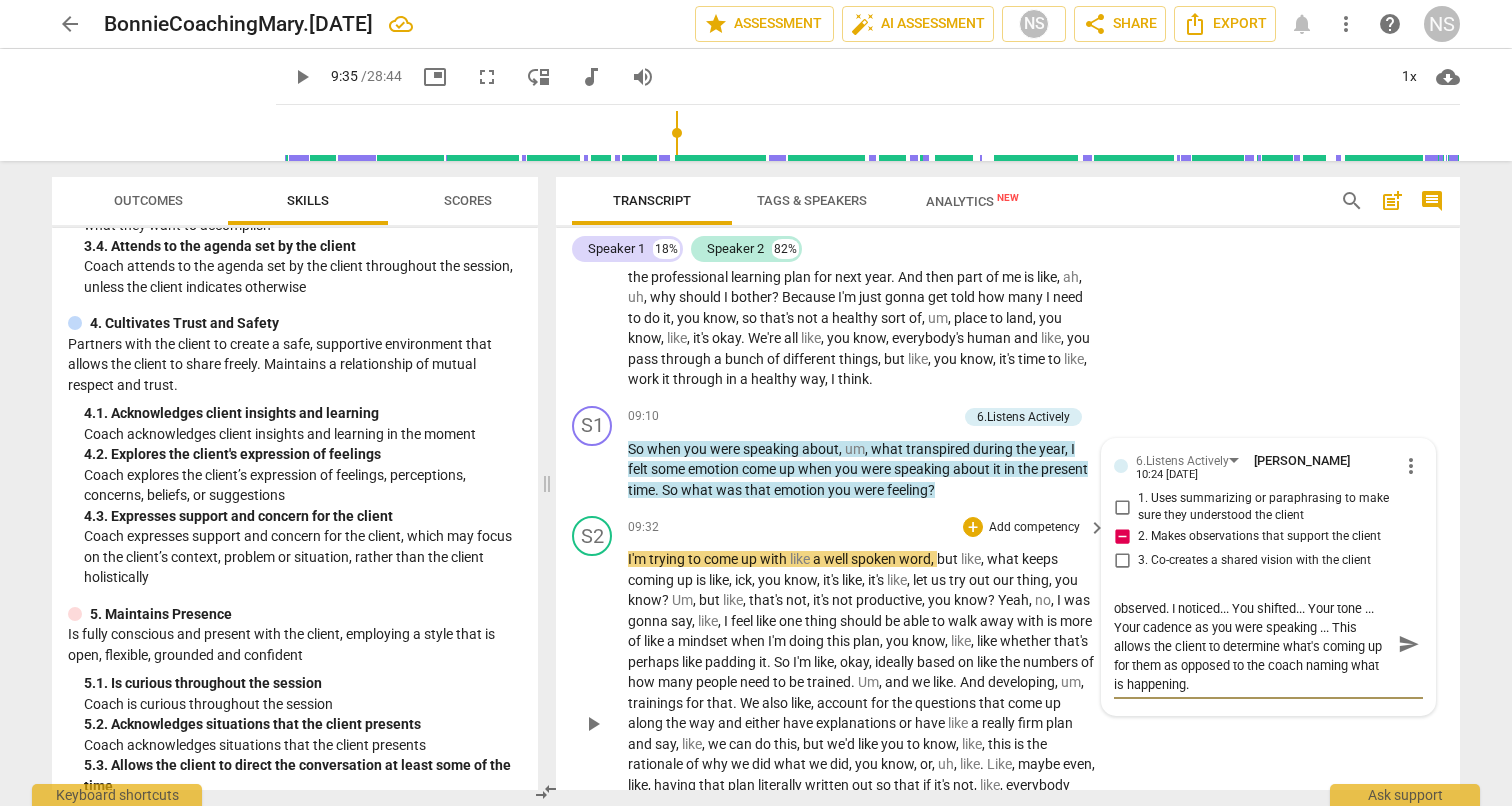 click on "S2 play_arrow pause 09:32 + Add competency keyboard_arrow_right I'm   trying   to   come   up   with   like   a   well   spoken   word ,   but   like ,   what   keeps   coming   up   is   like ,   ick ,   you   know ,   it's   like ,   it's   like ,   let   us   try   out   our   thing ,   you   know ?   Um ,   but   like ,   that's   not ,   it's   not   productive ,   you   know ?   Yeah ,   no ,   I   was   gonna   say ,   like ,   I   feel   like   one   thing   should   be   able   to   walk   away   with   is   more   of   like   a   mindset   when   I'm   doing   this   plan ,   you   know ,   like ,   like   whether   that's   perhaps   like   padding   it .   So   I'm   like ,   okay ,   ideally   based   on   like   the   numbers   of   how   many   people   need   to   be   trained .   Um ,   and   we   like .   And   developing ,   um ,   trainings   for   that .   We   also   like ,   account   for   the   questions   that   come   up   along   the   way   and   either   have   explanations   or" at bounding box center [1008, 707] 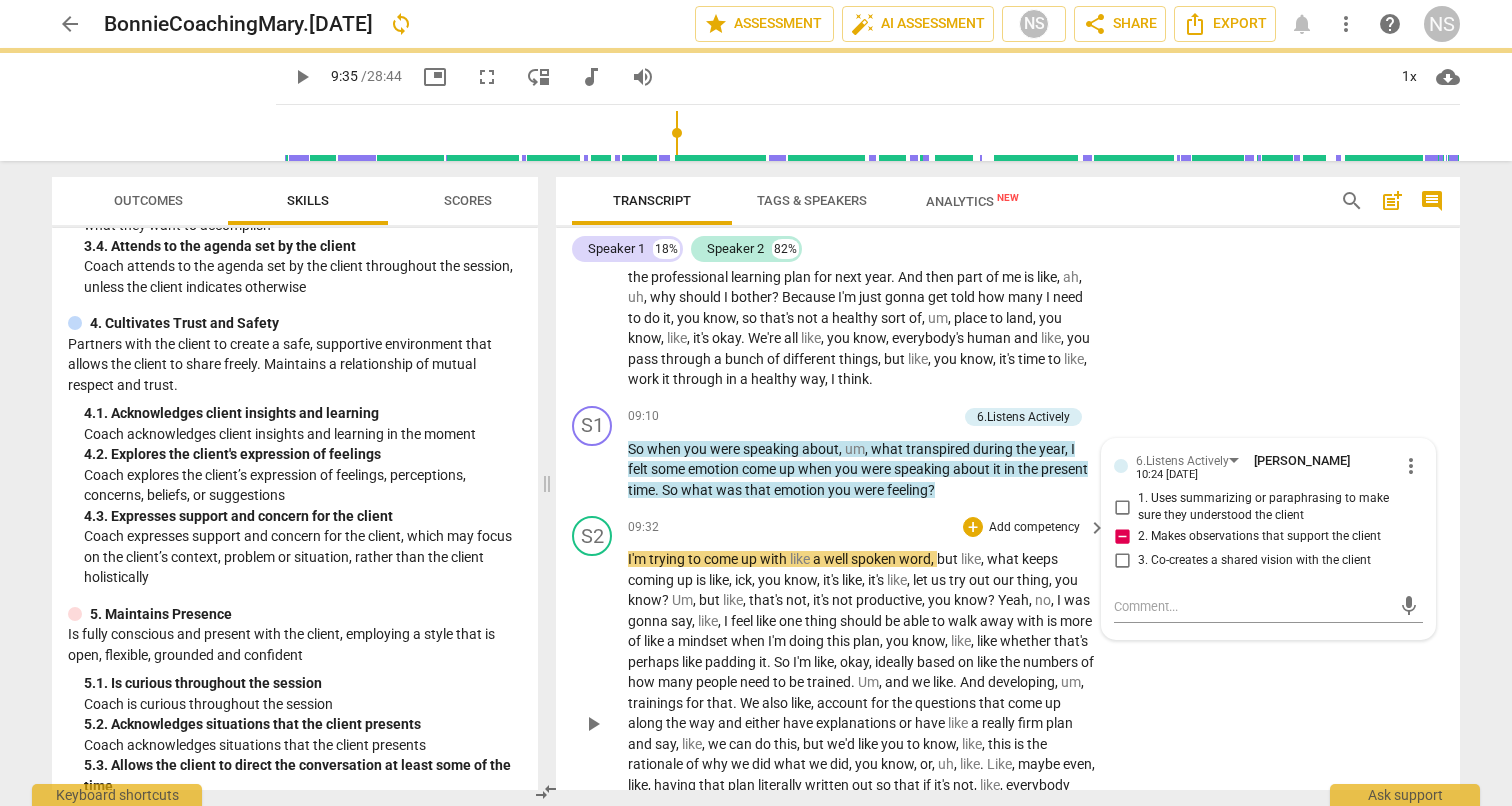 scroll, scrollTop: 0, scrollLeft: 0, axis: both 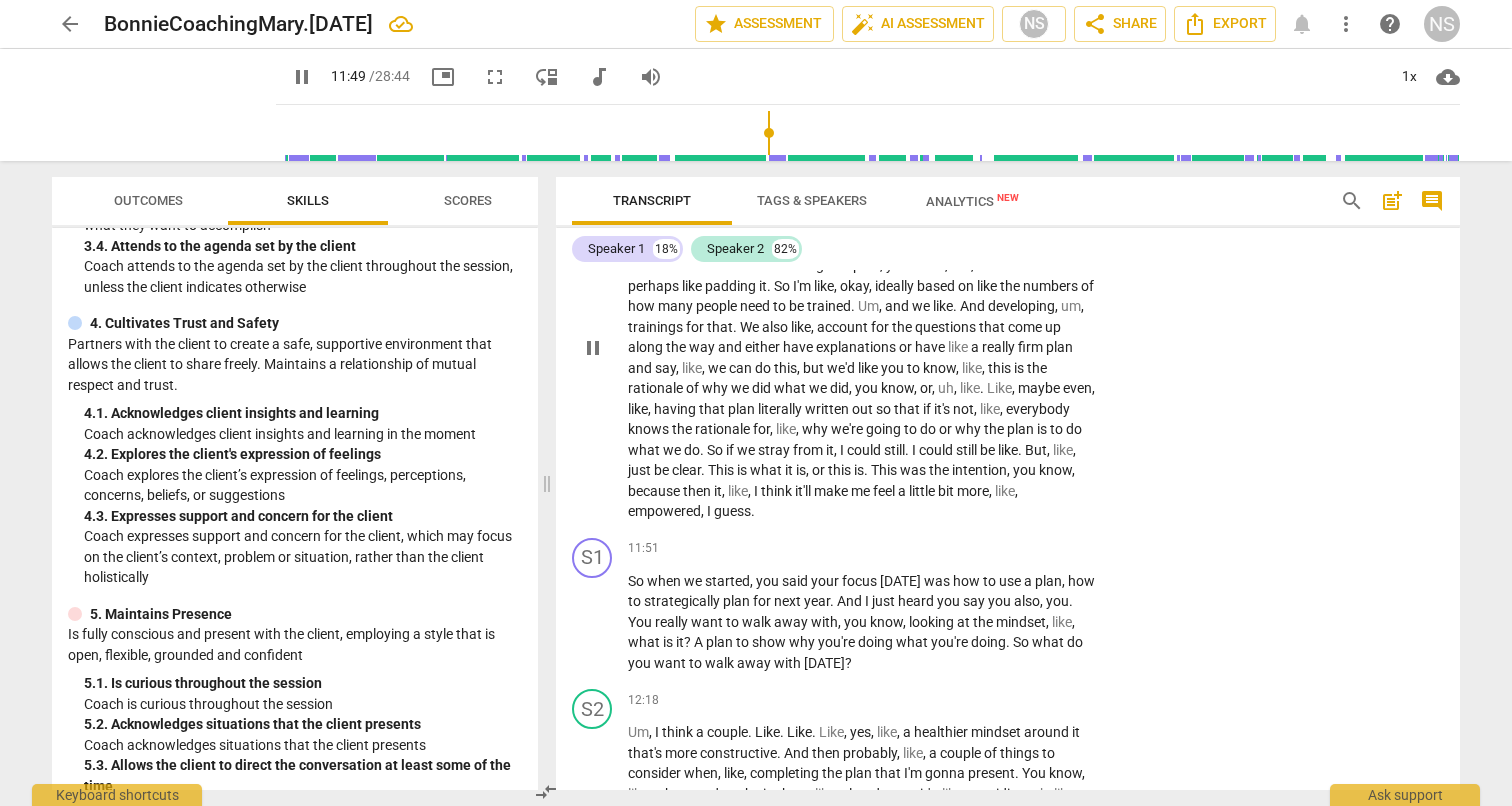 click on "pause" at bounding box center [593, 348] 